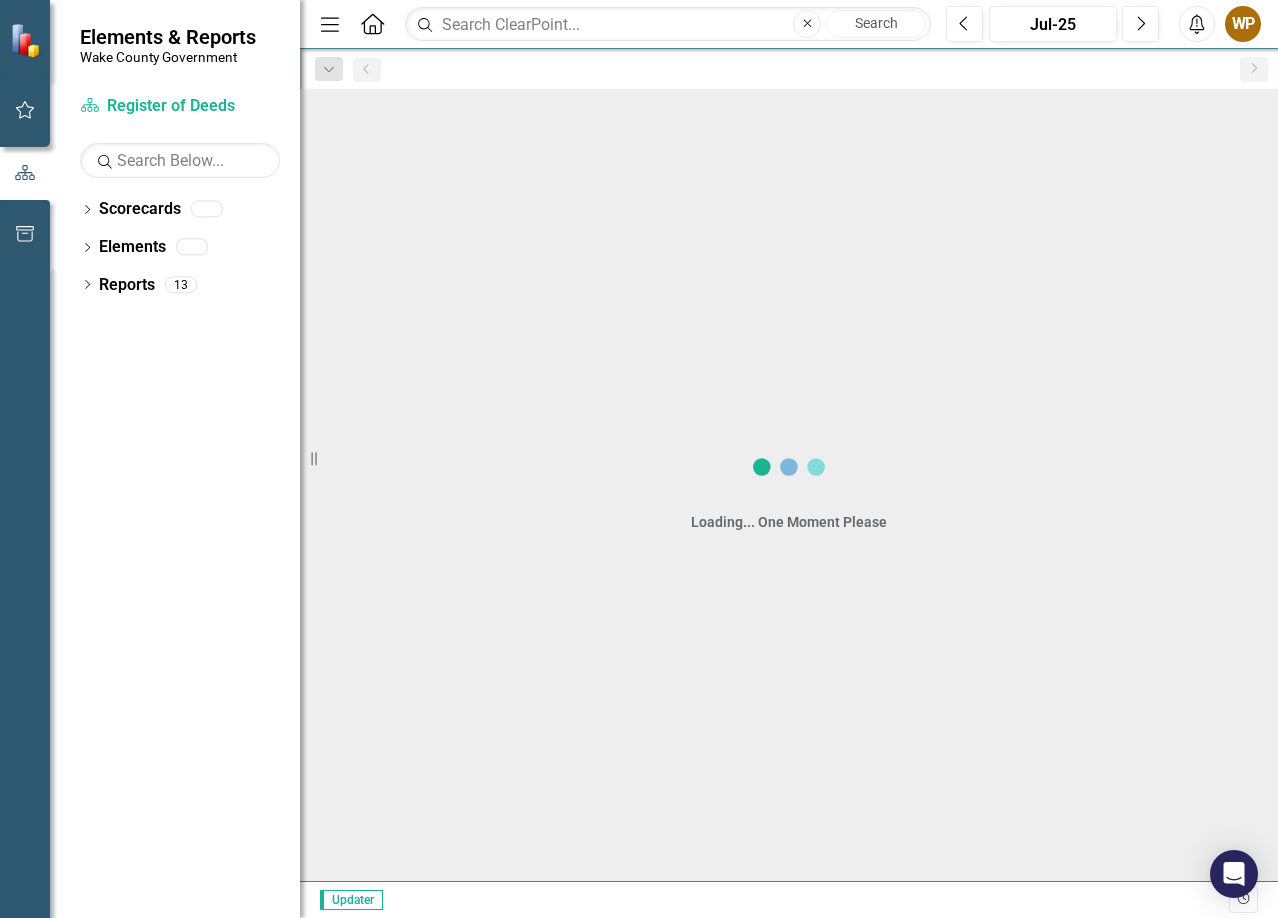 scroll, scrollTop: 0, scrollLeft: 0, axis: both 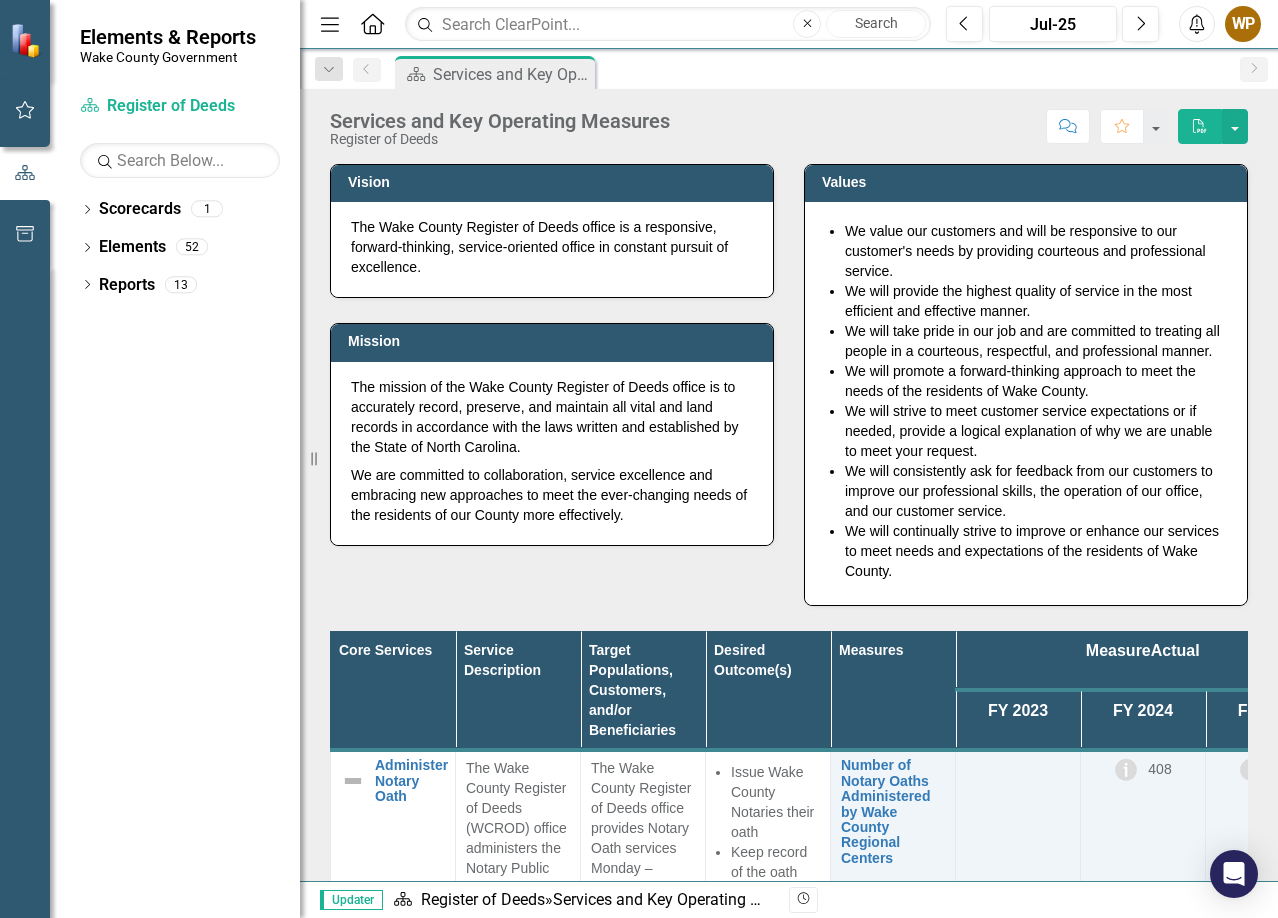 click 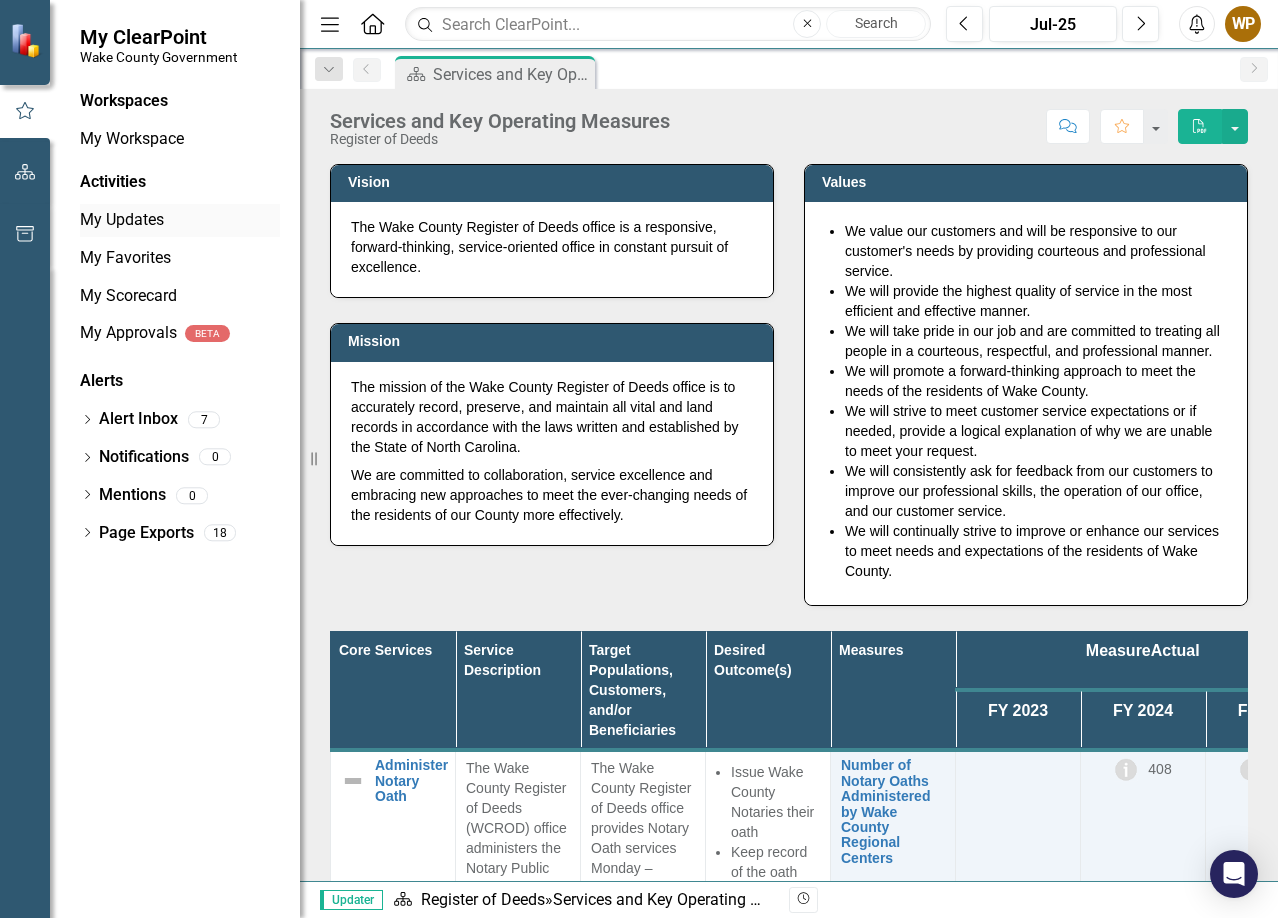 click on "My Updates" at bounding box center [180, 220] 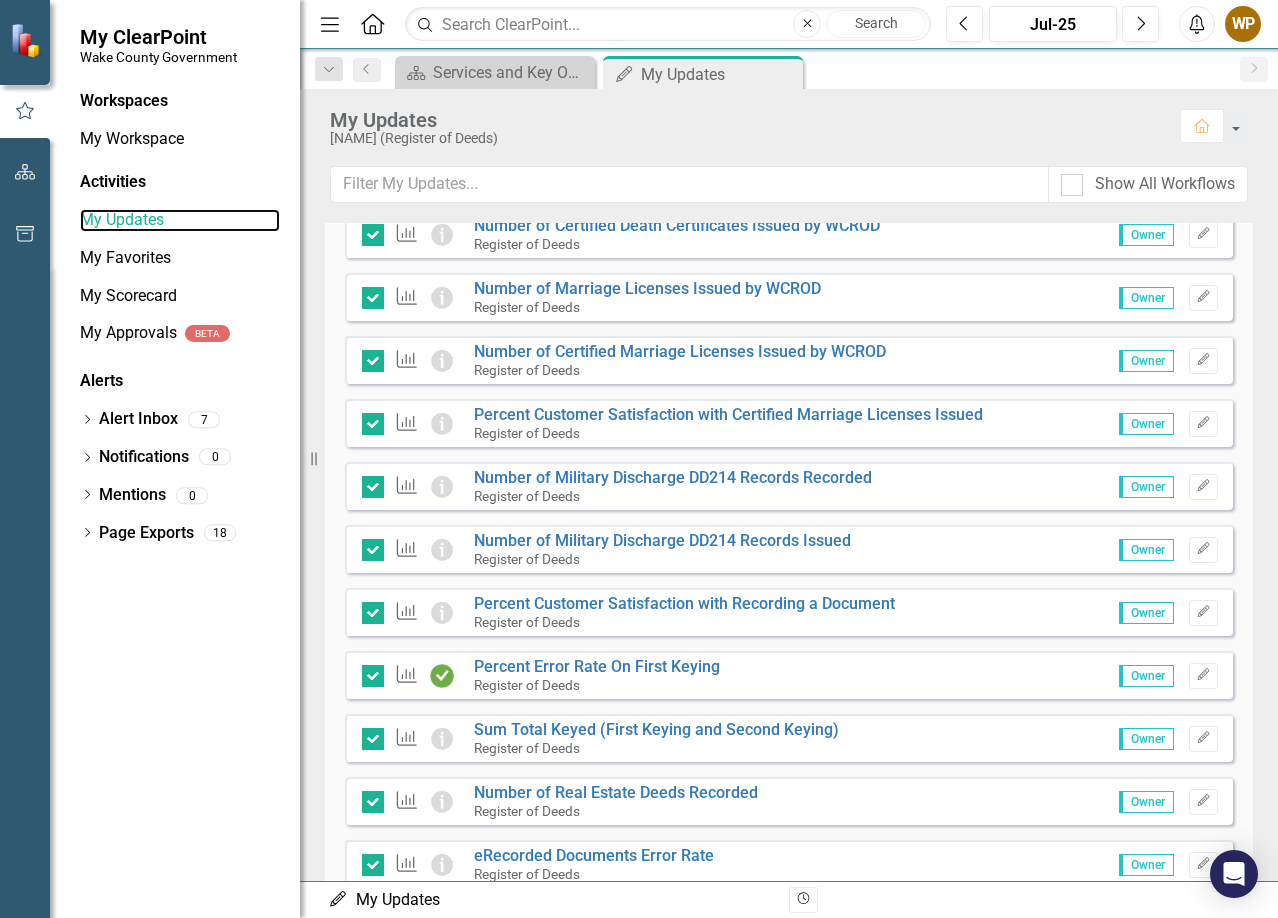 scroll, scrollTop: 1000, scrollLeft: 0, axis: vertical 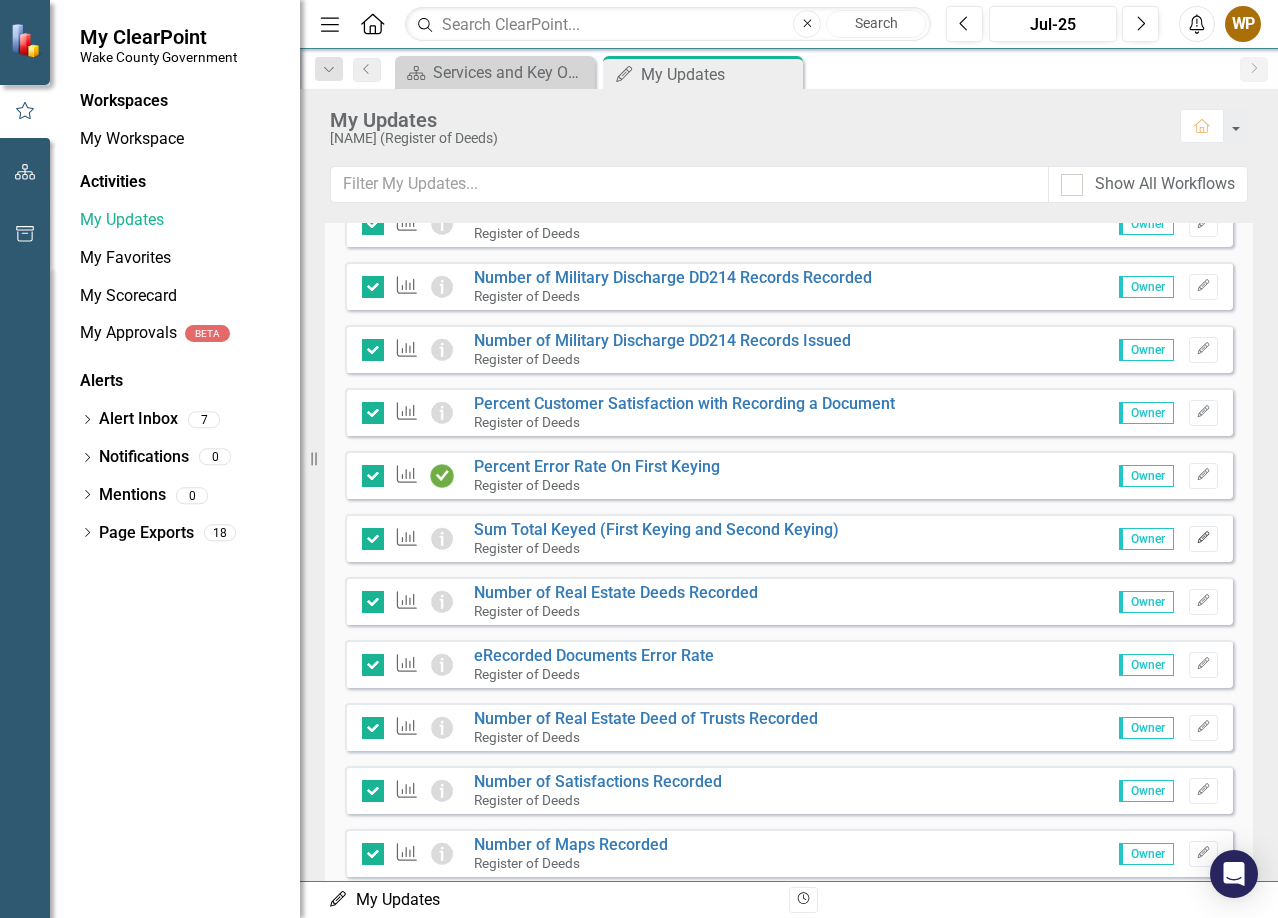 click on "Edit" at bounding box center [1203, 539] 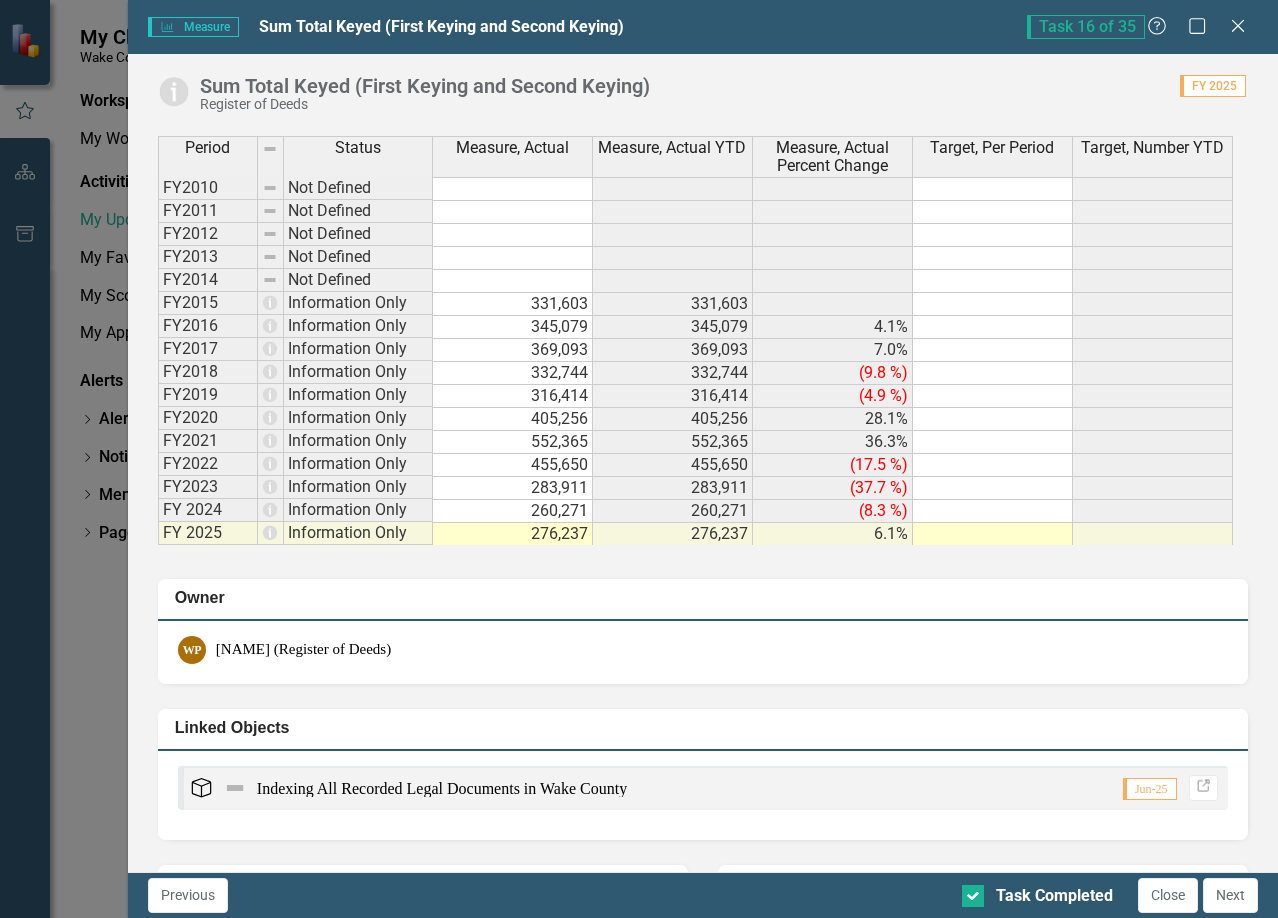 scroll, scrollTop: 1200, scrollLeft: 0, axis: vertical 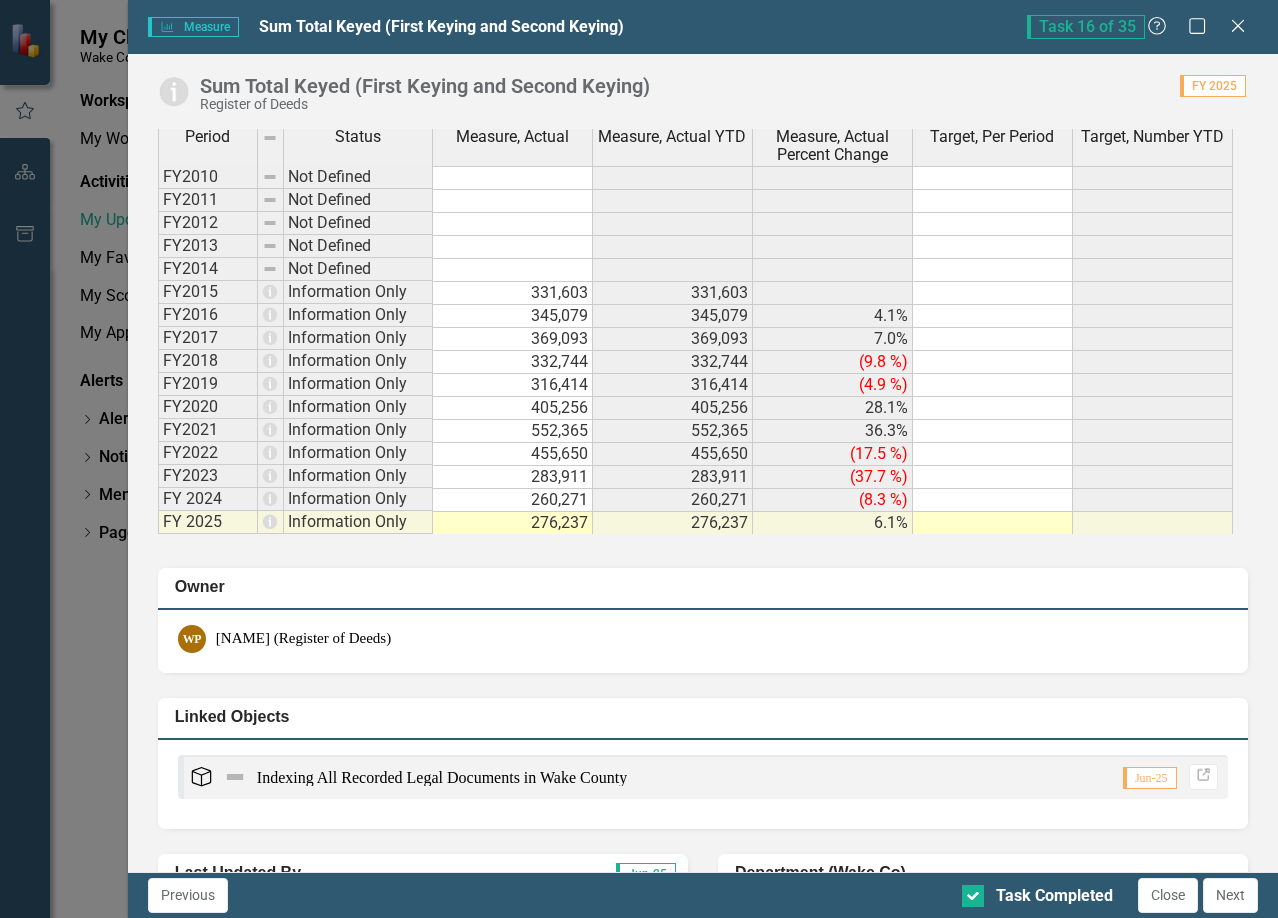 click on "276,237" at bounding box center [513, 523] 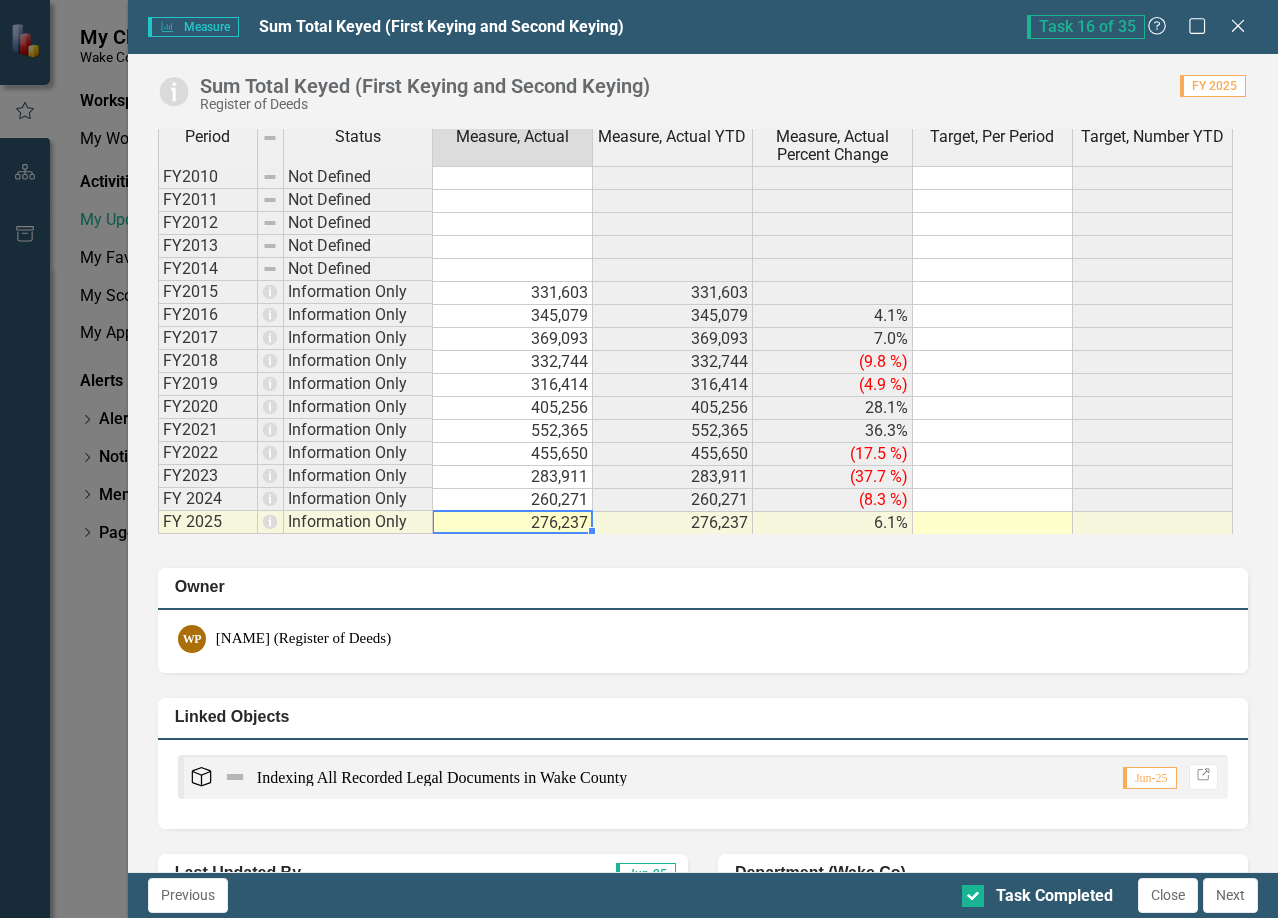 click on "276,237" at bounding box center [513, 523] 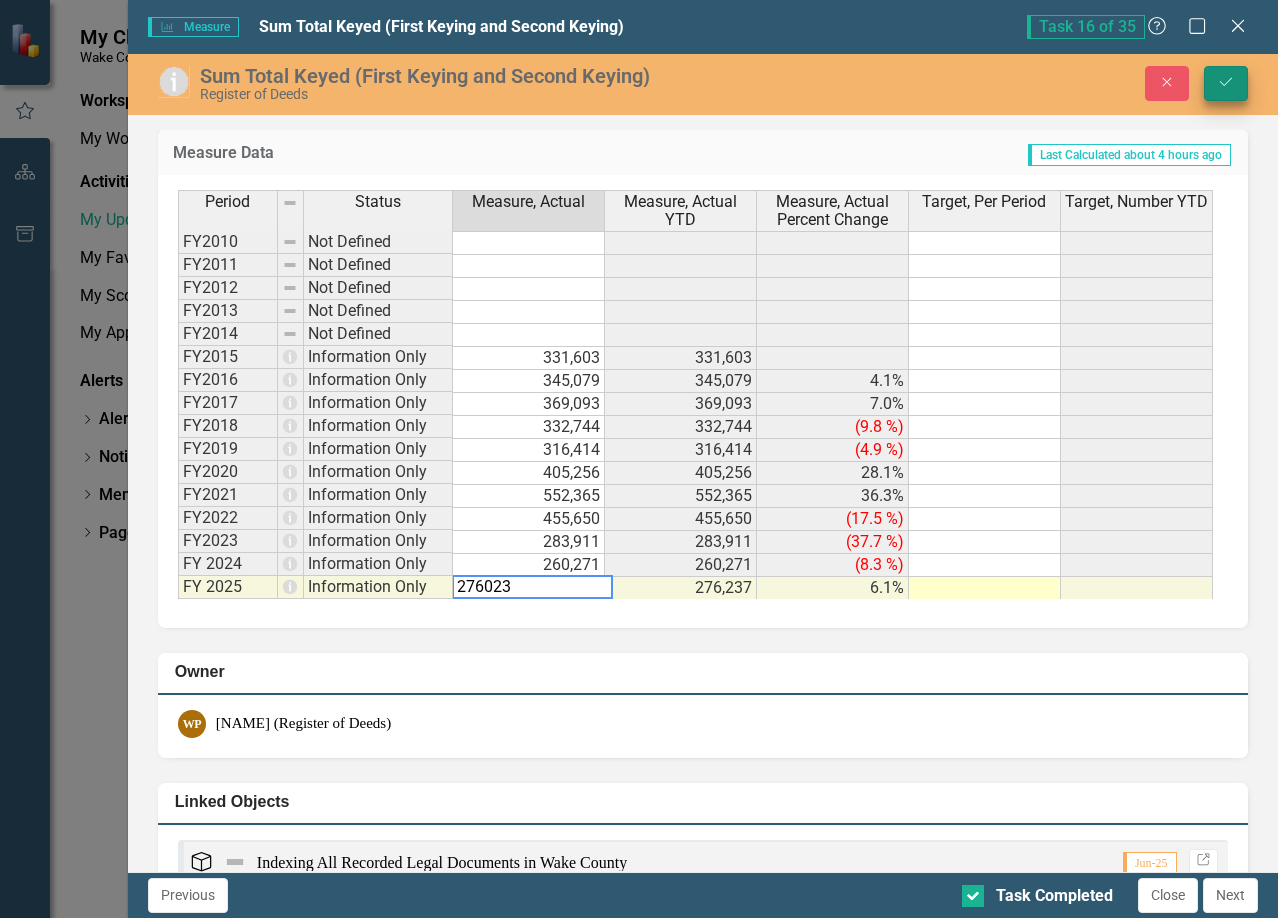 type on "276023" 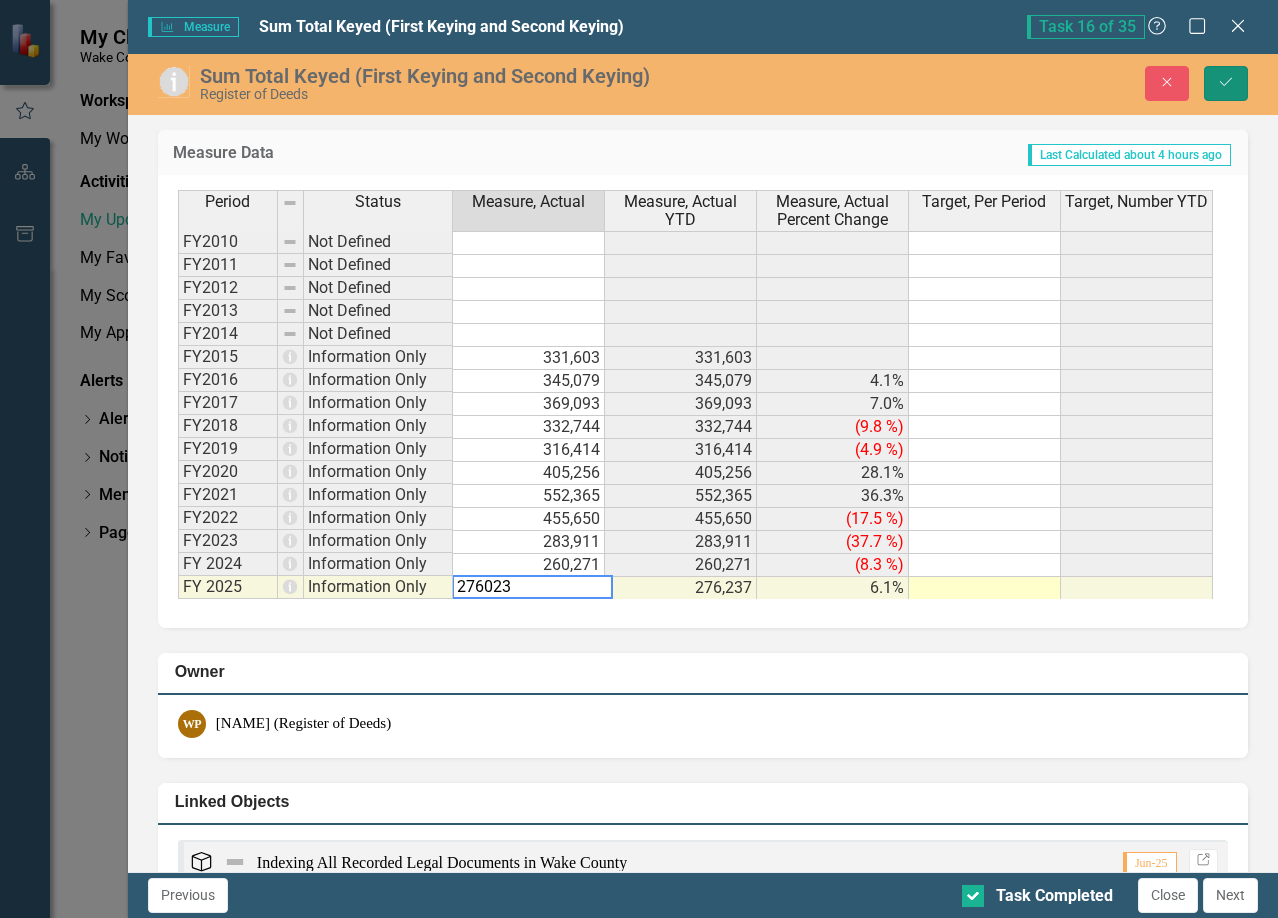 click on "Save" 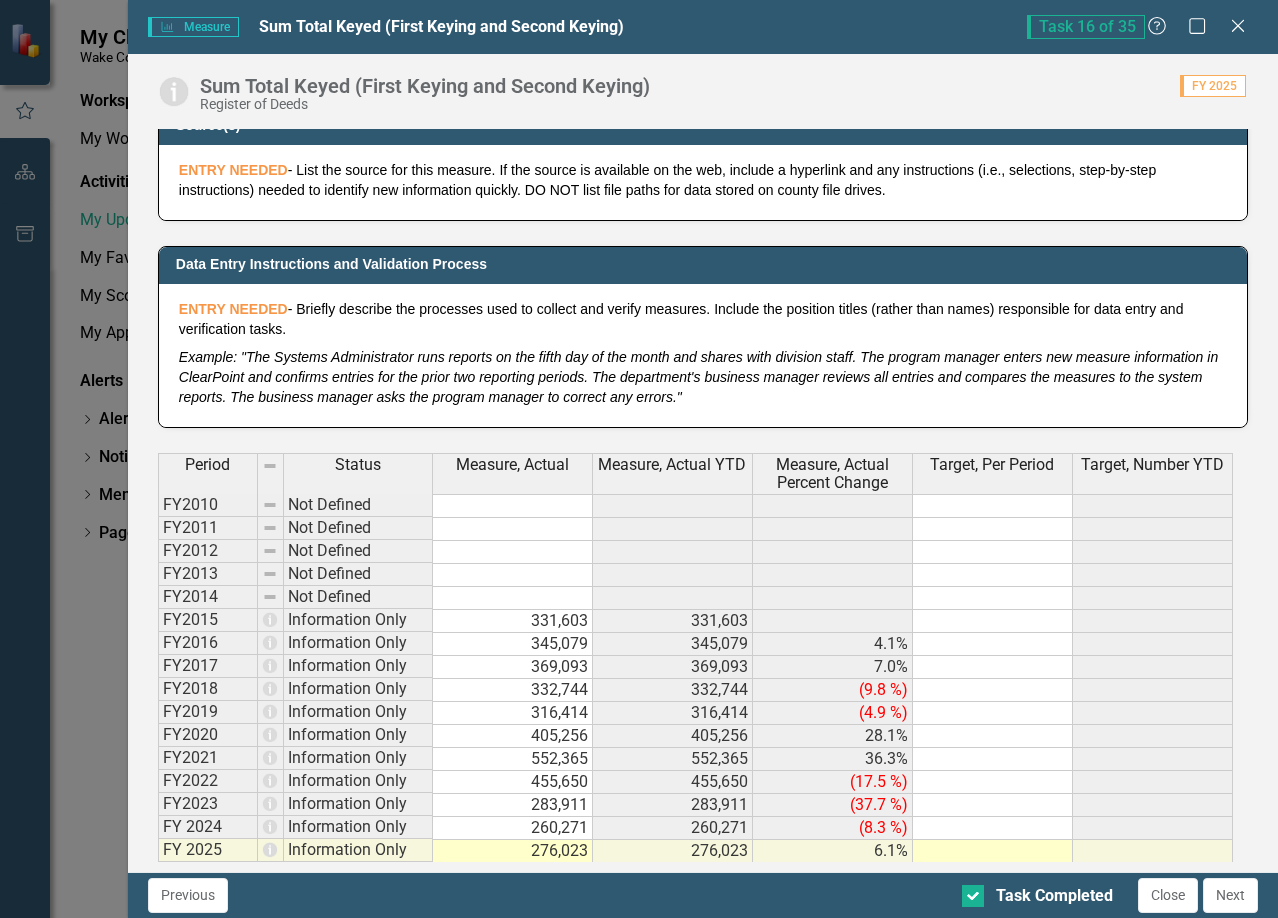scroll, scrollTop: 900, scrollLeft: 0, axis: vertical 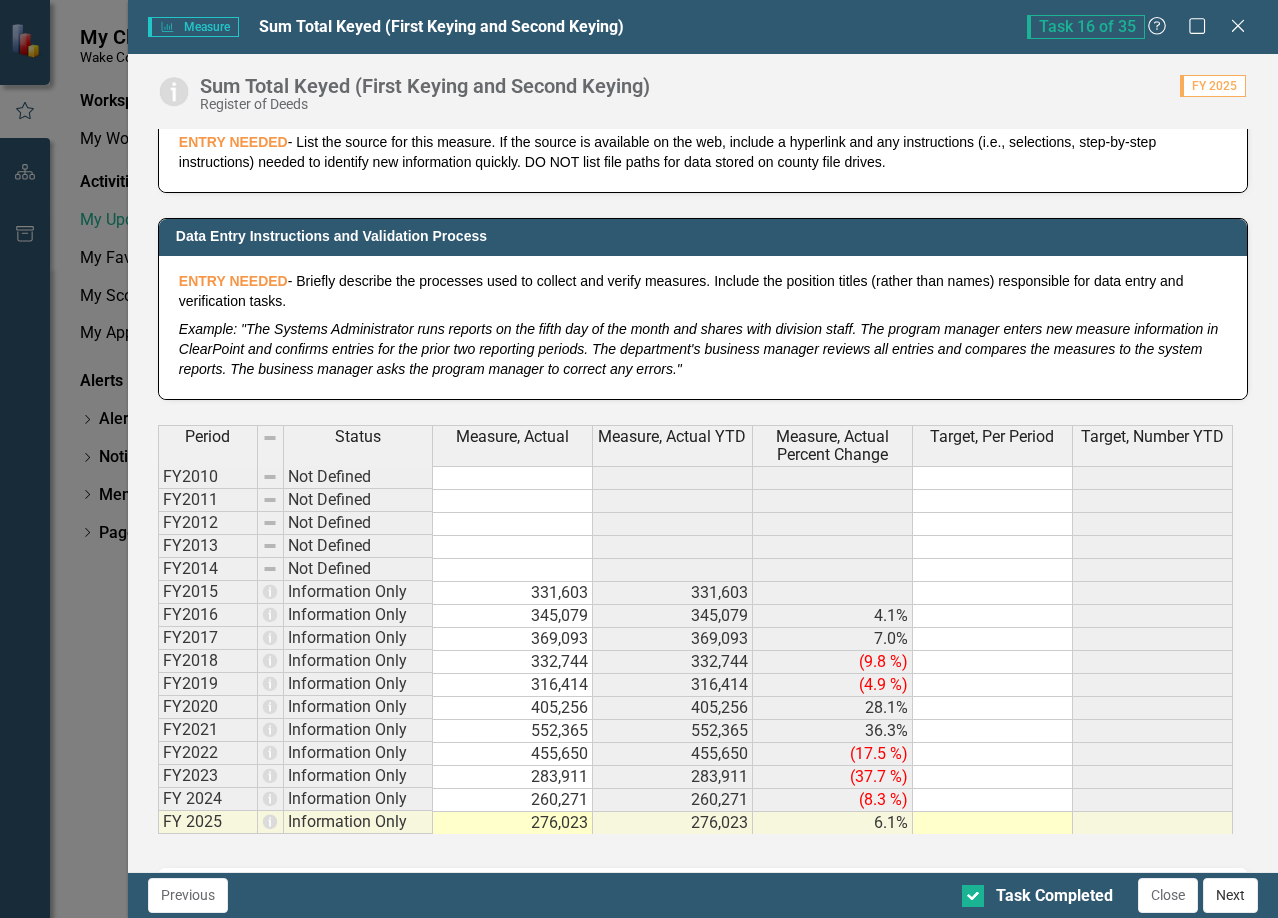 click on "Next" at bounding box center [1230, 895] 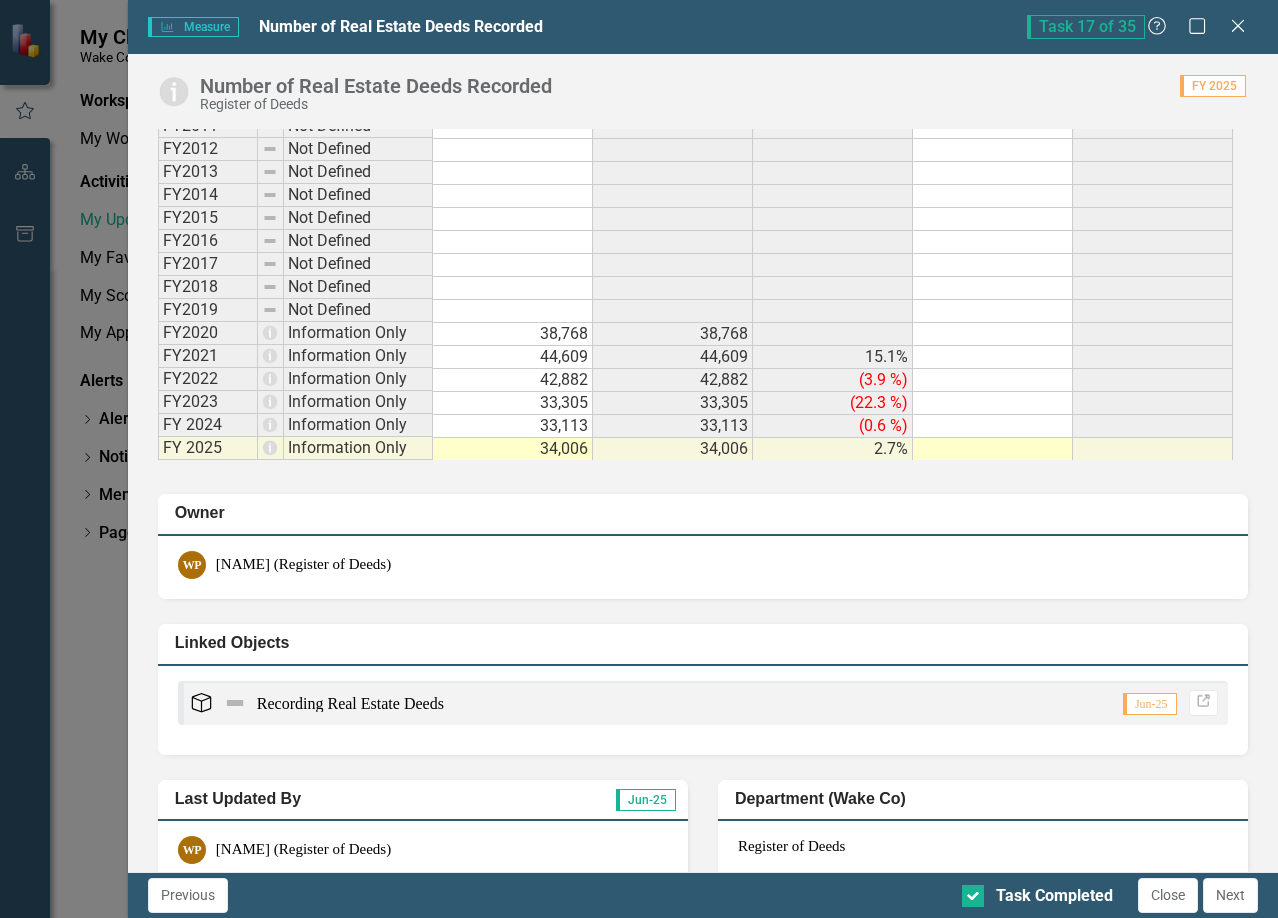 scroll, scrollTop: 1400, scrollLeft: 0, axis: vertical 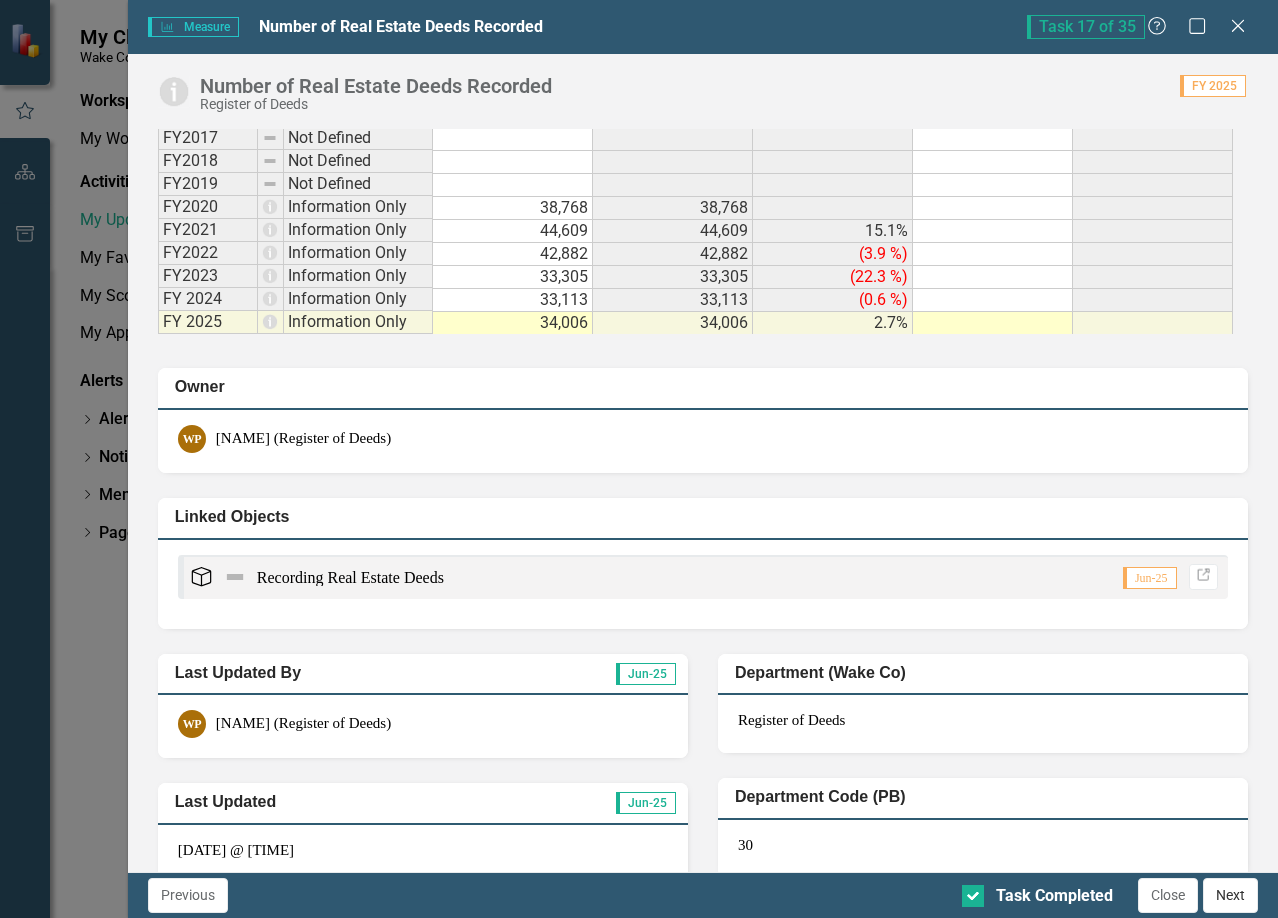 click on "Next" at bounding box center (1230, 895) 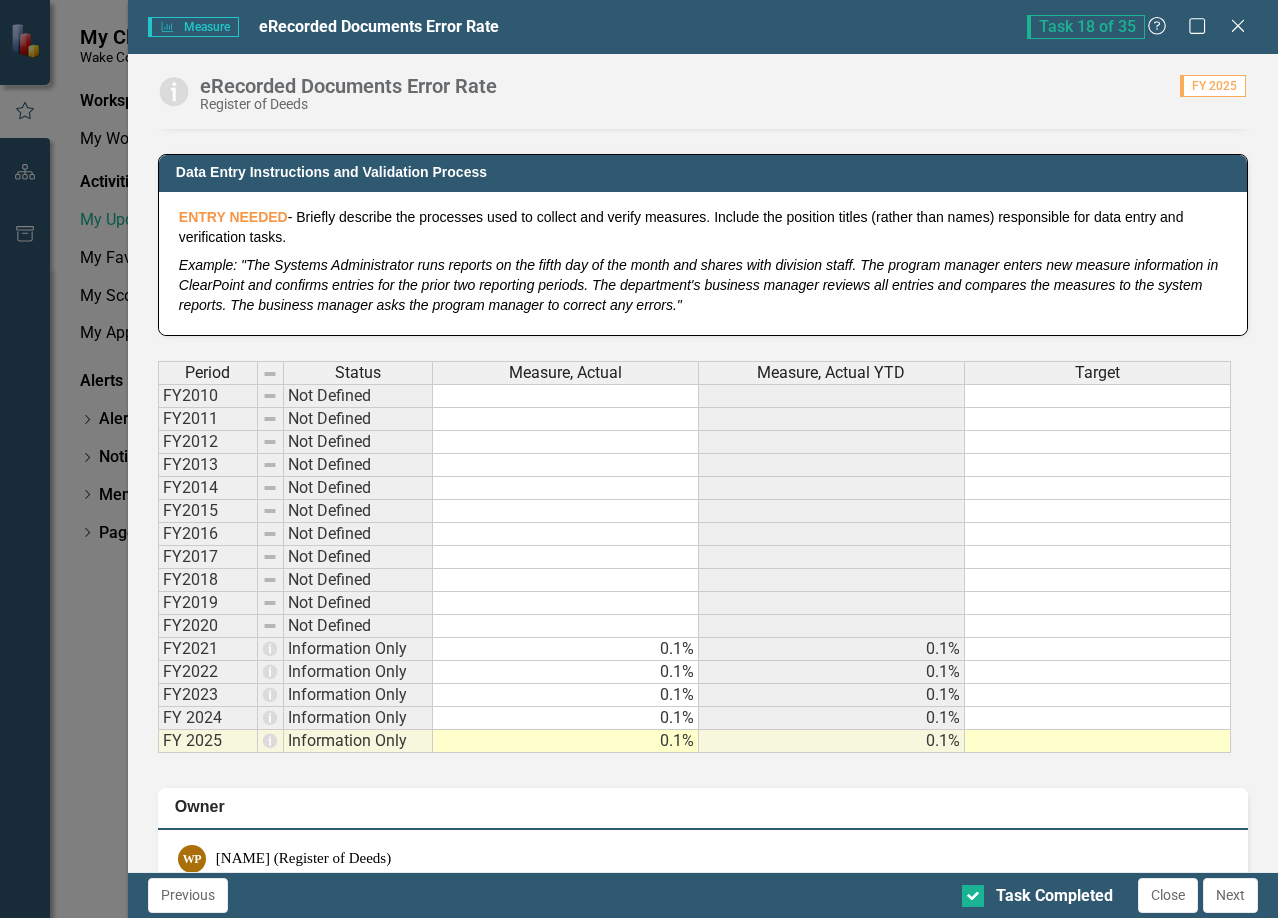 scroll, scrollTop: 1100, scrollLeft: 0, axis: vertical 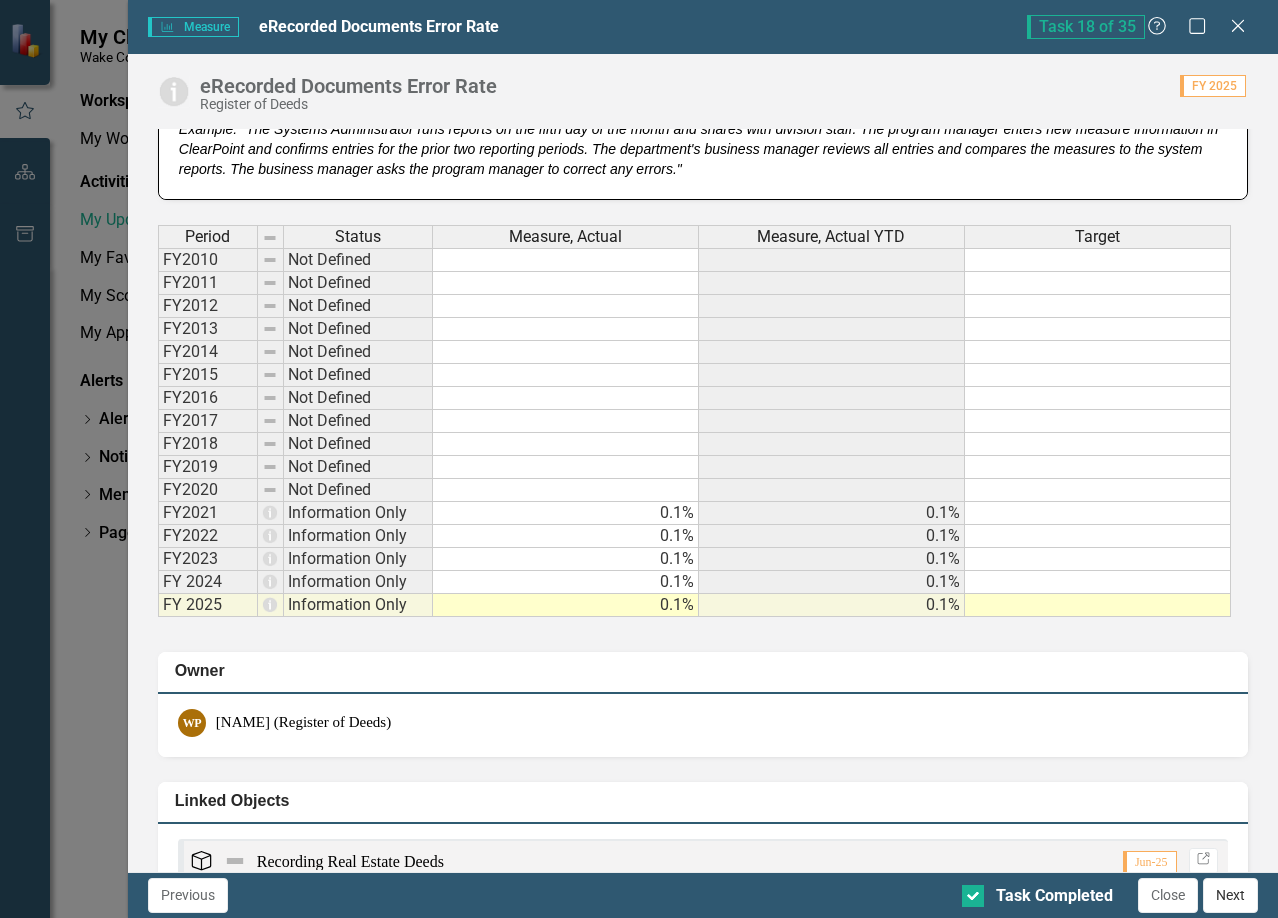 click on "Next" at bounding box center (1230, 895) 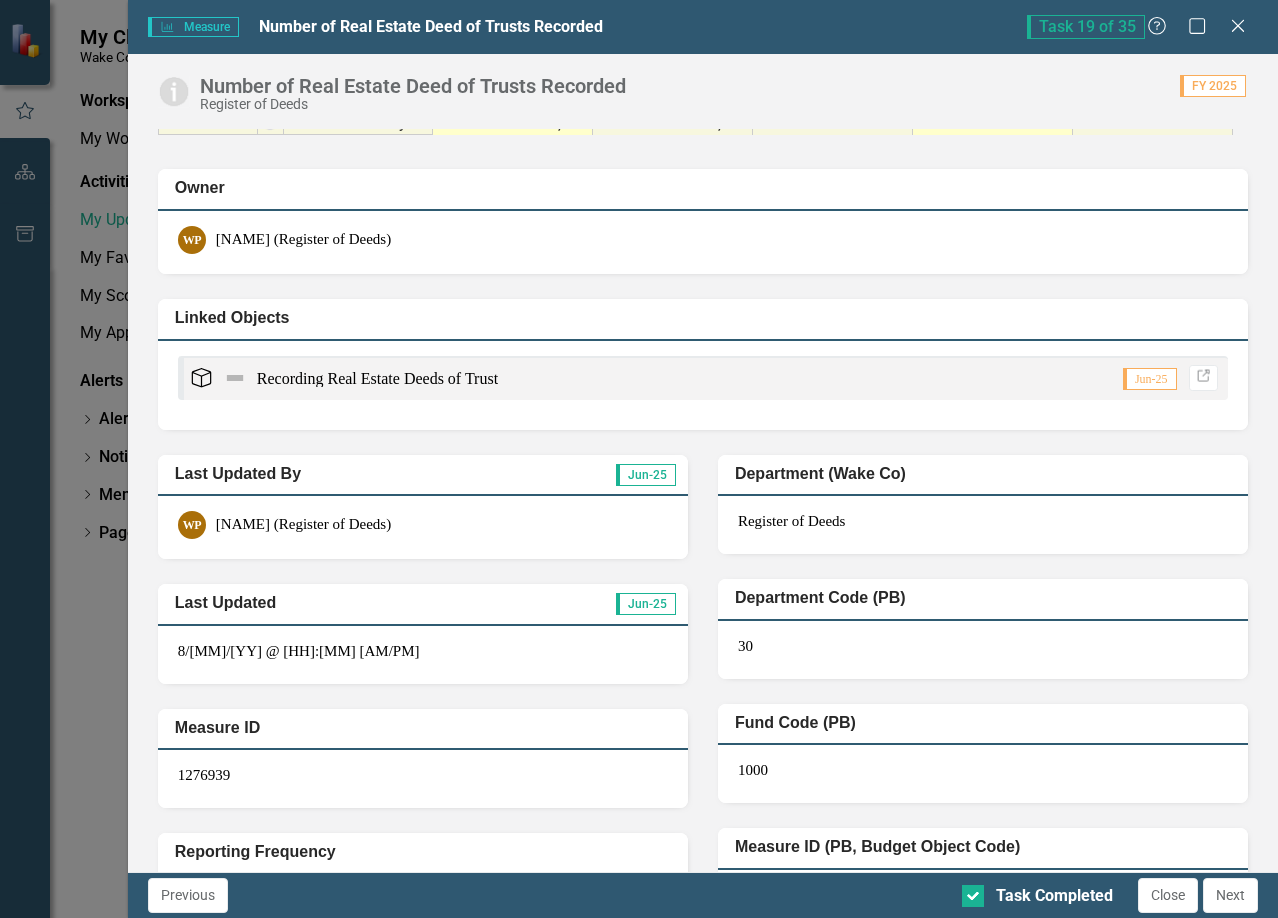 scroll, scrollTop: 1800, scrollLeft: 0, axis: vertical 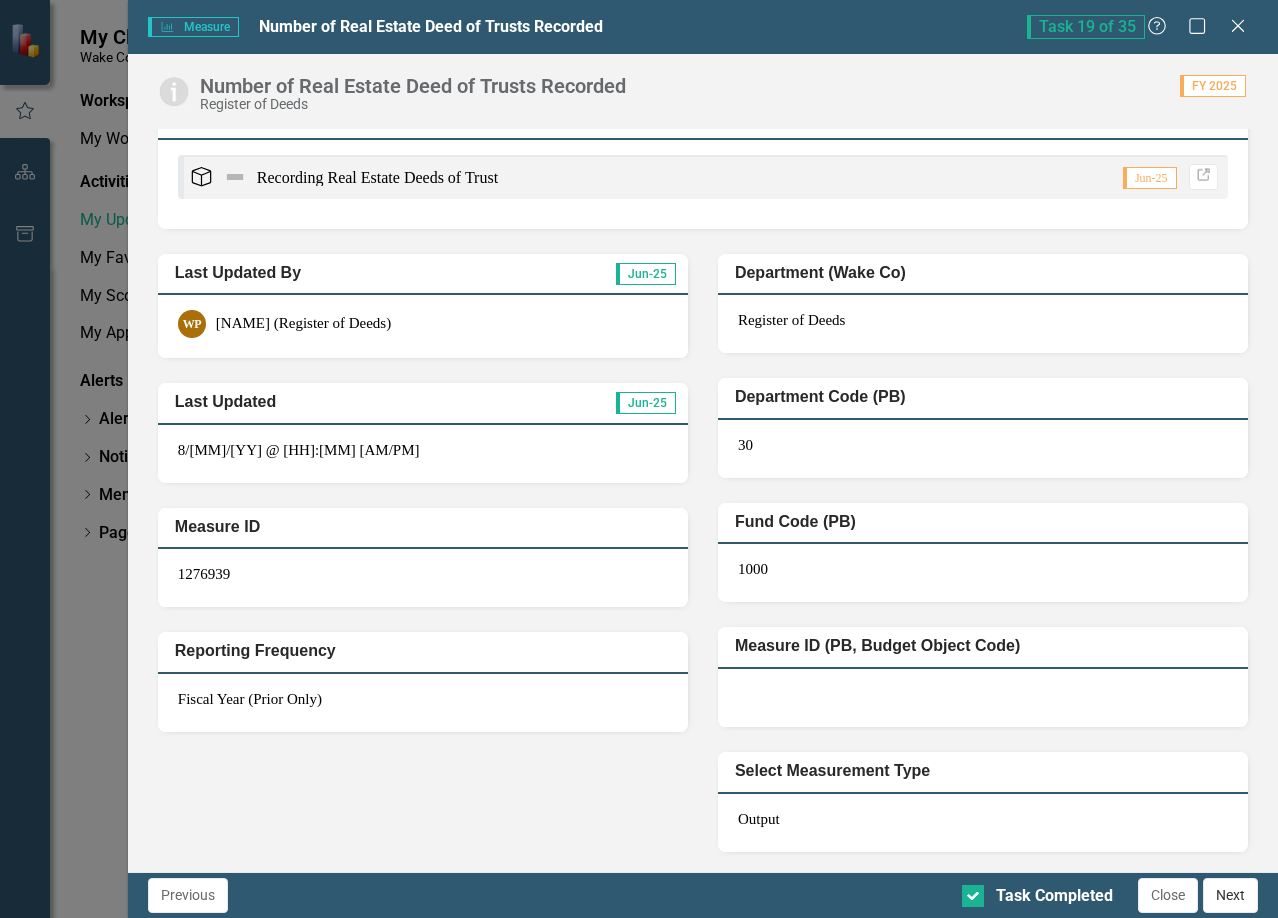 click on "Next" at bounding box center (1230, 895) 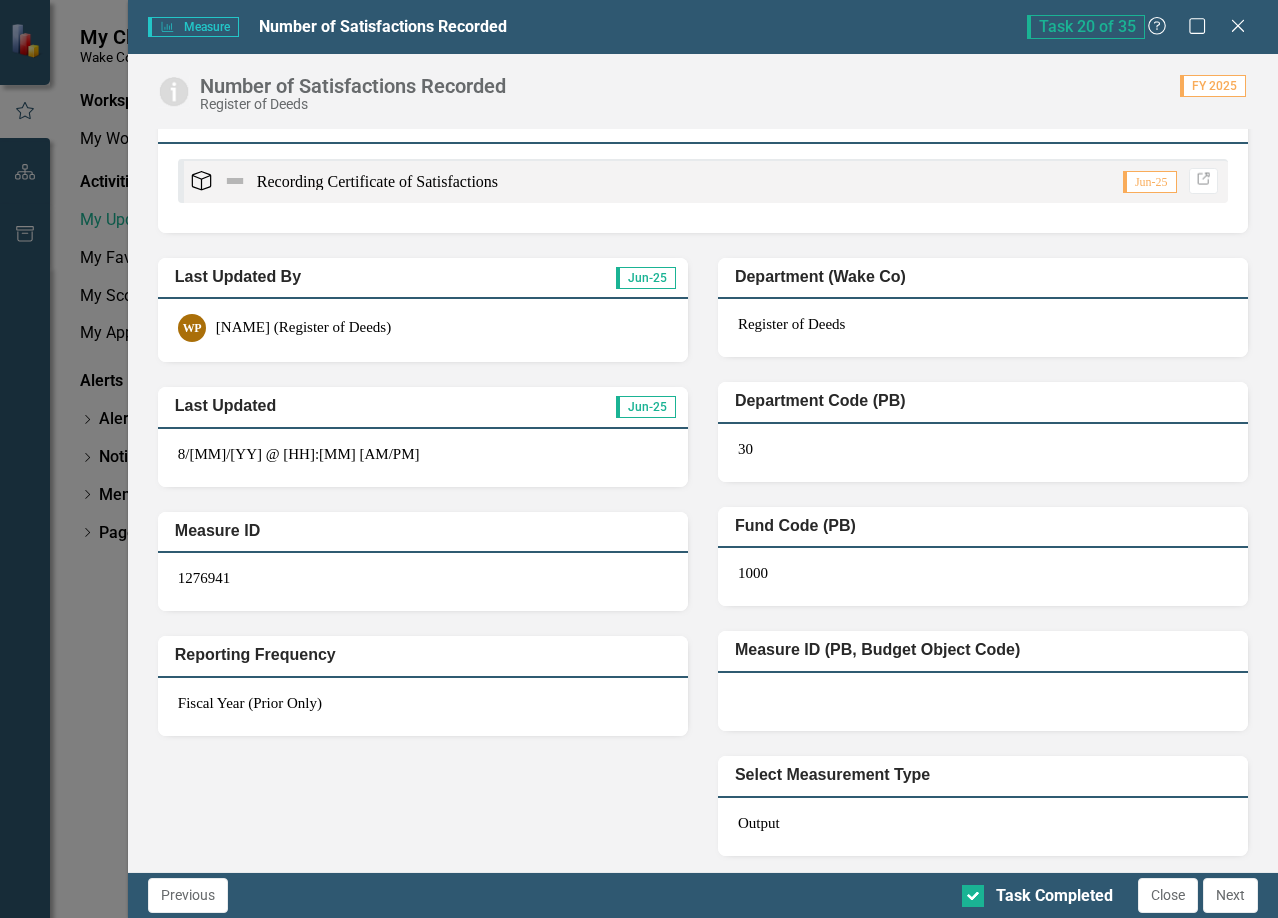 scroll, scrollTop: 1800, scrollLeft: 0, axis: vertical 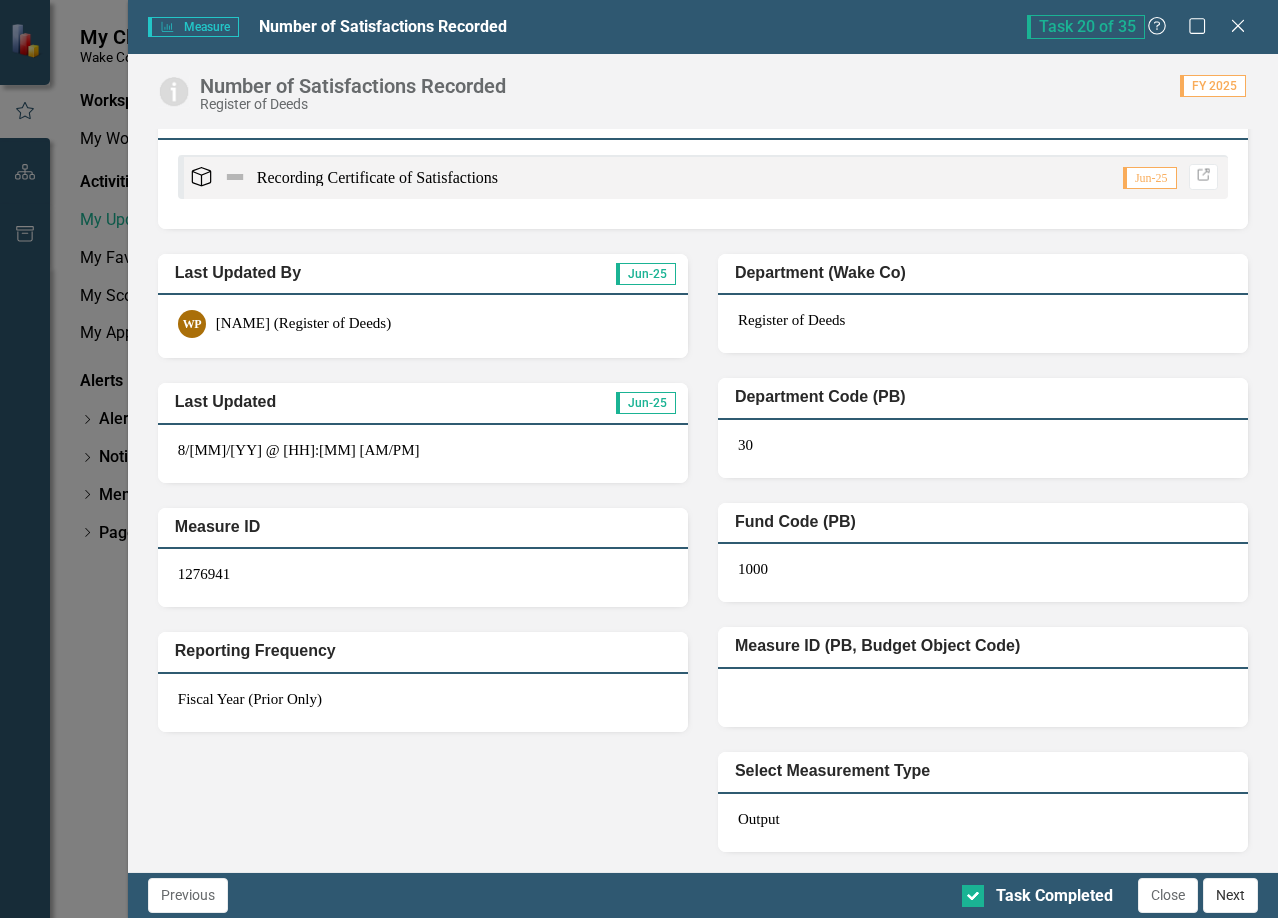 click on "Next" at bounding box center (1230, 895) 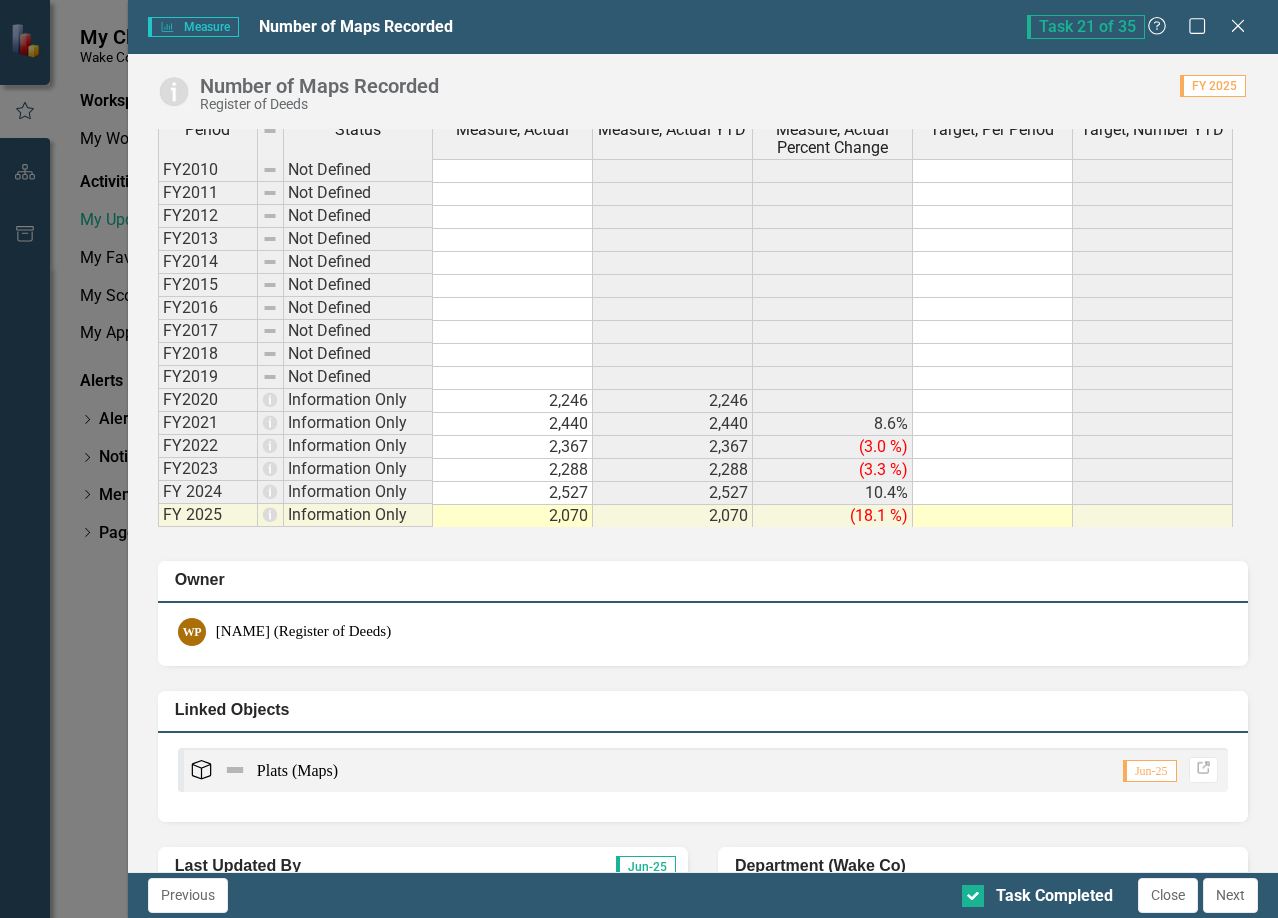 scroll, scrollTop: 1300, scrollLeft: 0, axis: vertical 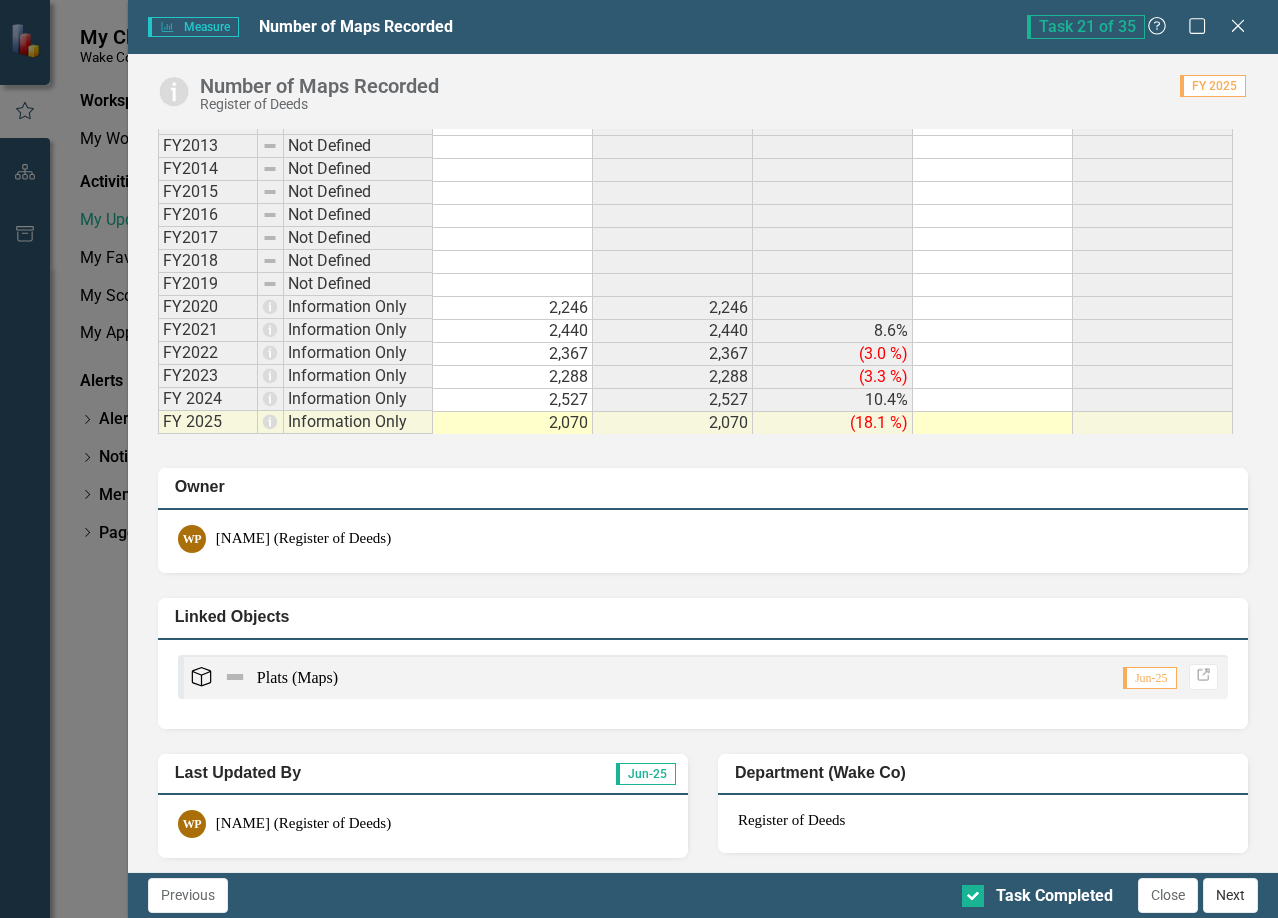 click on "Next" at bounding box center (1230, 895) 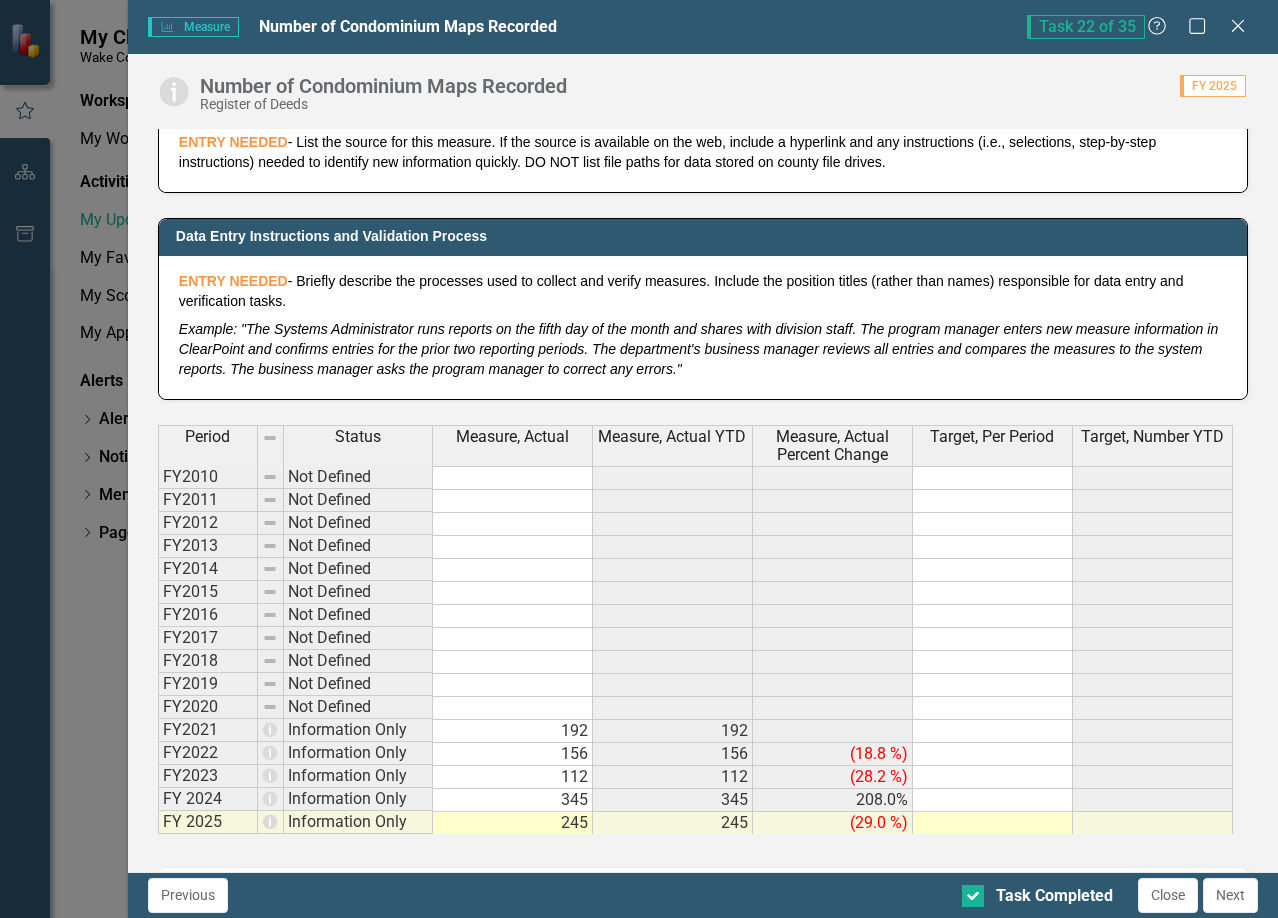 scroll, scrollTop: 1300, scrollLeft: 0, axis: vertical 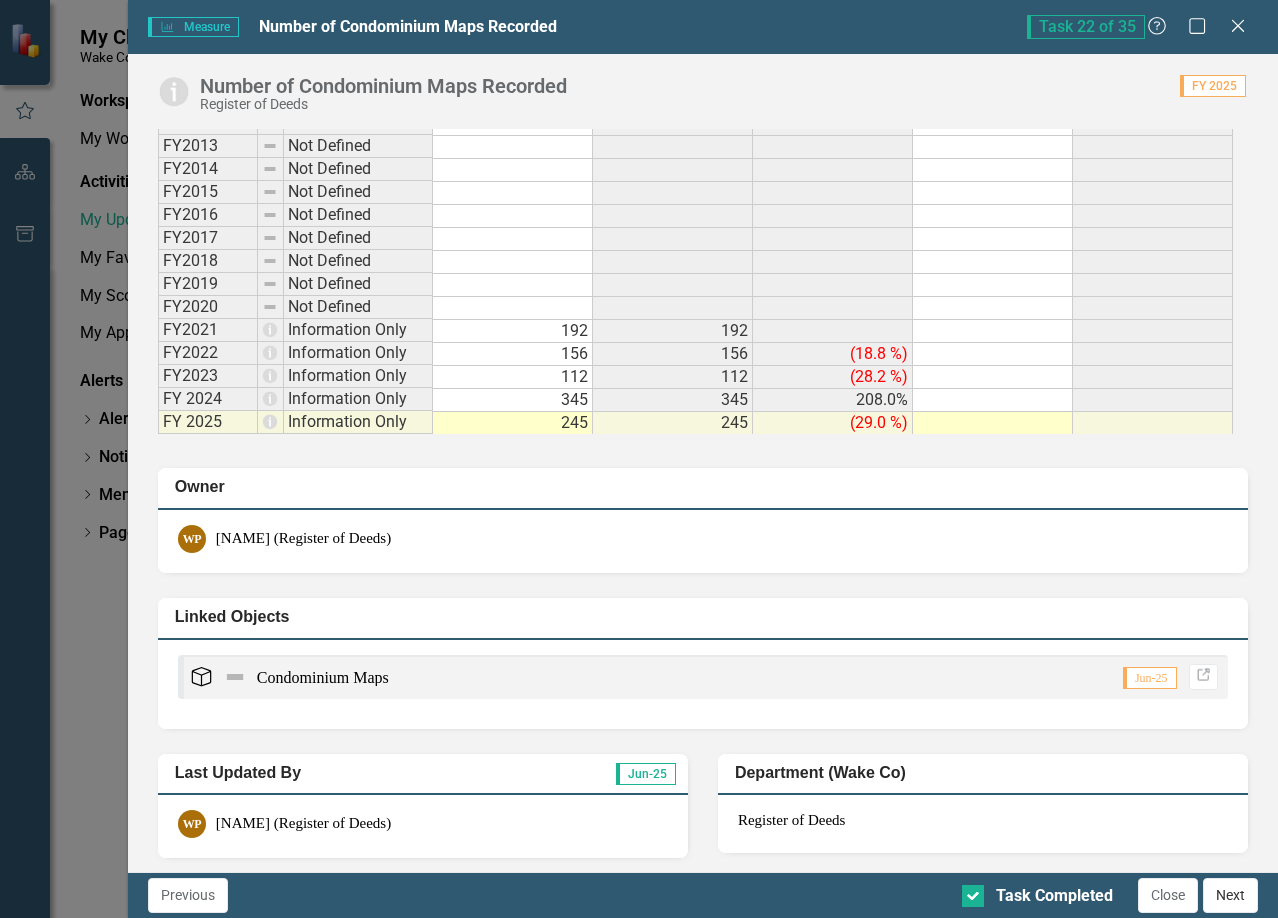 click on "Next" at bounding box center (1230, 895) 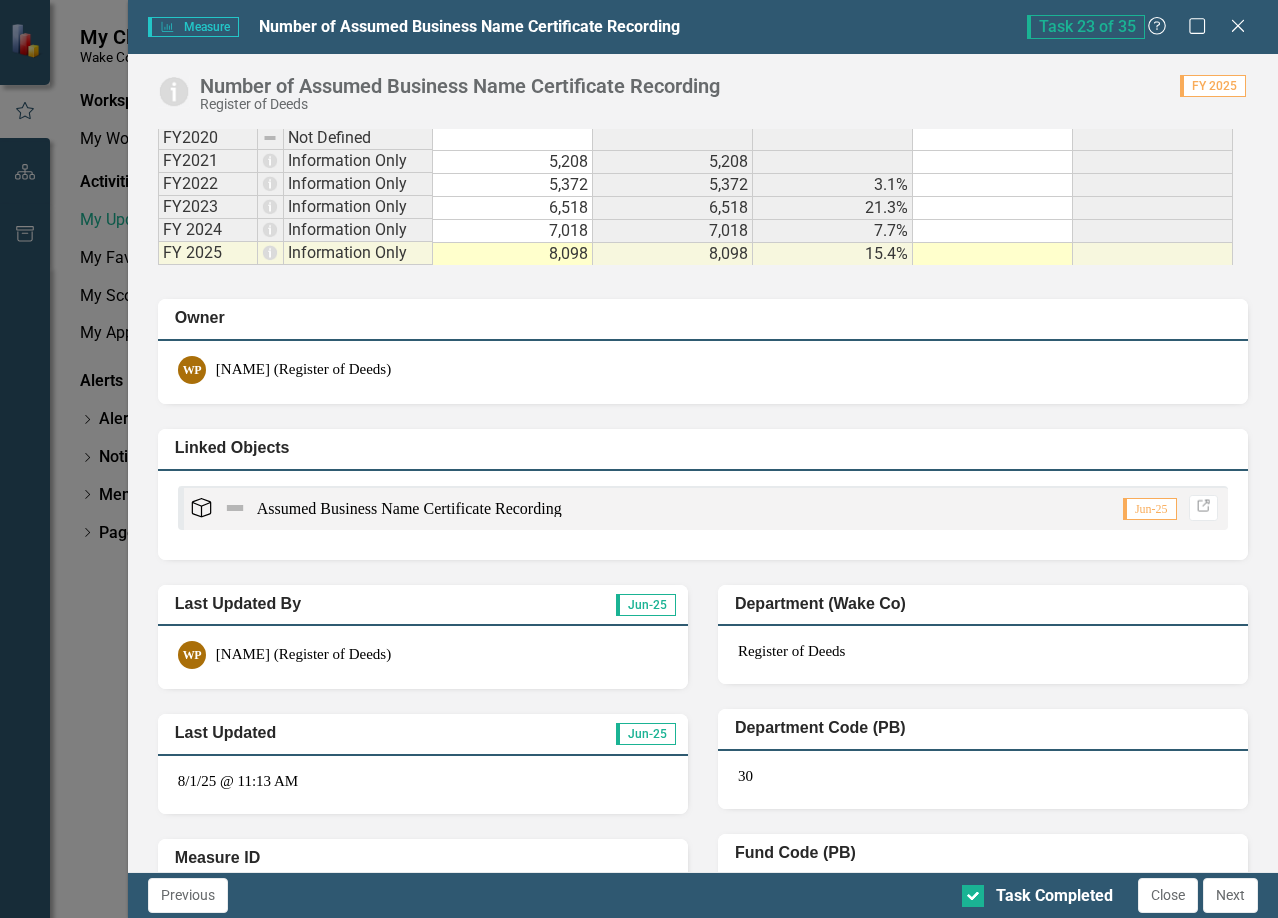 scroll, scrollTop: 1500, scrollLeft: 0, axis: vertical 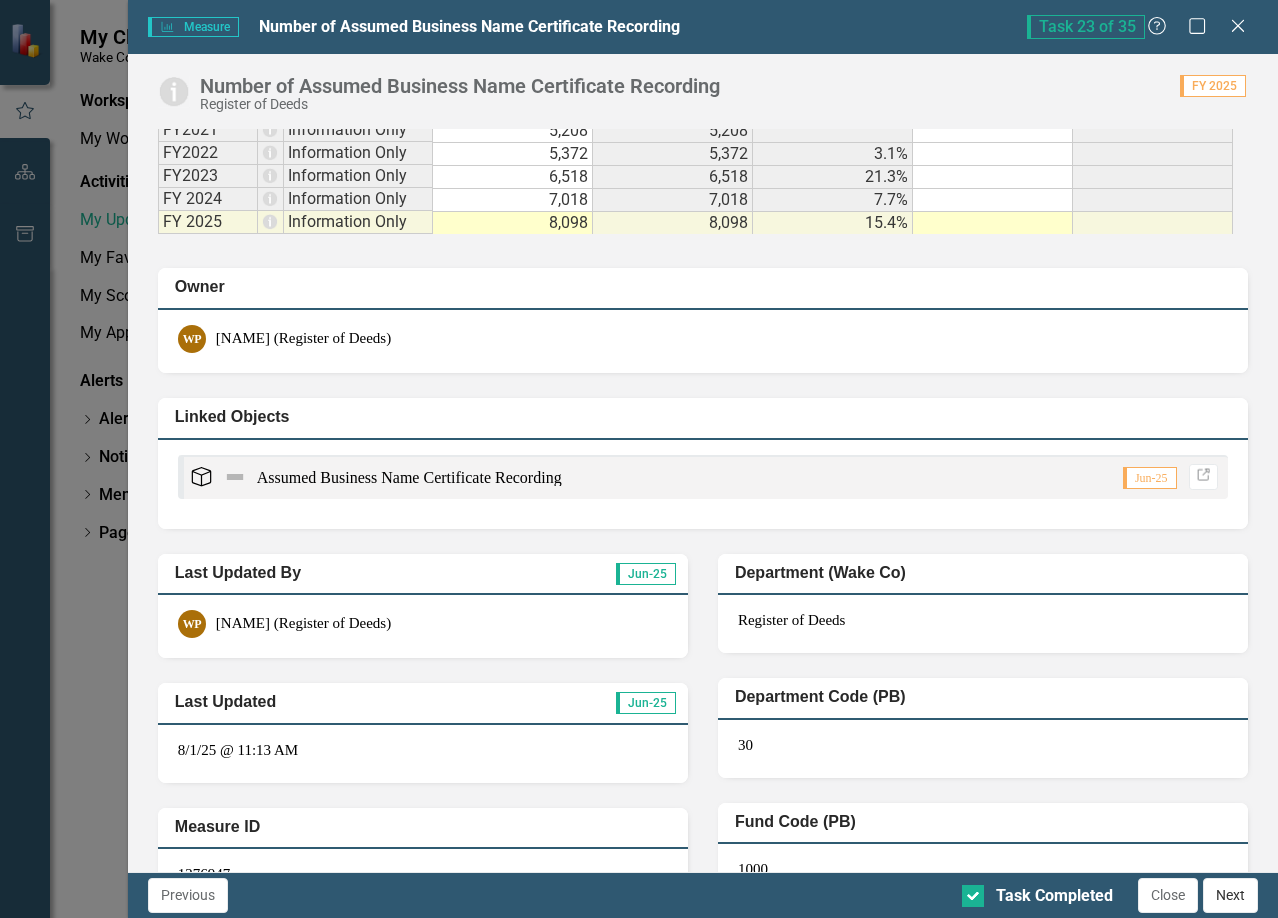 click on "Next" at bounding box center (1230, 895) 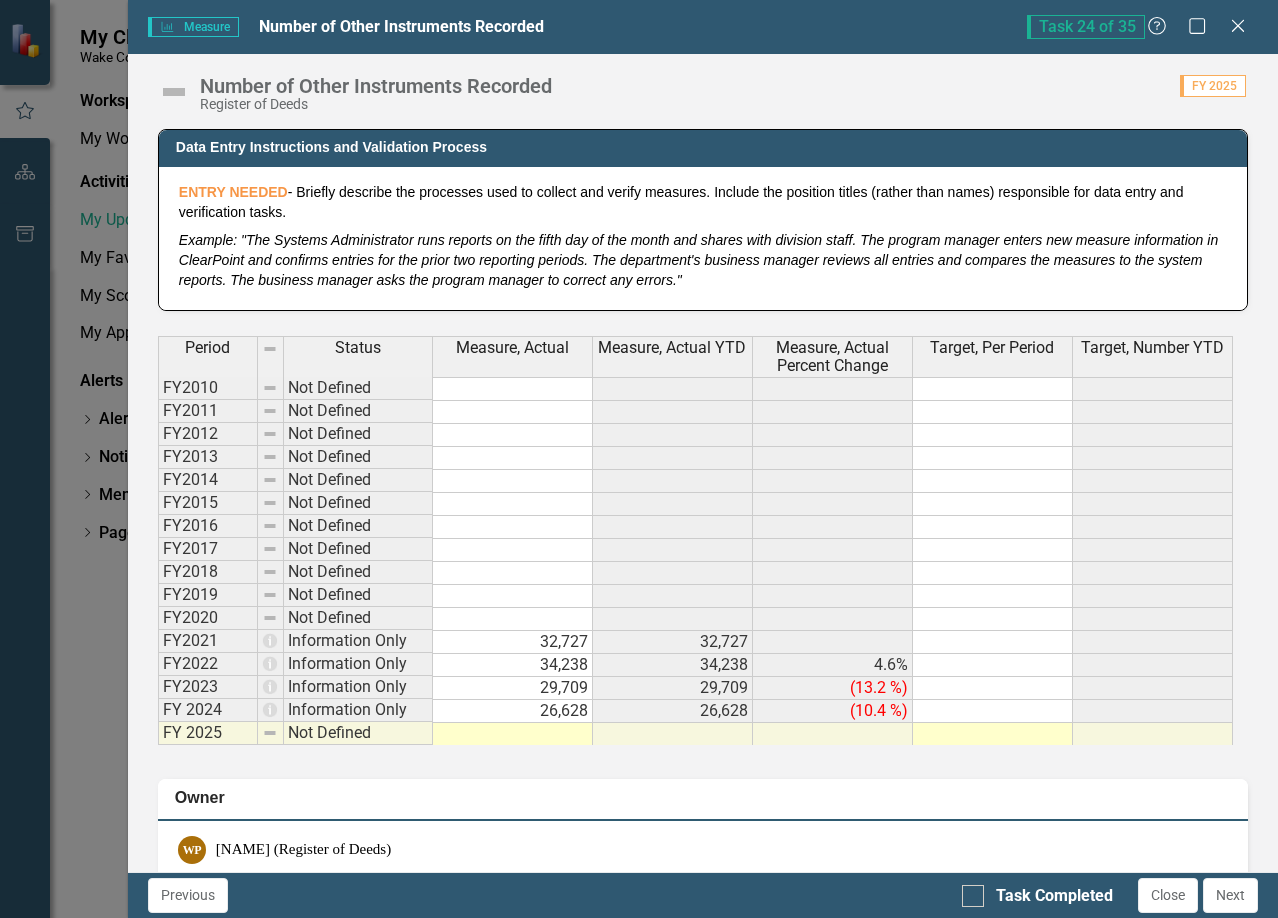 scroll, scrollTop: 1000, scrollLeft: 0, axis: vertical 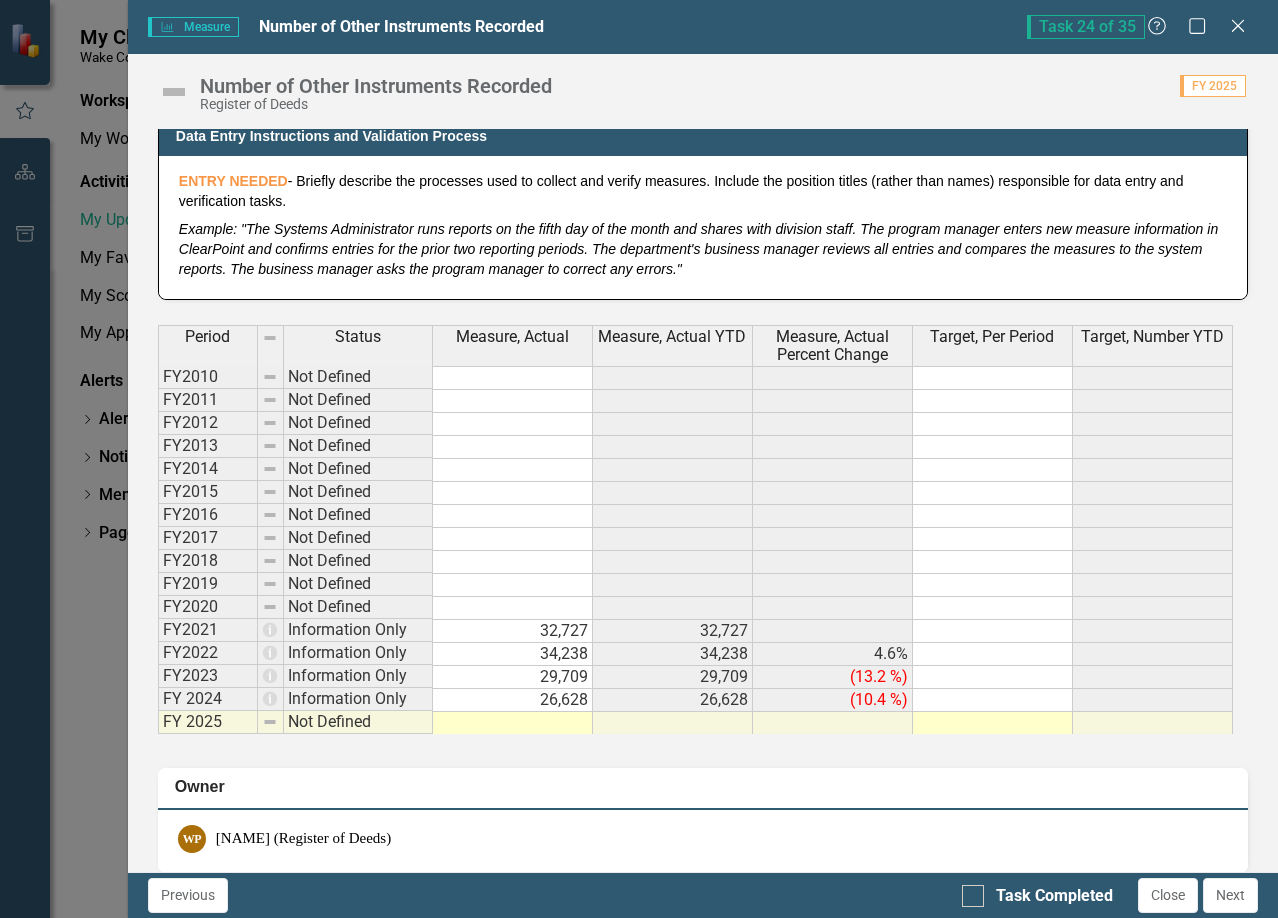 click at bounding box center (513, 723) 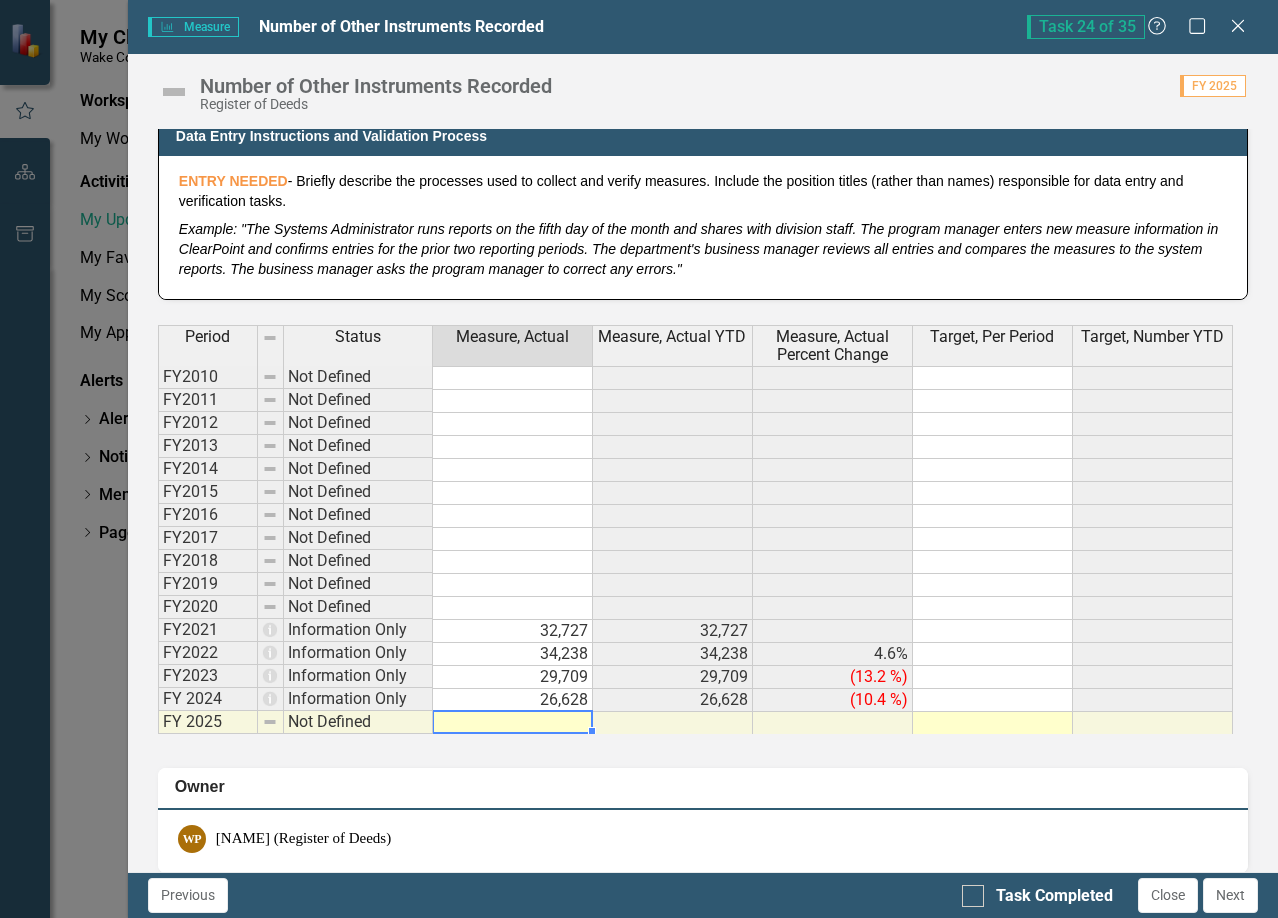 click at bounding box center [513, 723] 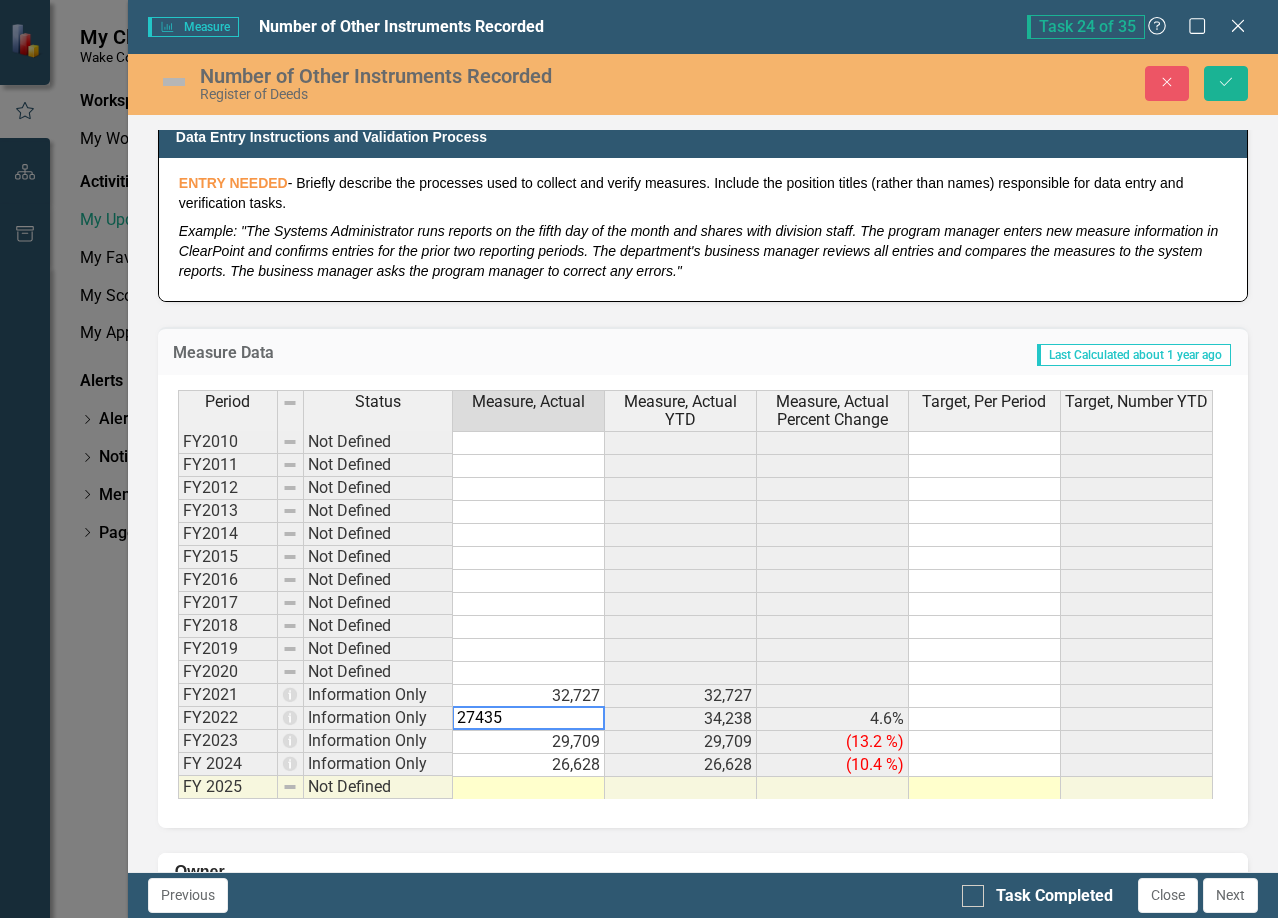 type on "27435" 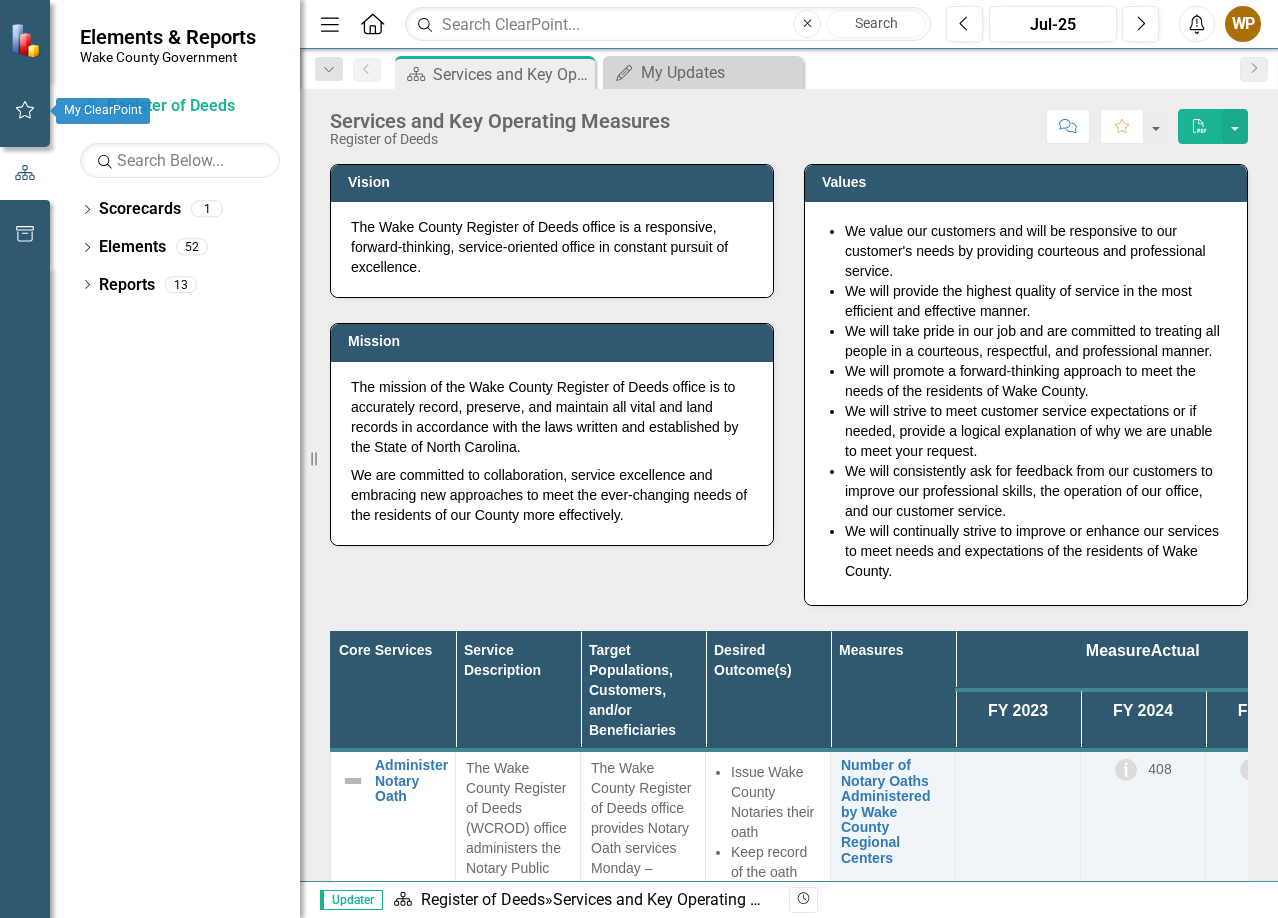 click 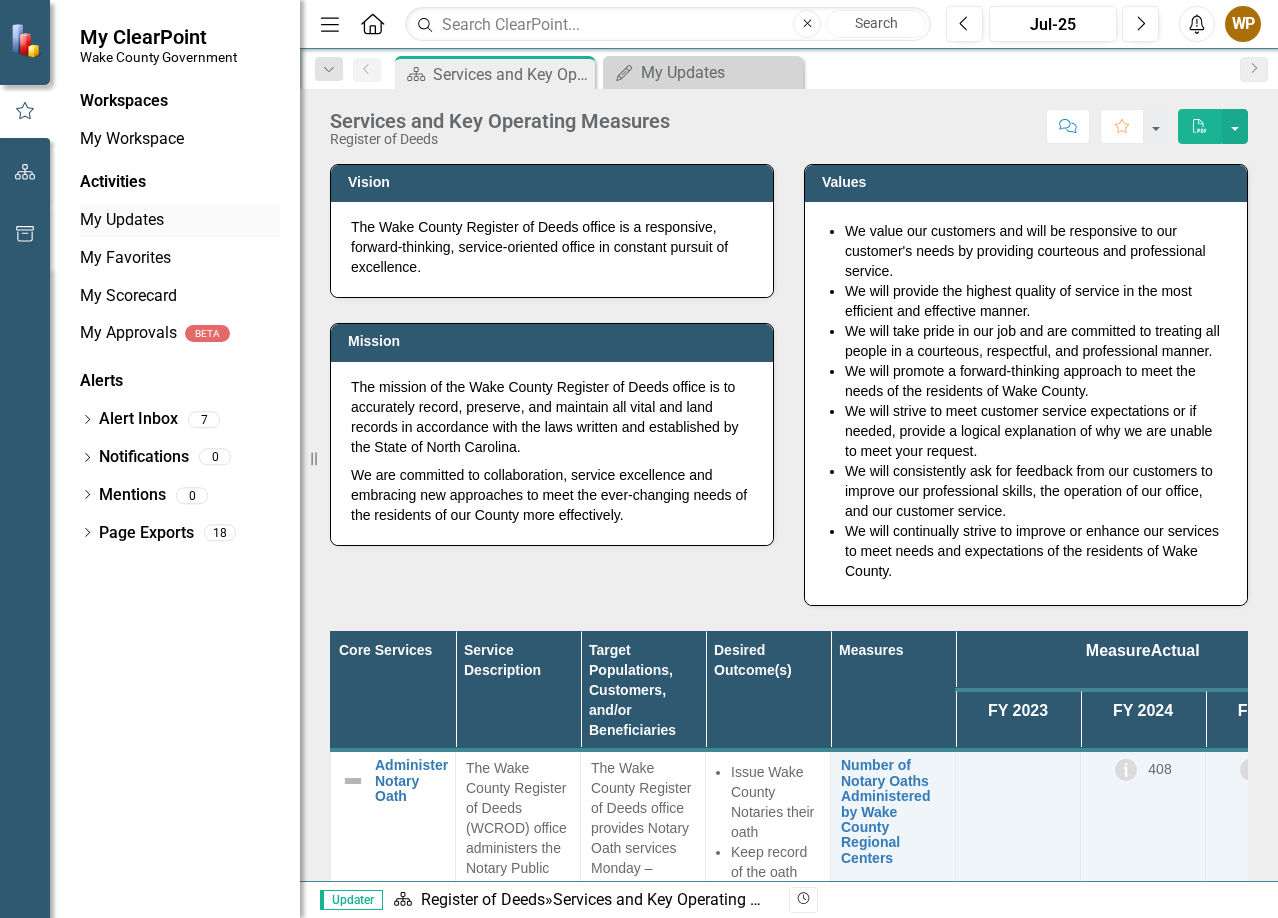 click on "My Updates" at bounding box center (180, 220) 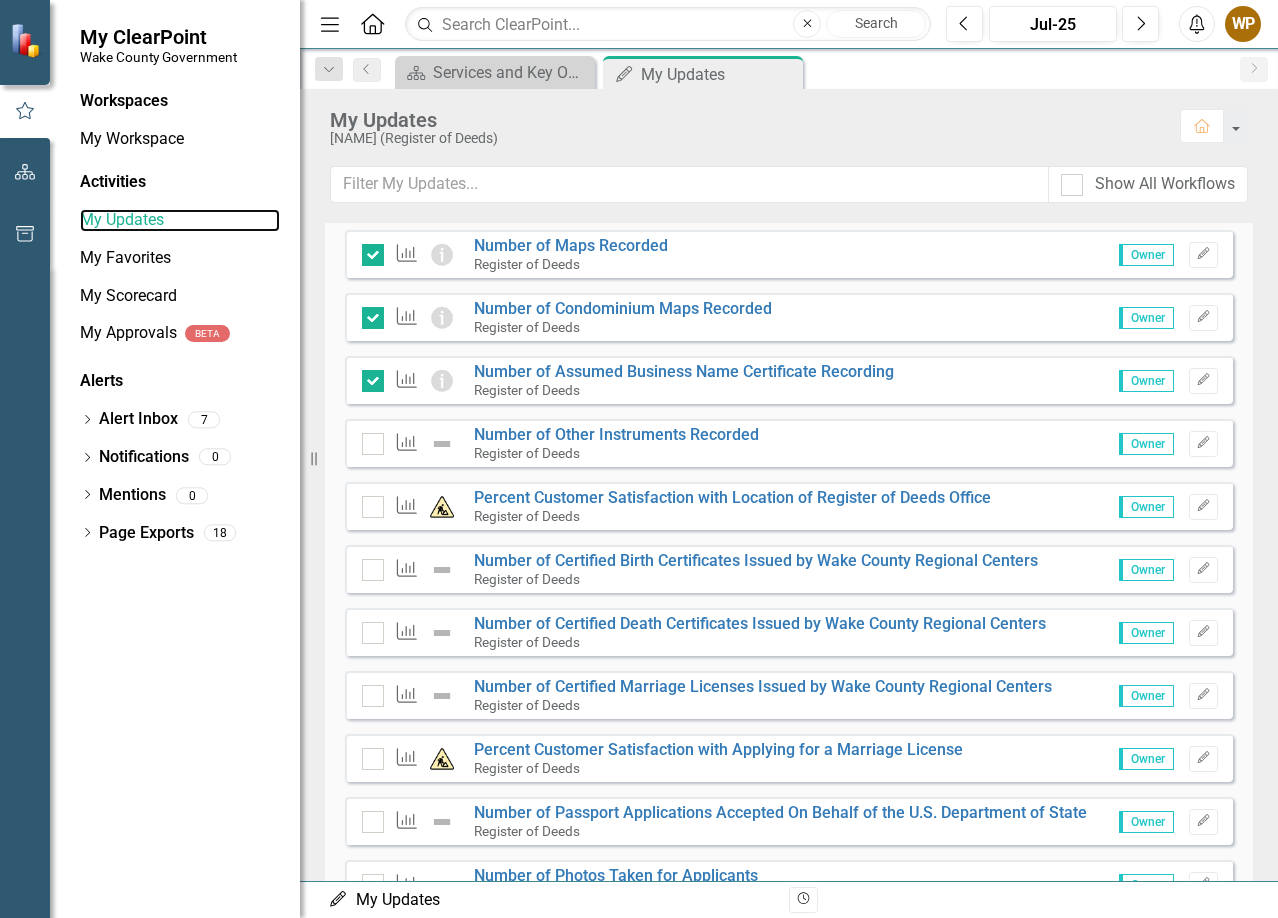 scroll, scrollTop: 1600, scrollLeft: 0, axis: vertical 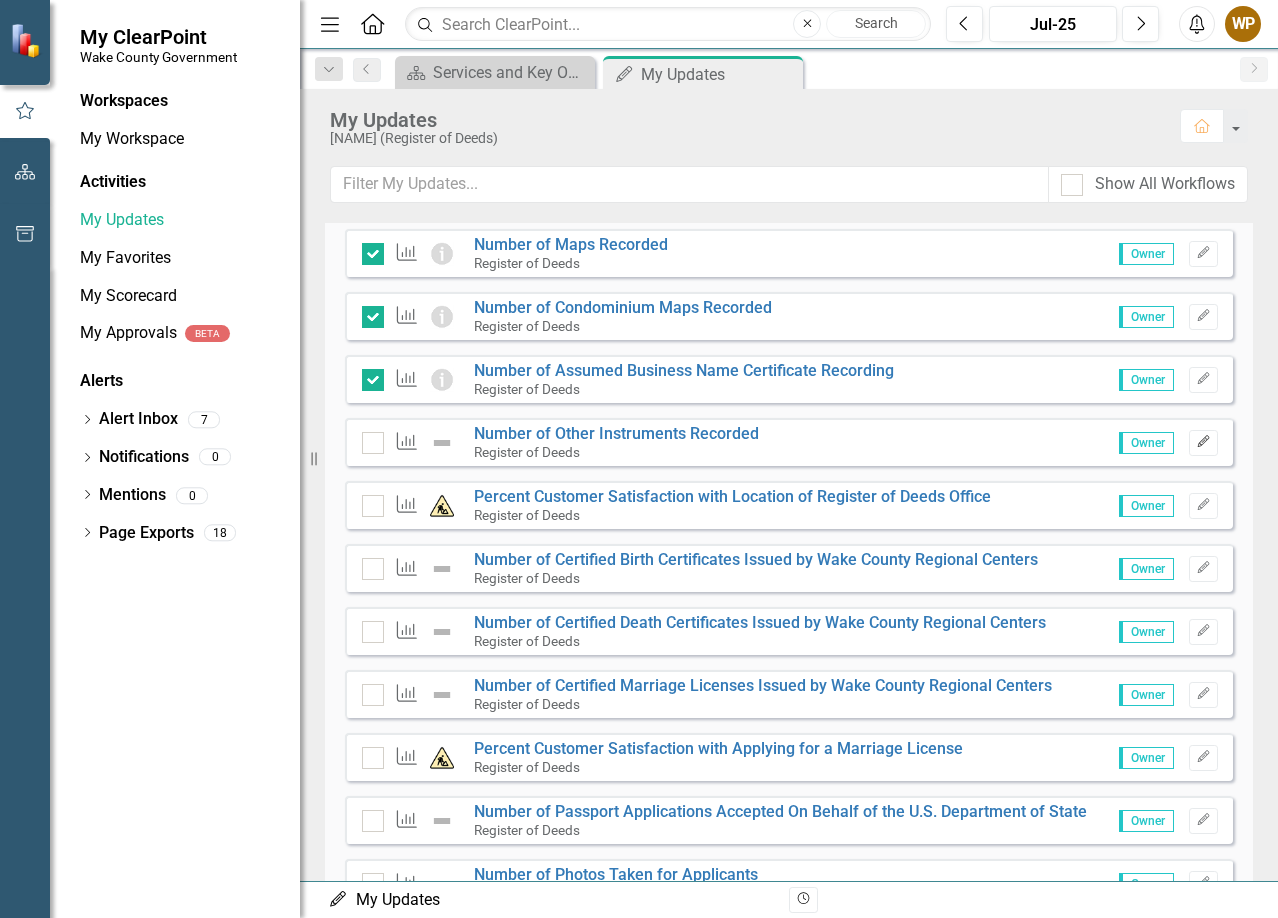 click on "Edit" 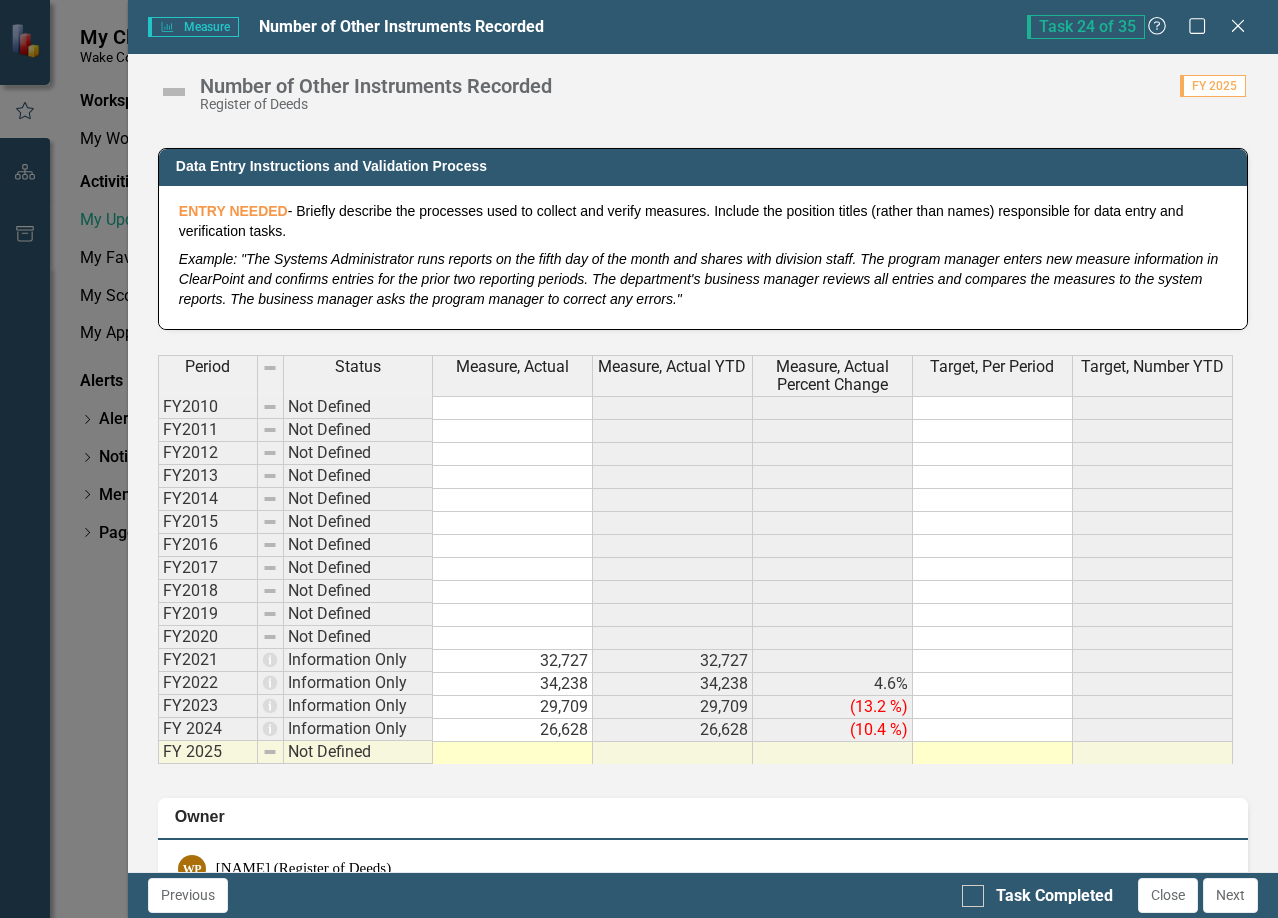 scroll, scrollTop: 1000, scrollLeft: 0, axis: vertical 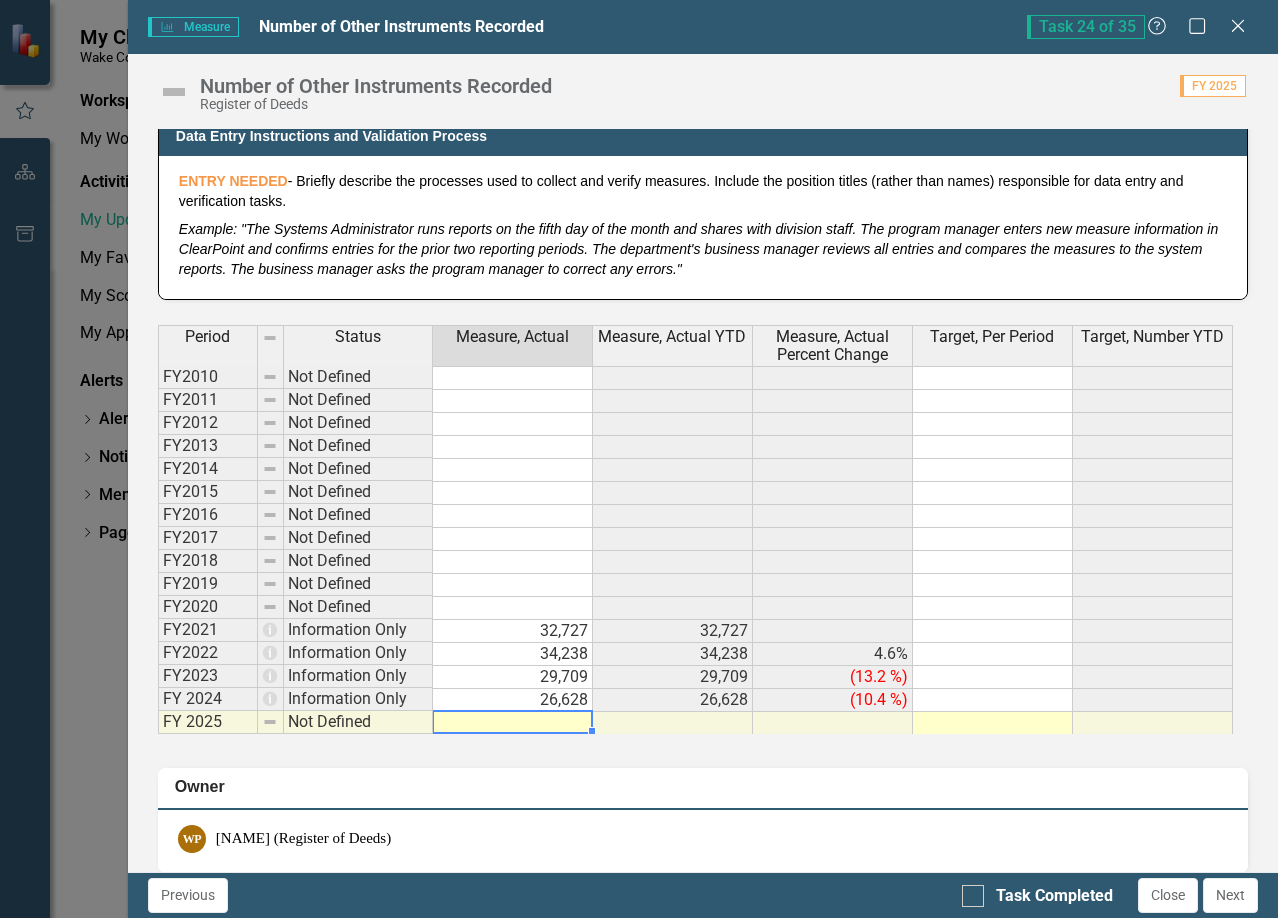 click at bounding box center (513, 723) 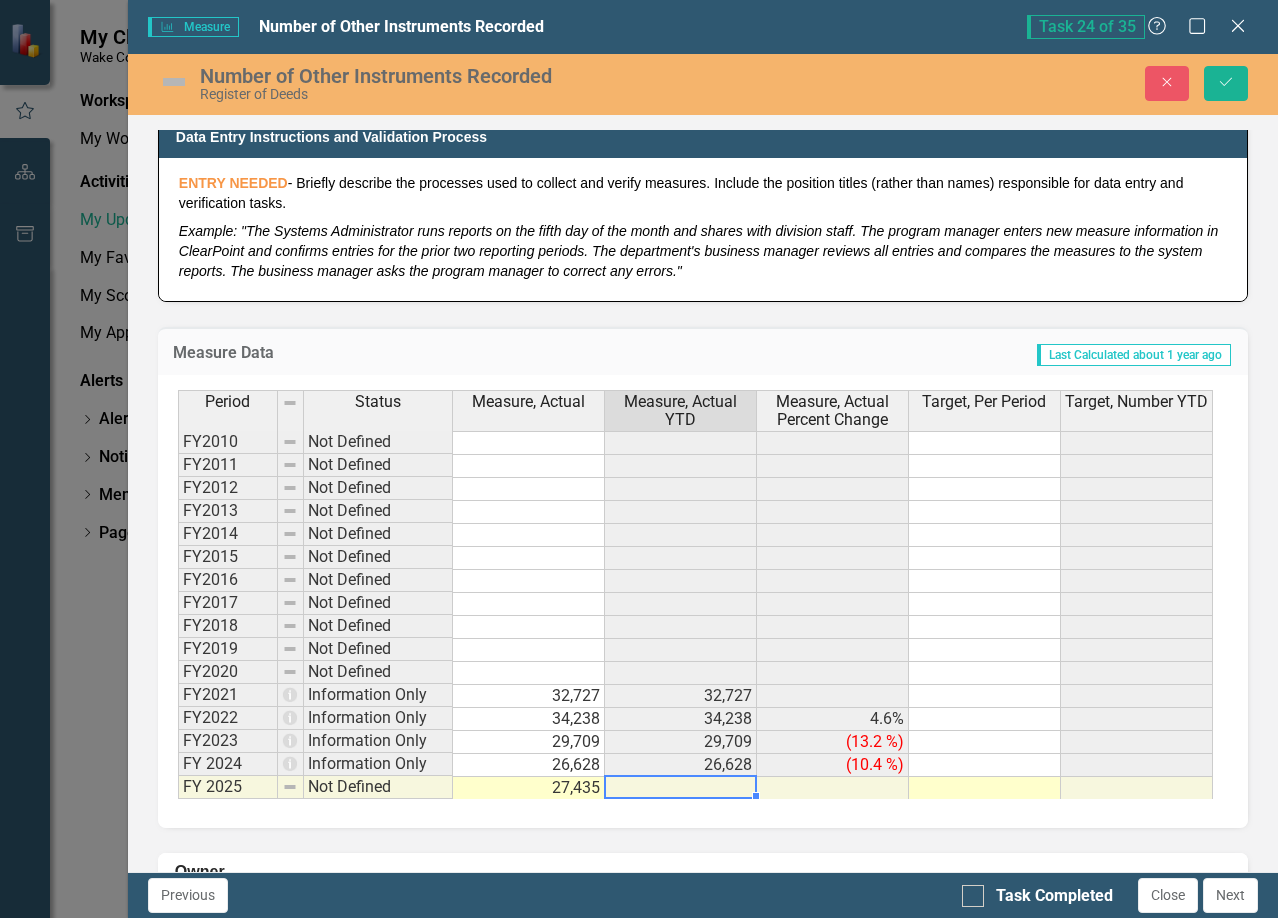 type on "27435" 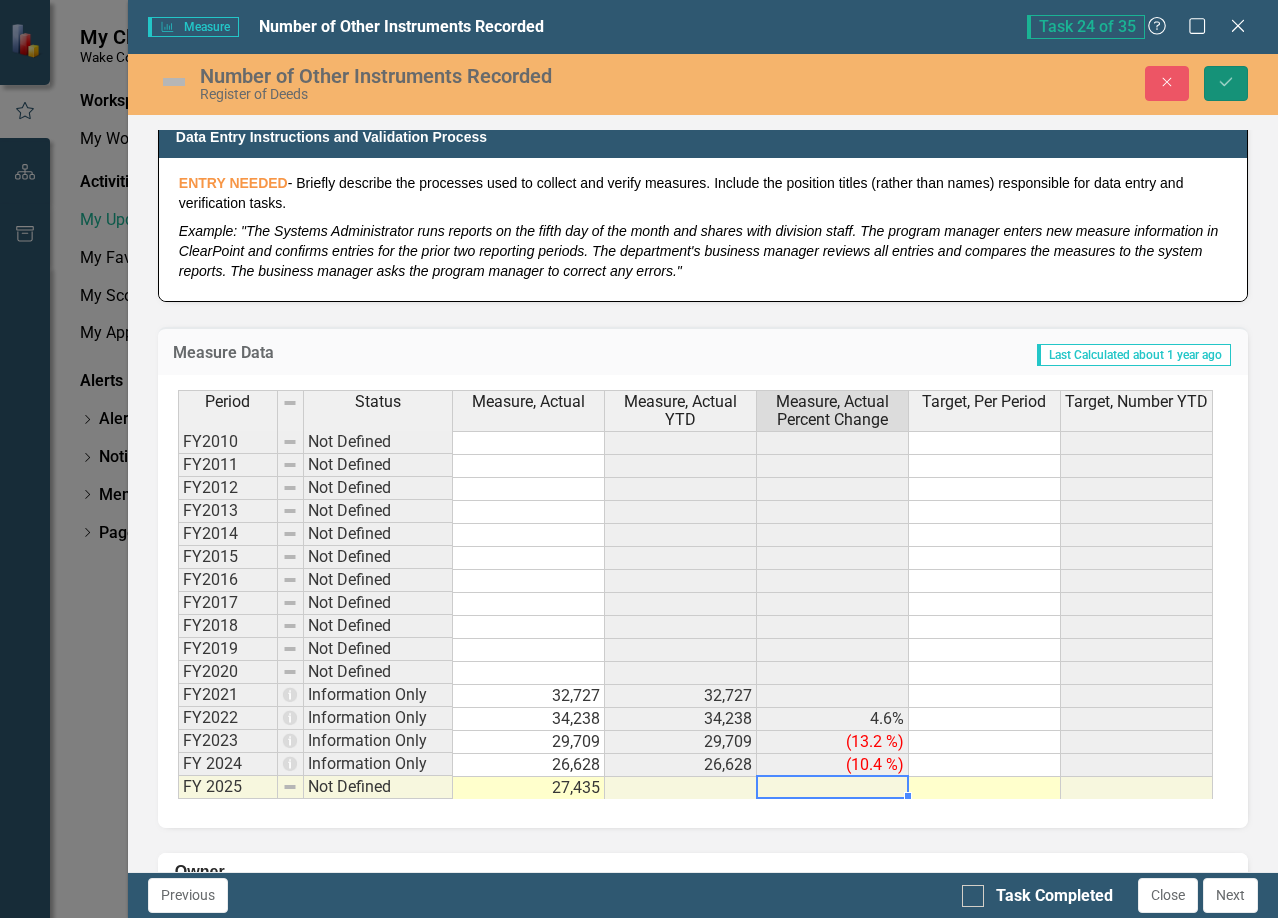 drag, startPoint x: 1224, startPoint y: 90, endPoint x: 1240, endPoint y: 96, distance: 17.088007 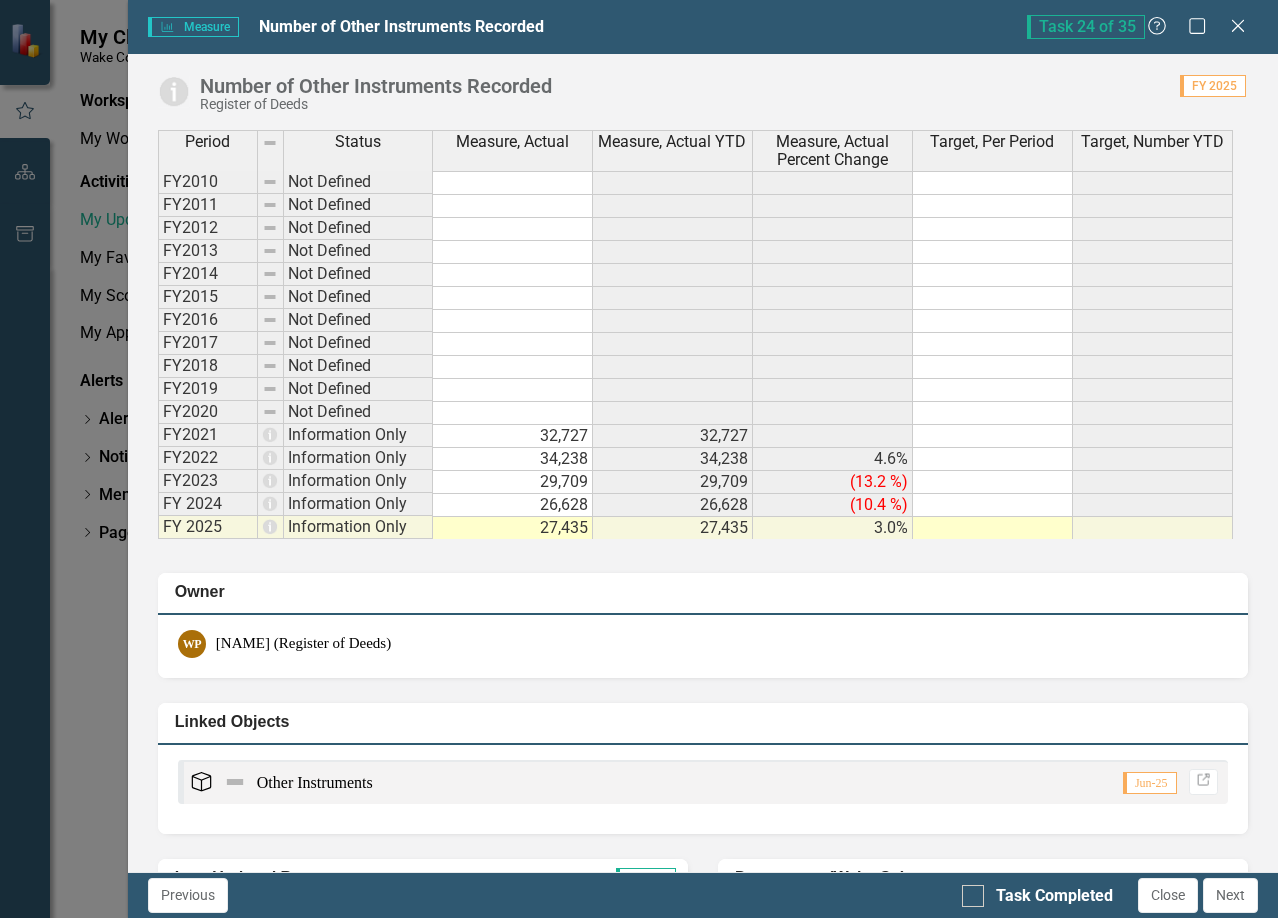 scroll, scrollTop: 1200, scrollLeft: 0, axis: vertical 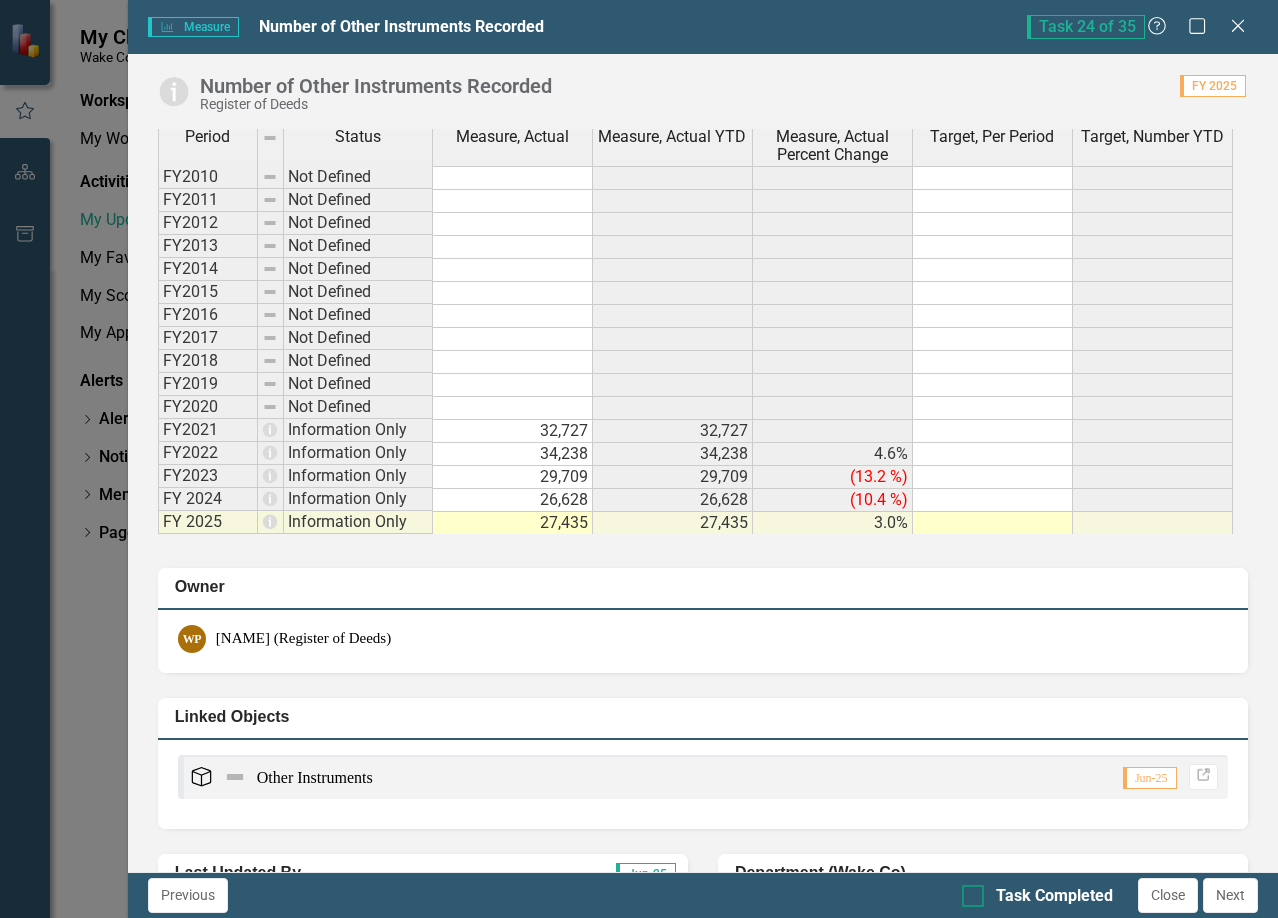 click at bounding box center [973, 896] 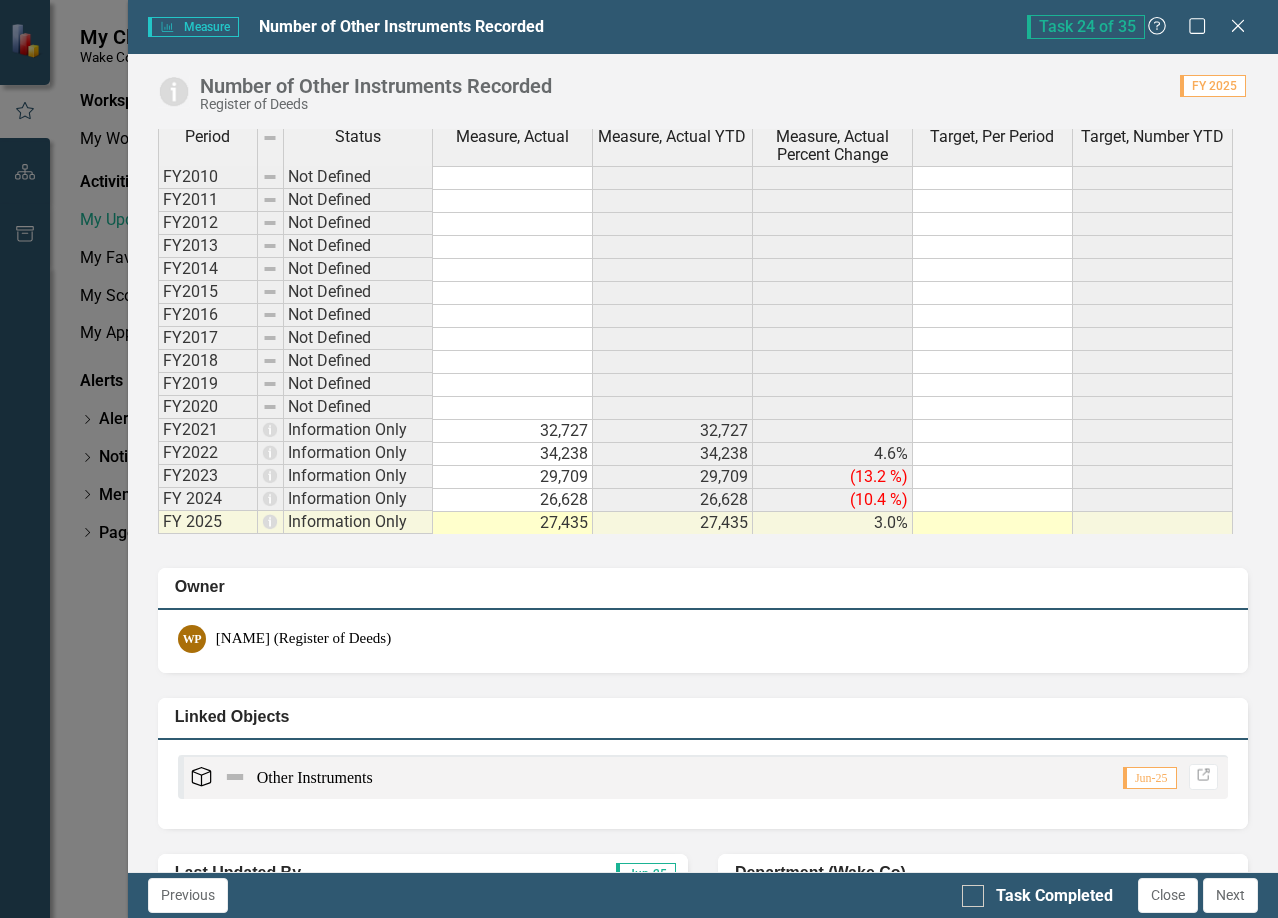 checkbox on "true" 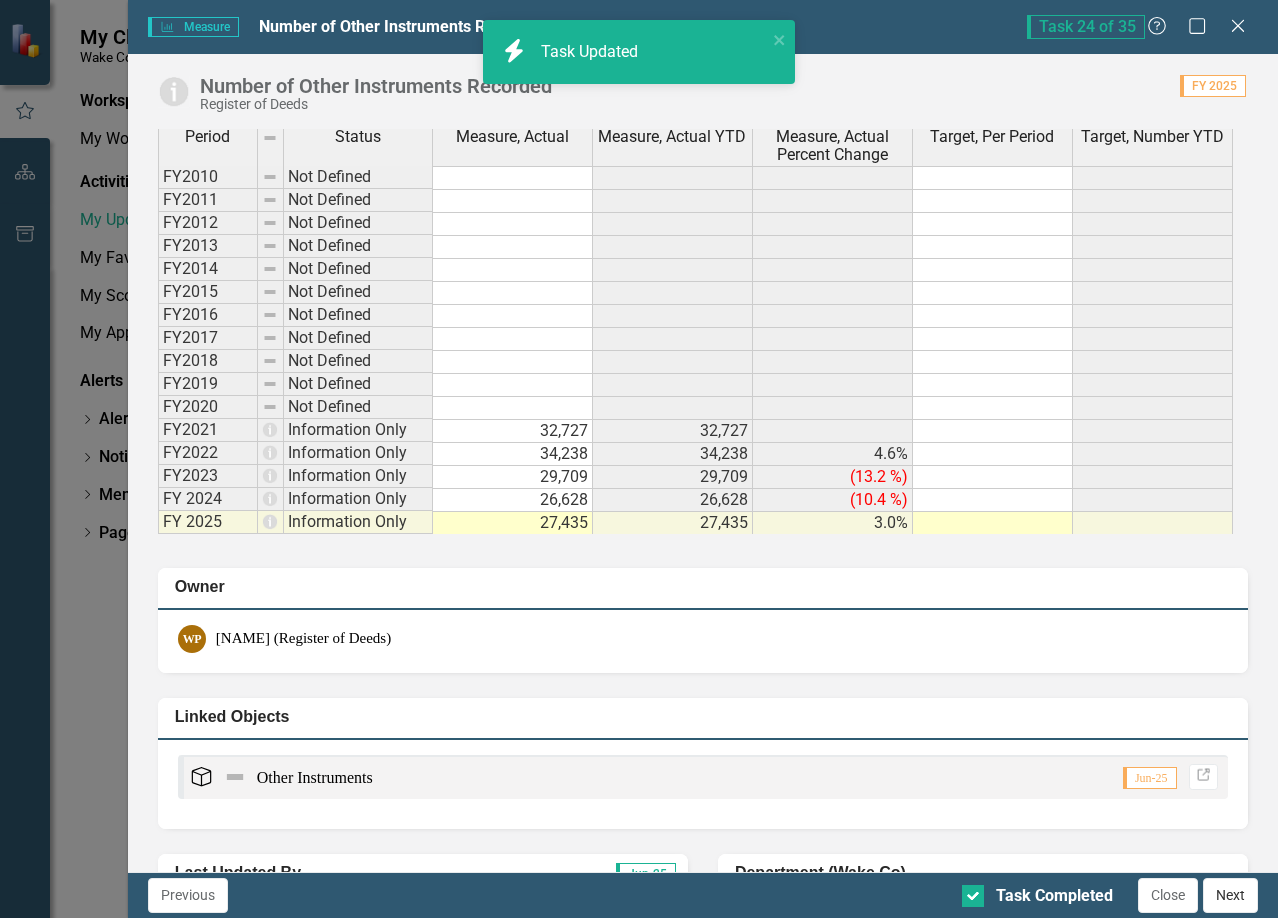 click on "Next" at bounding box center [1230, 895] 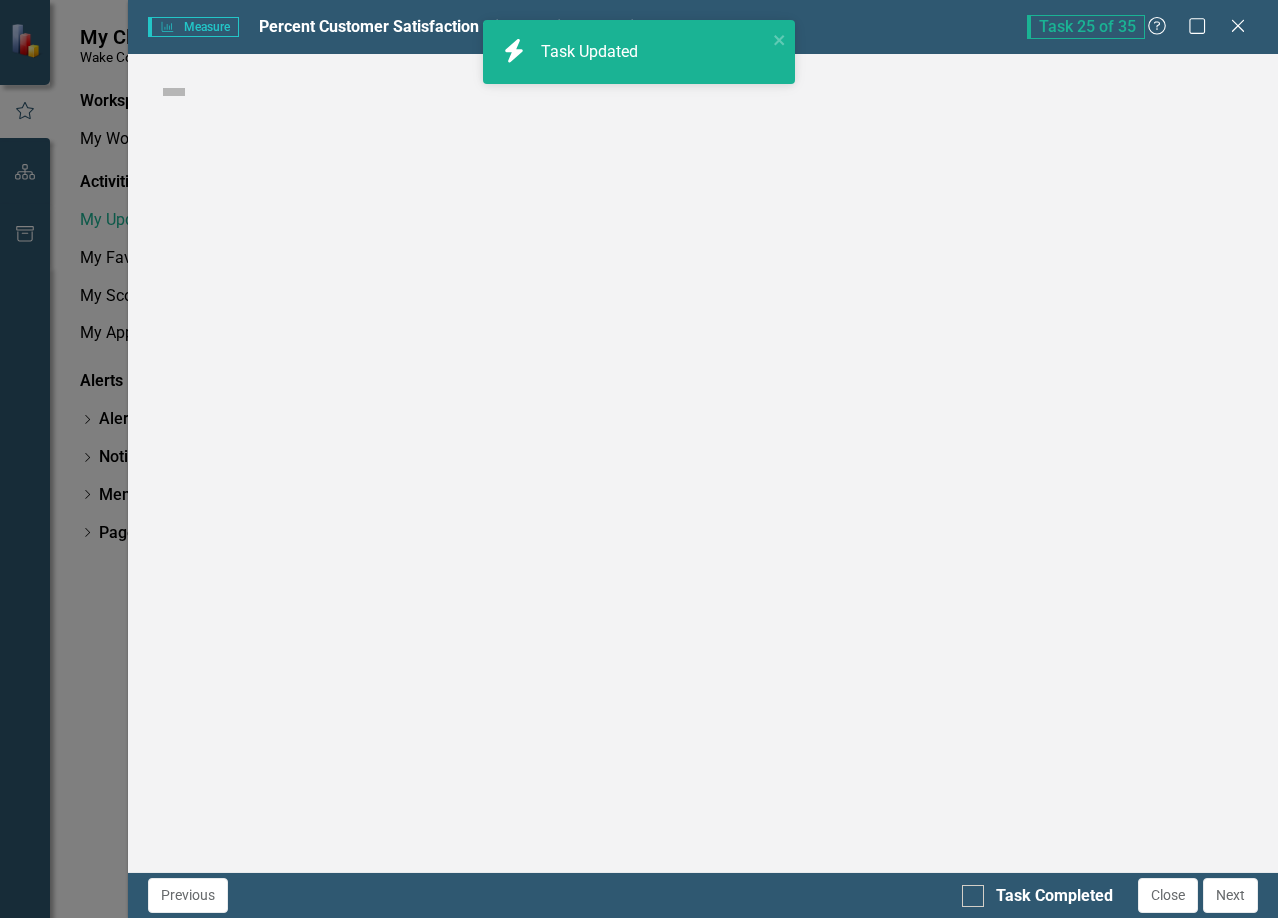 checkbox on "true" 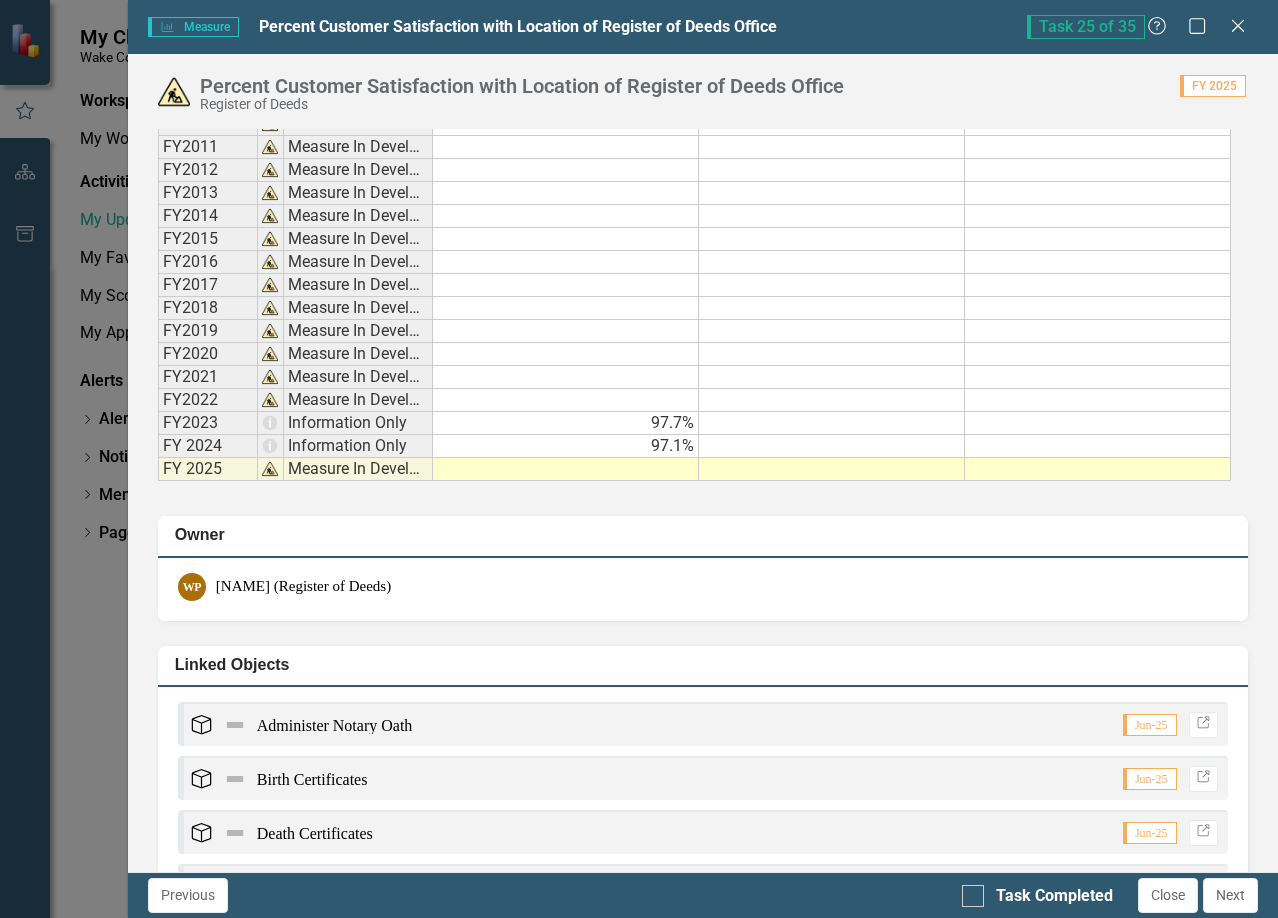 scroll, scrollTop: 1300, scrollLeft: 0, axis: vertical 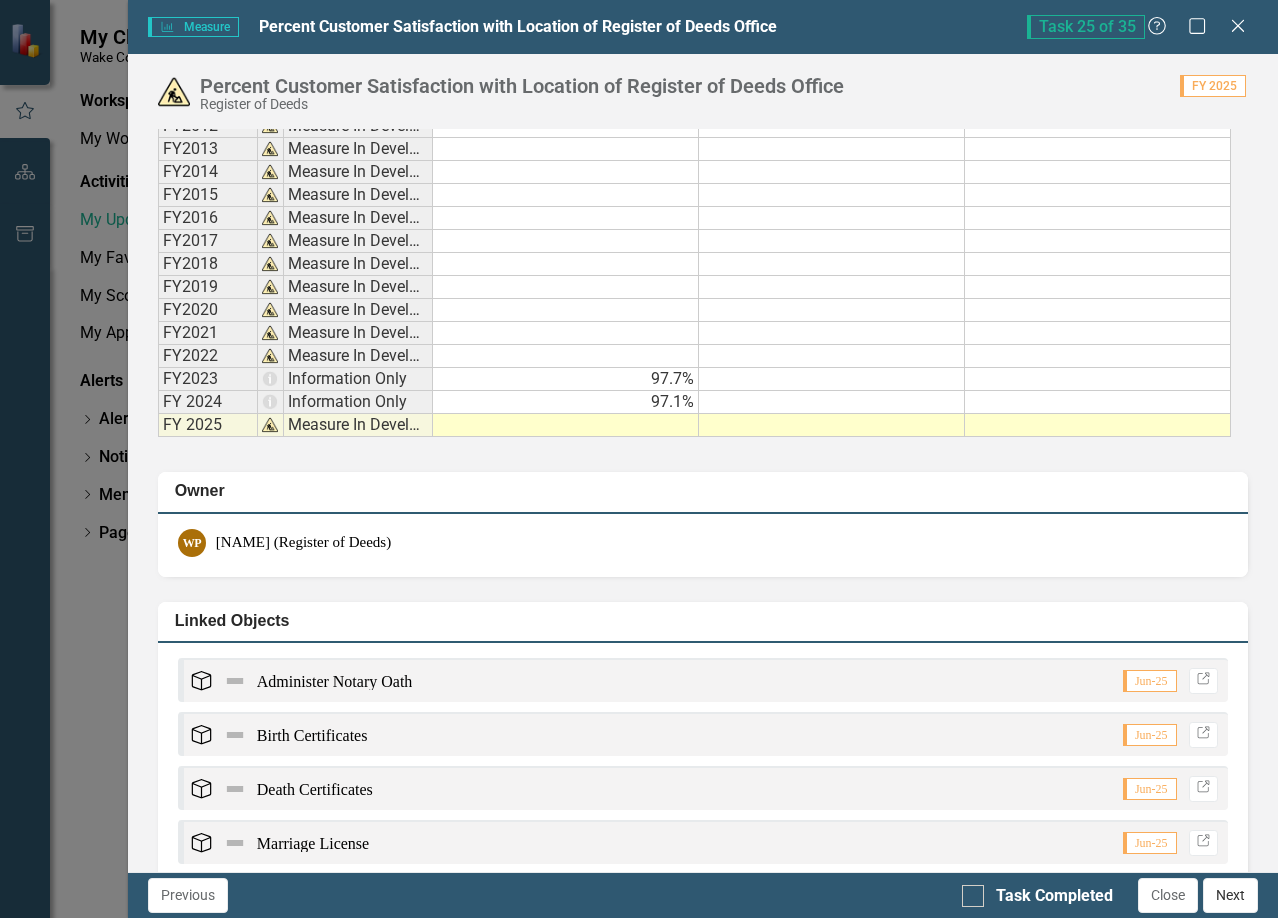 click on "Next" at bounding box center [1230, 895] 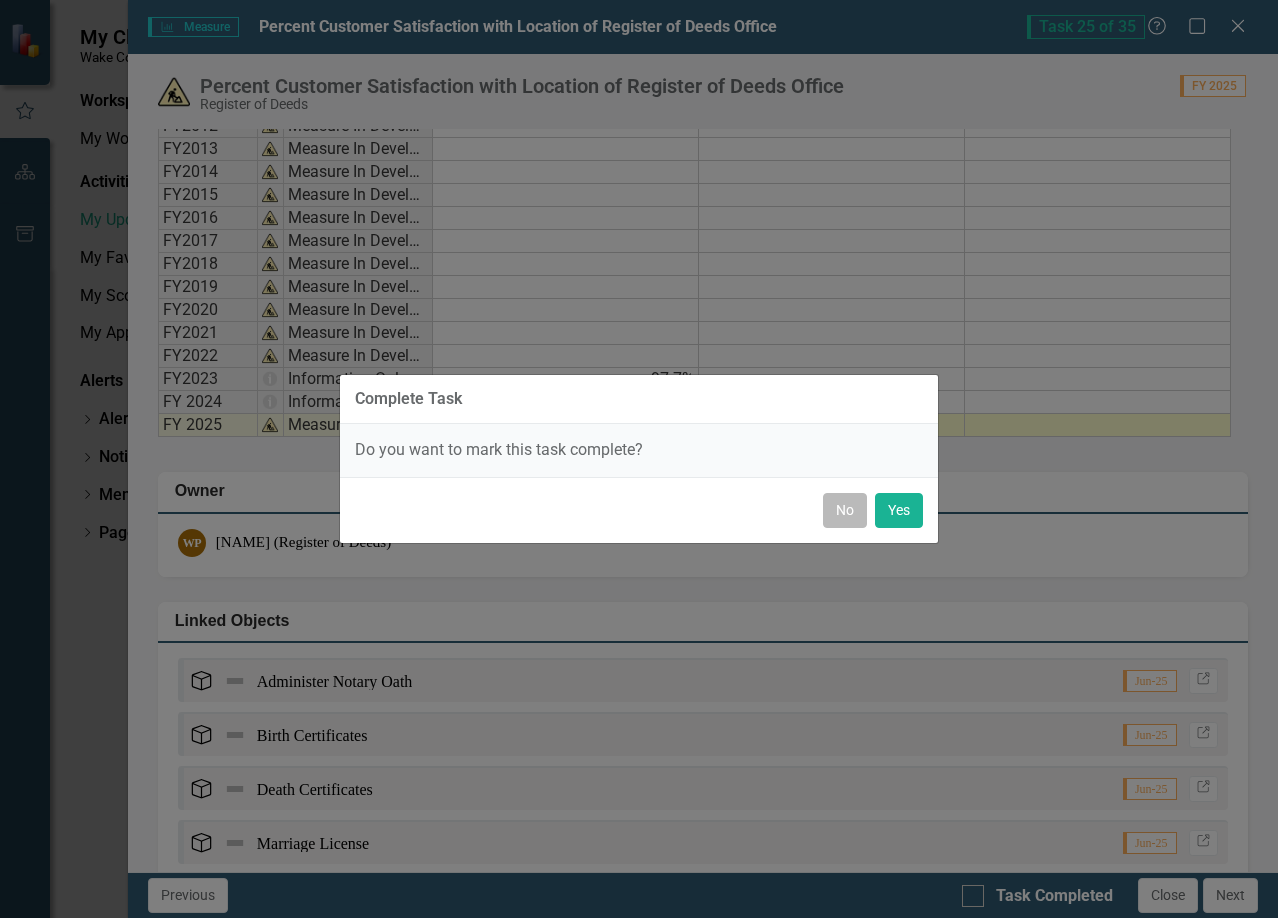 click on "No" at bounding box center [845, 510] 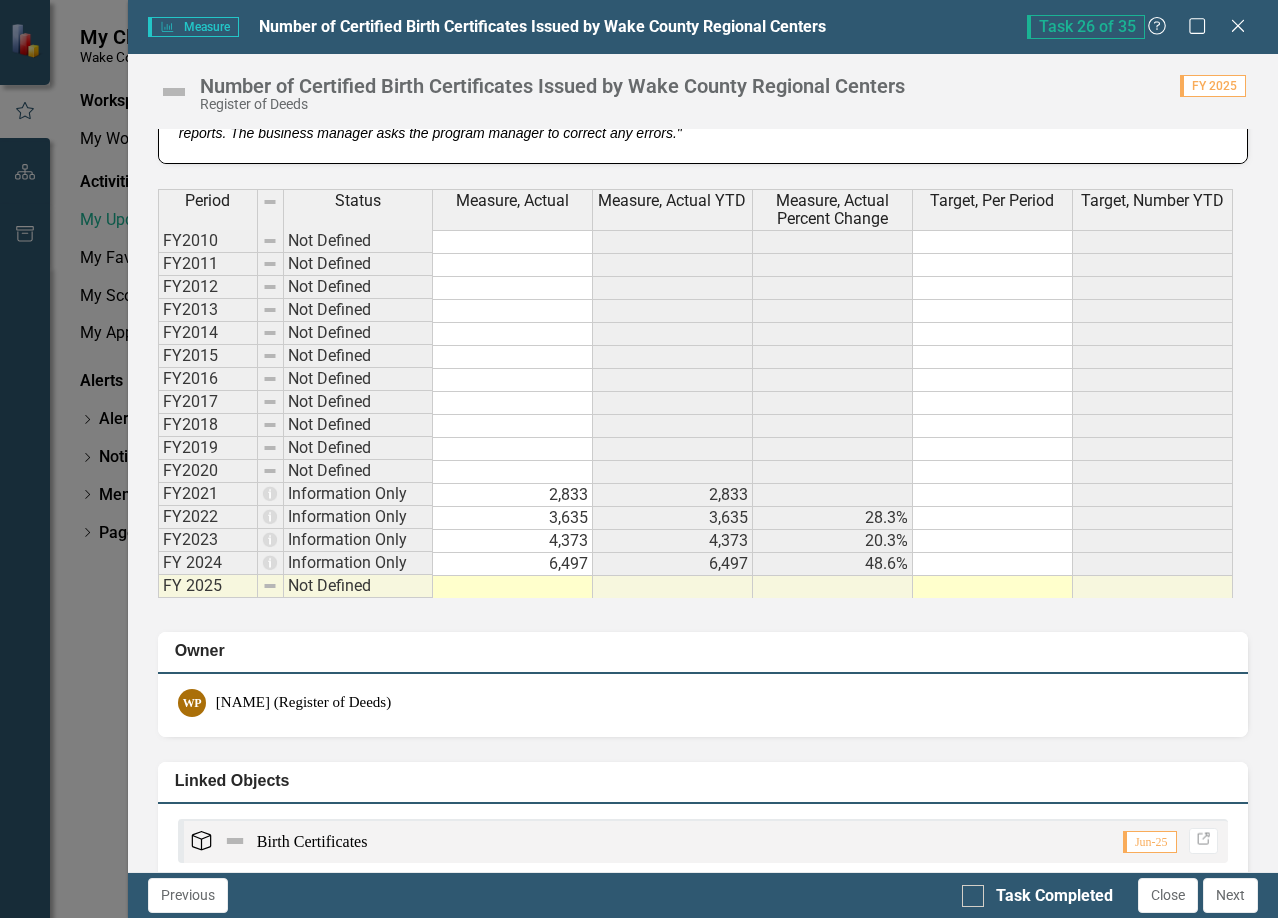 scroll, scrollTop: 1200, scrollLeft: 0, axis: vertical 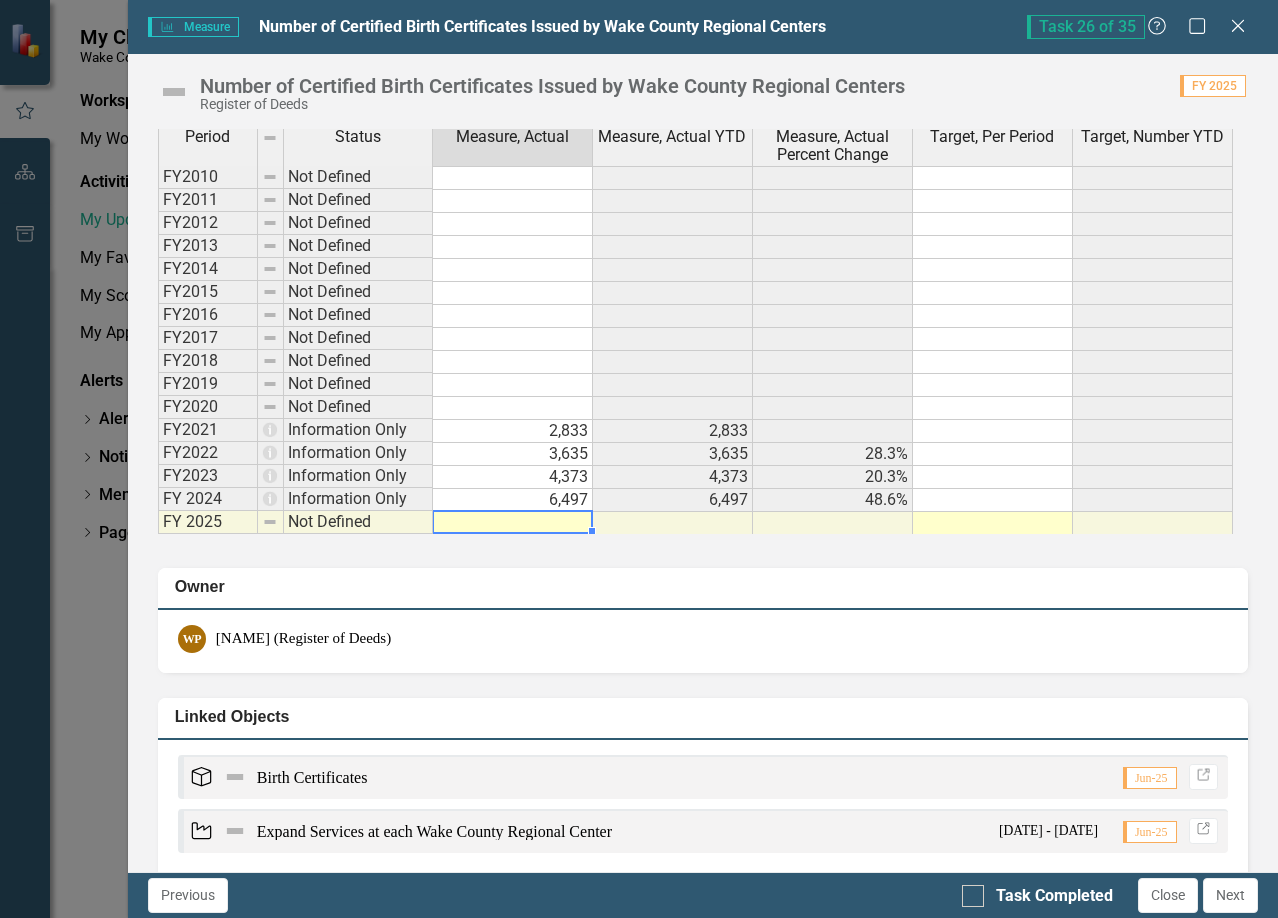 click at bounding box center [513, 523] 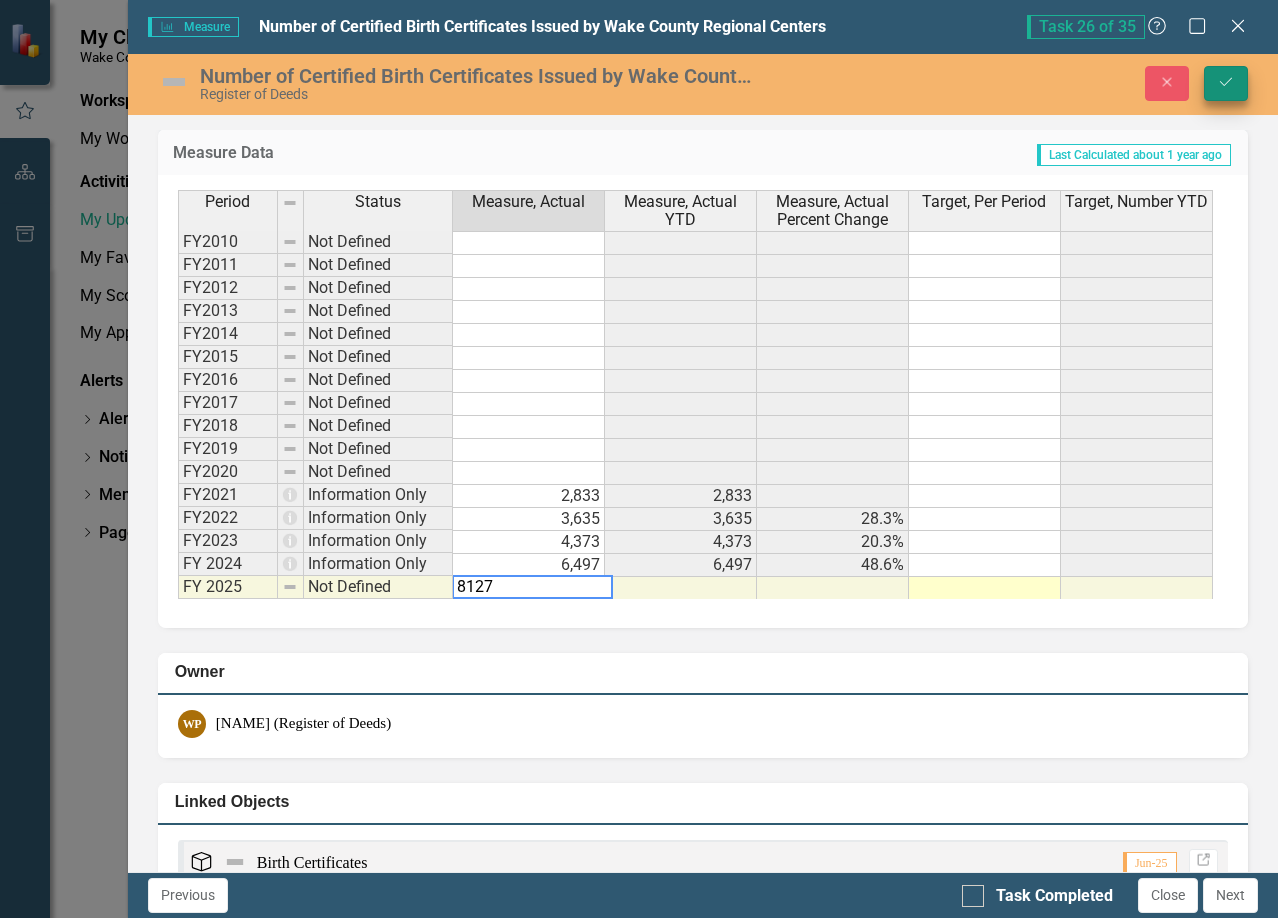 type on "8127" 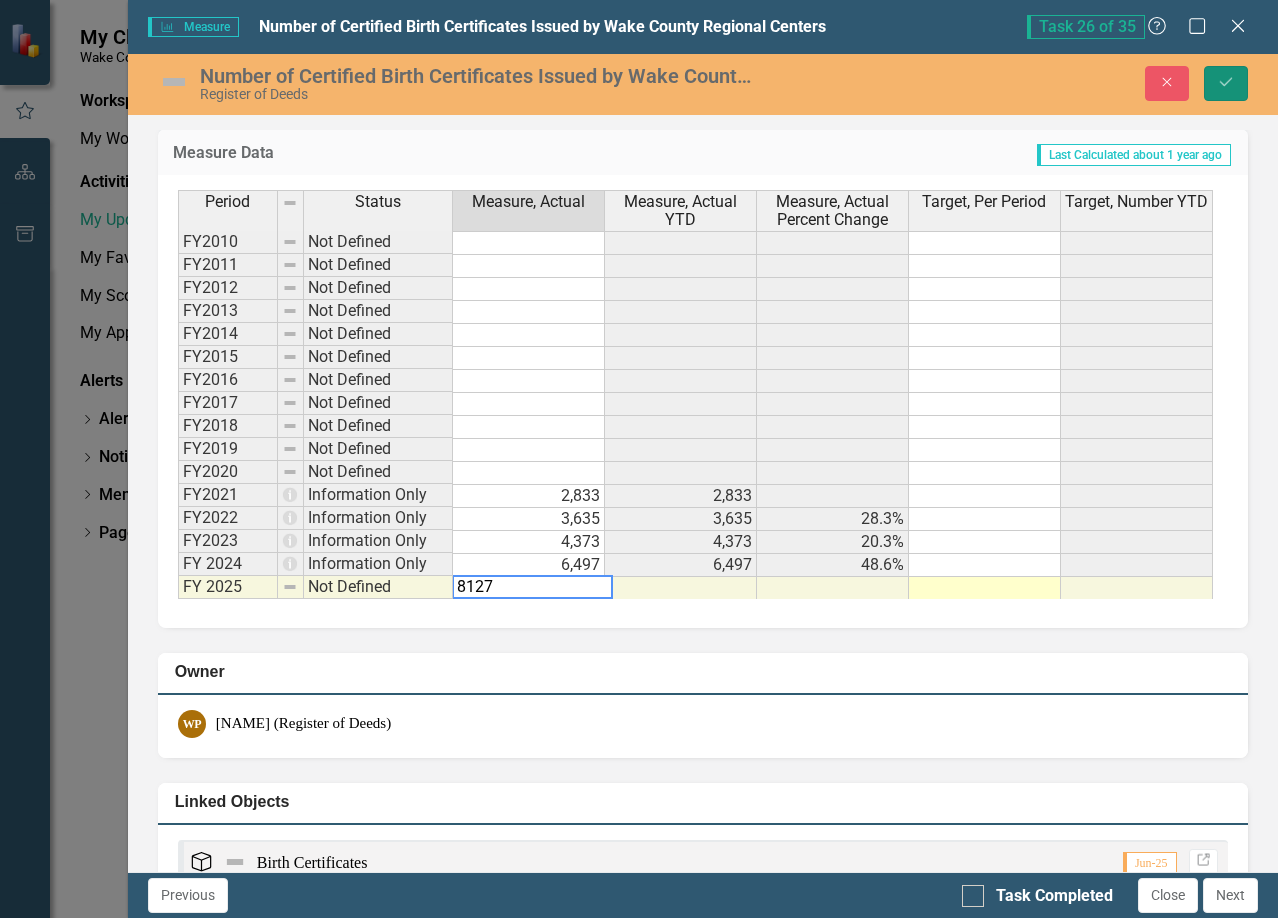 click on "Save" at bounding box center [1226, 83] 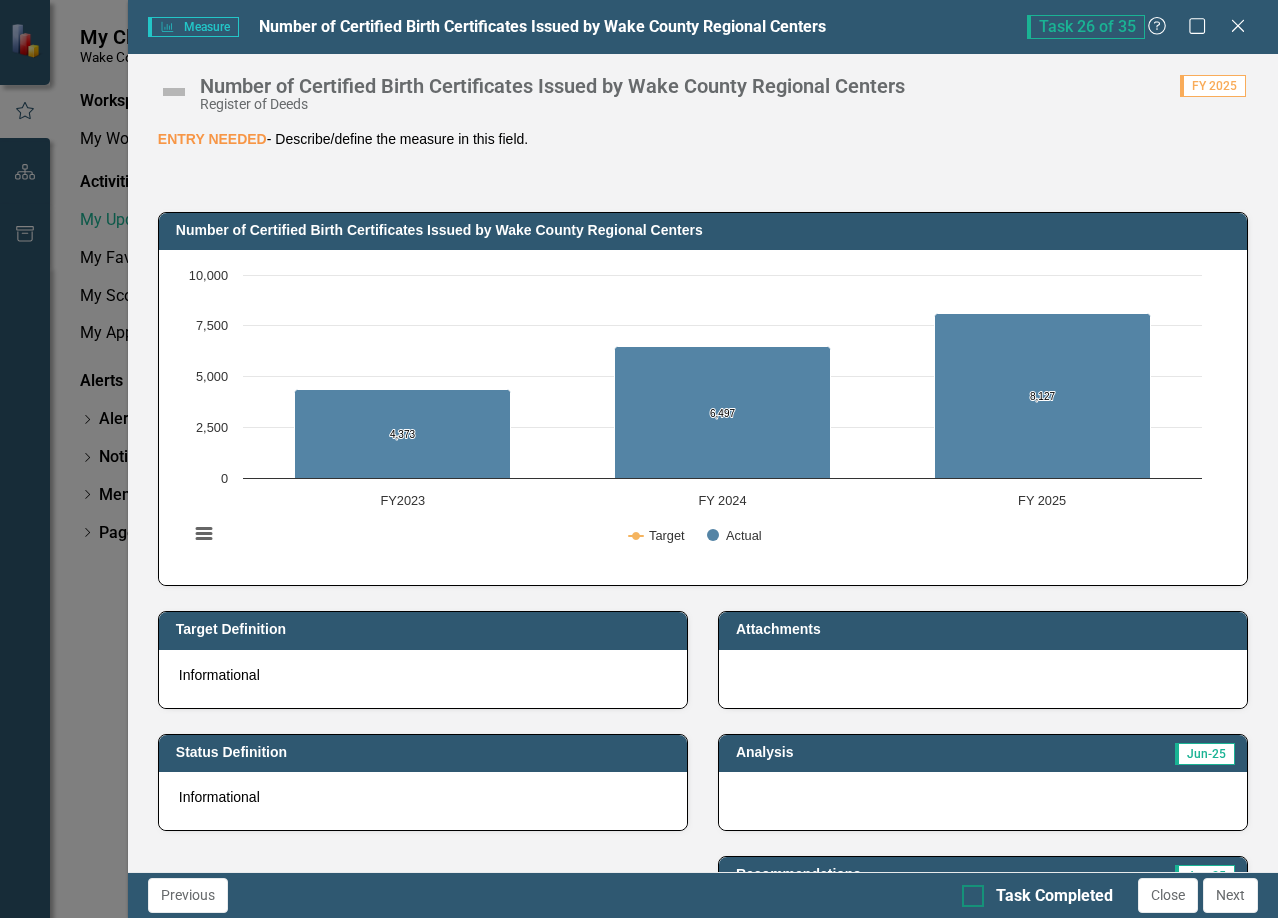 click at bounding box center [973, 896] 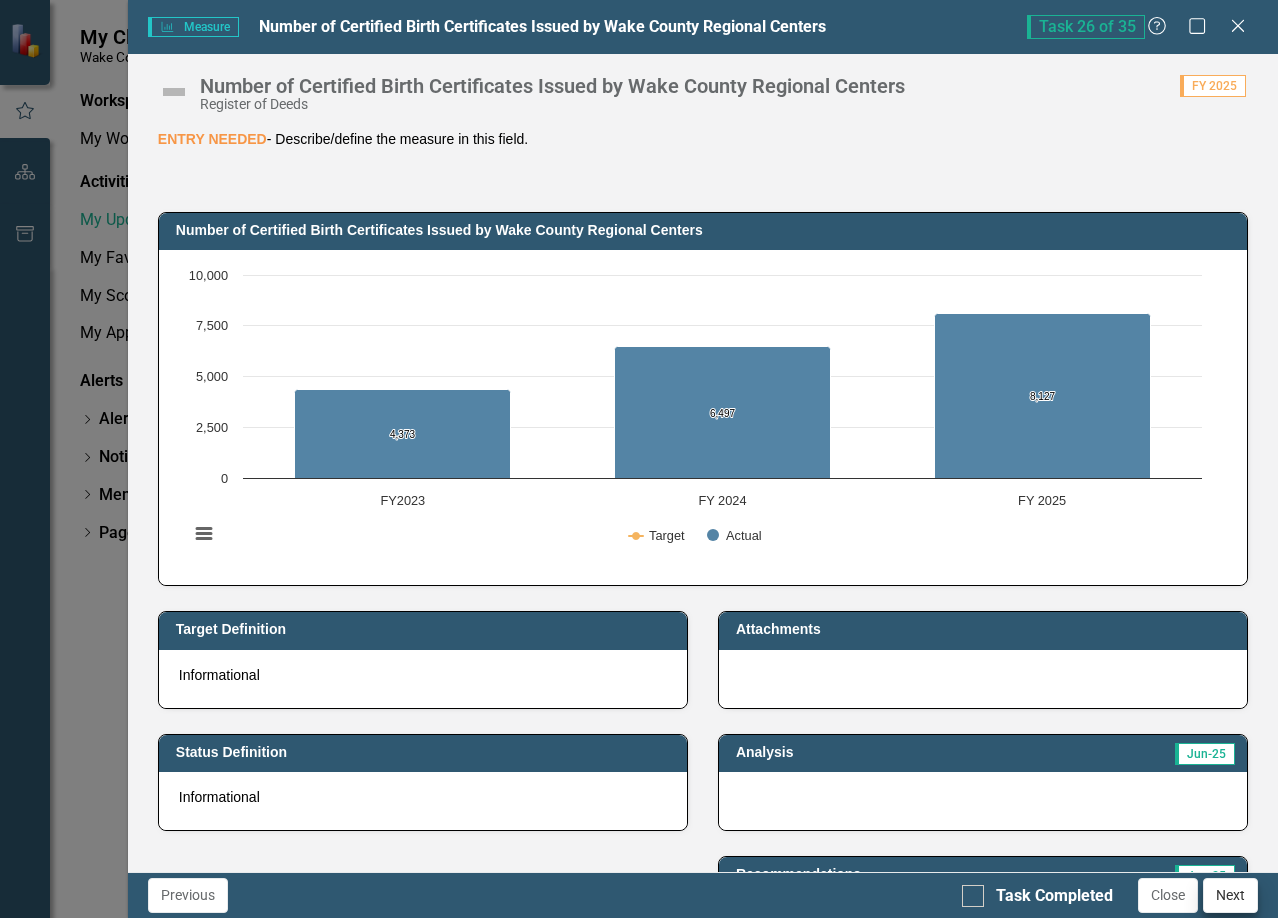 checkbox on "true" 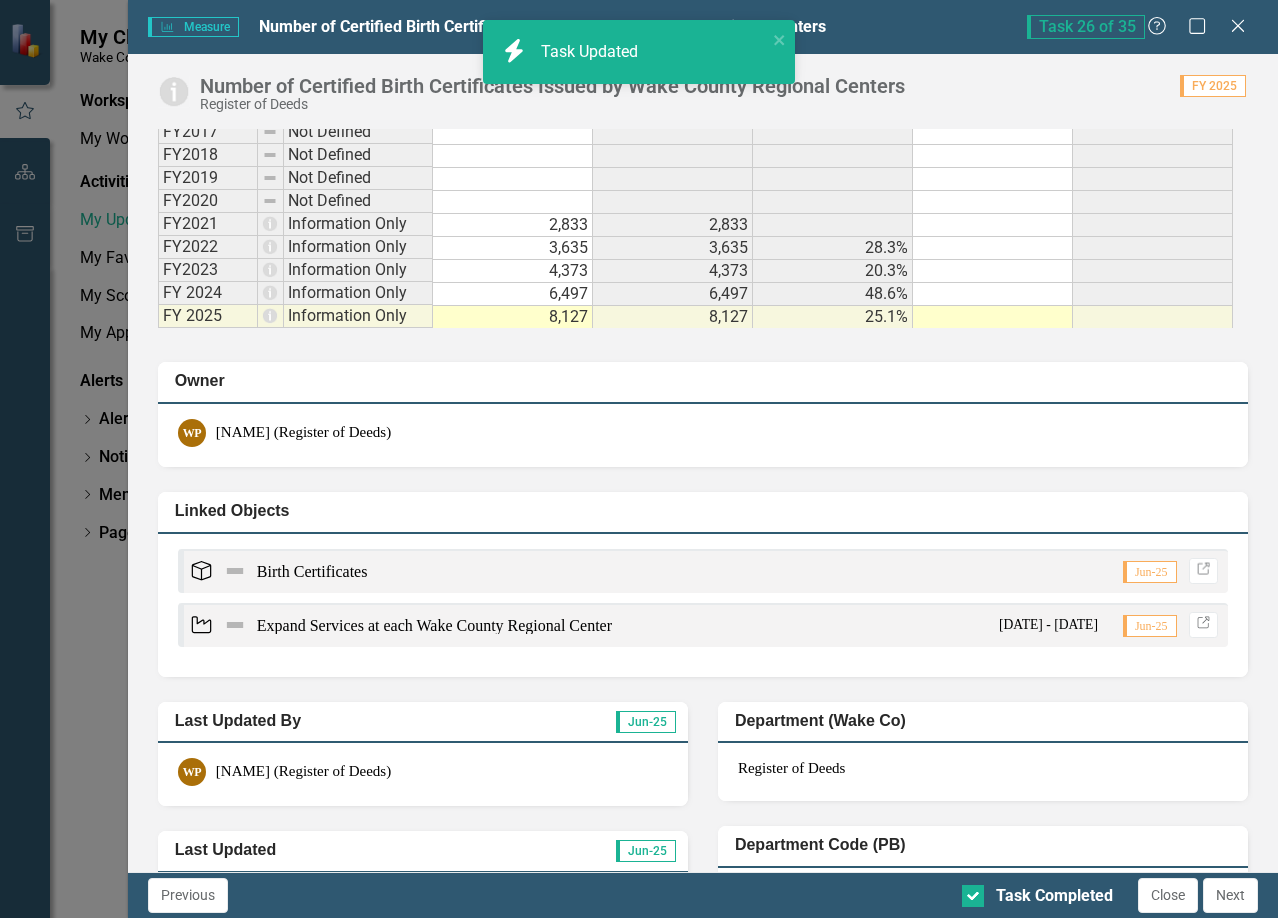 scroll, scrollTop: 1400, scrollLeft: 0, axis: vertical 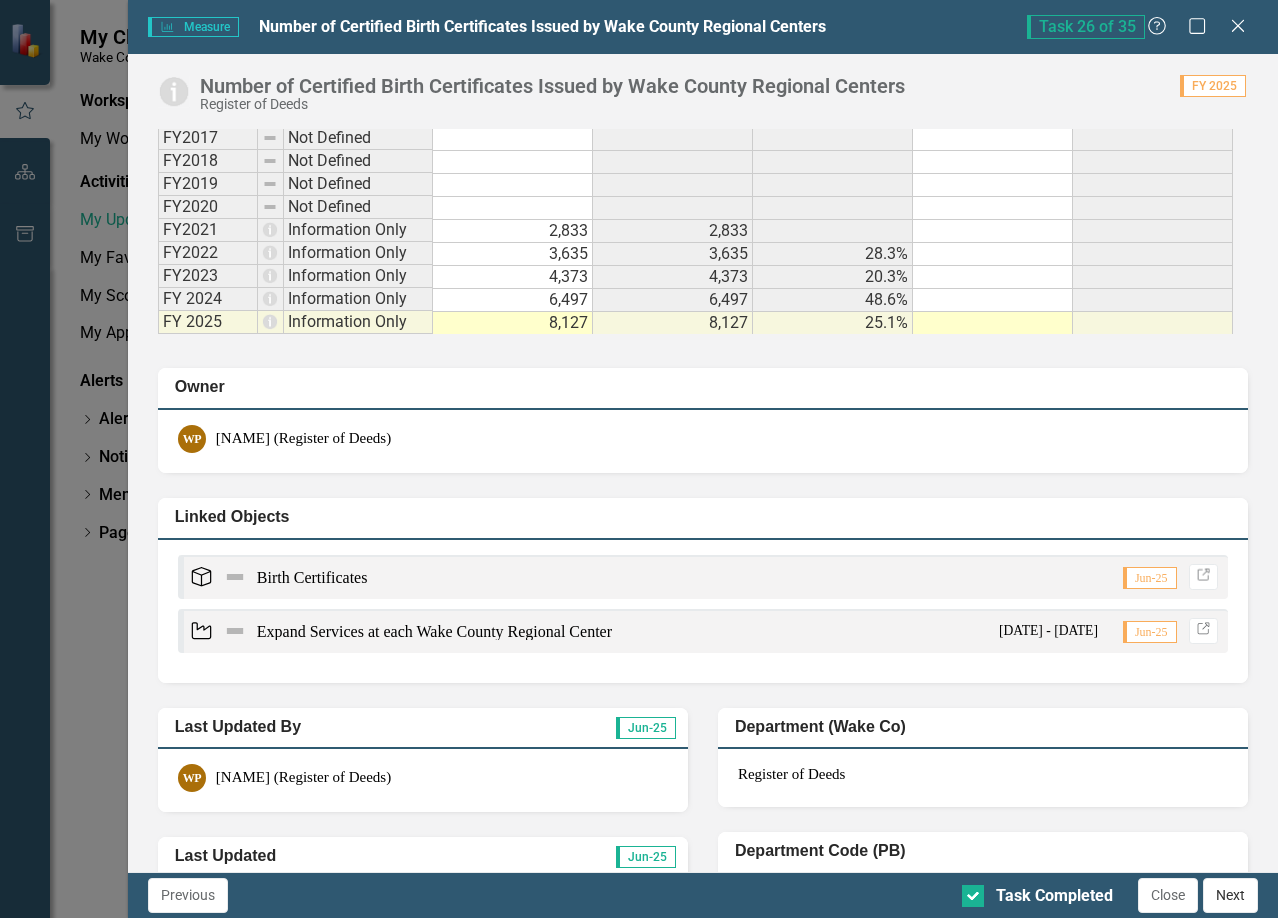 click on "Next" at bounding box center [1230, 895] 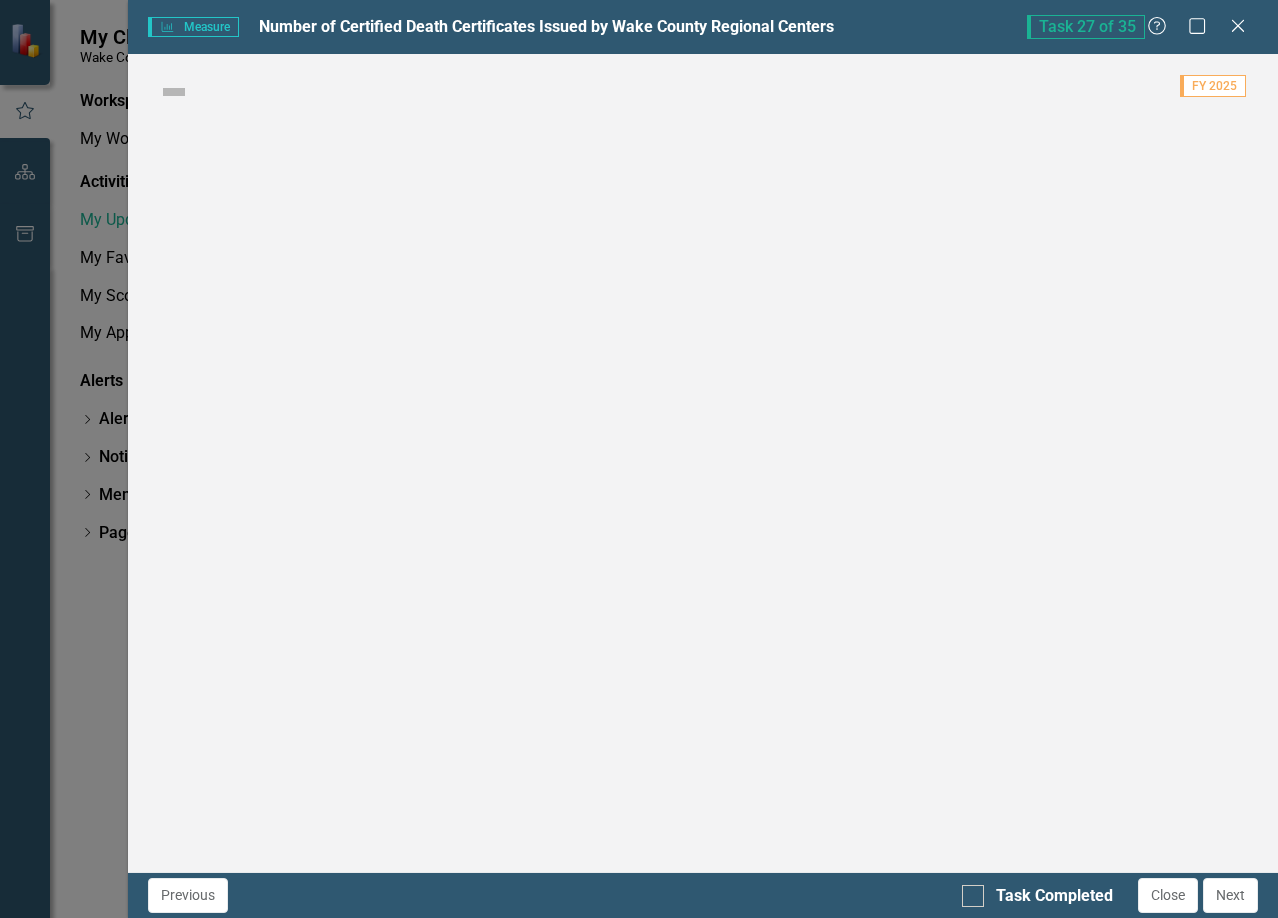 checkbox on "true" 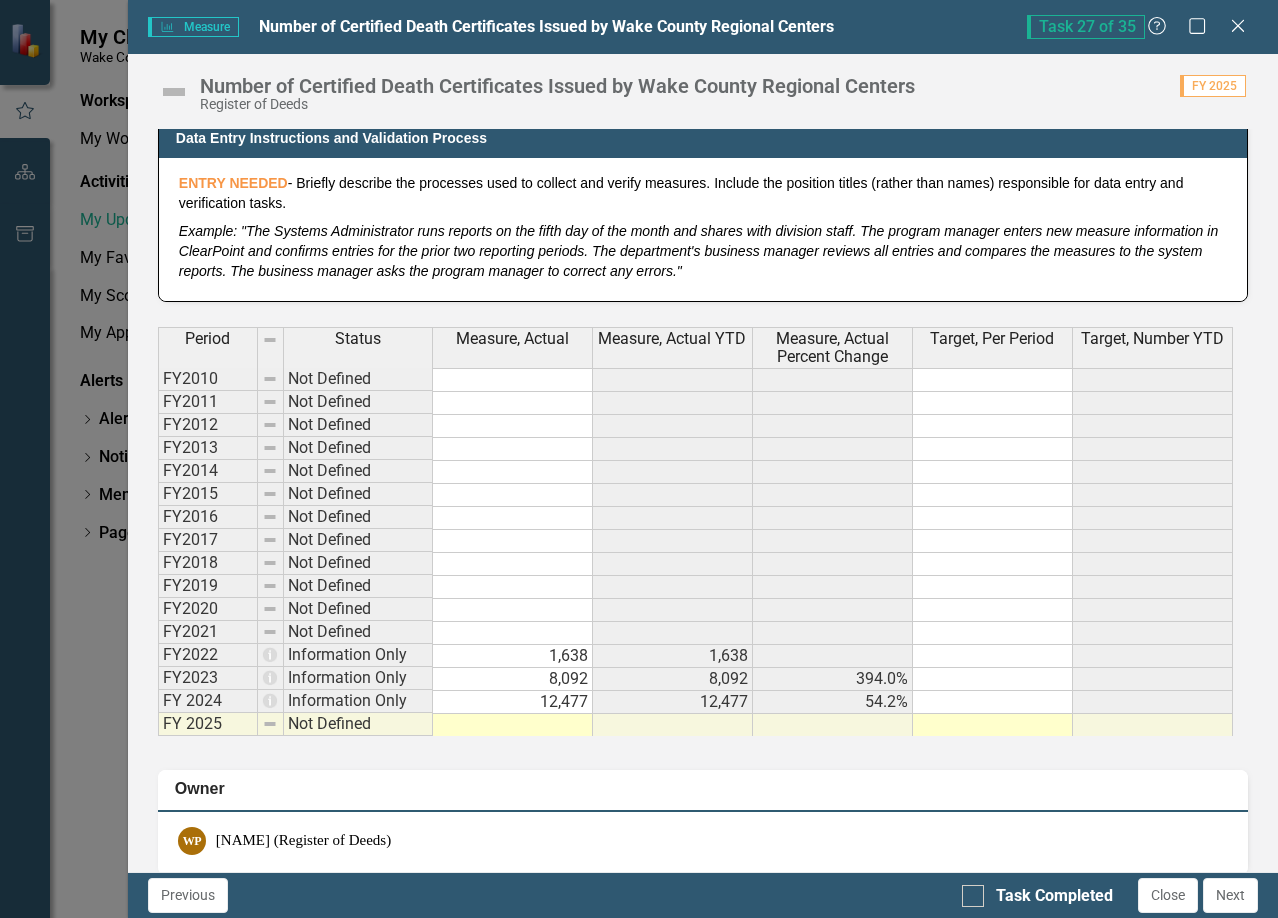 scroll, scrollTop: 1000, scrollLeft: 0, axis: vertical 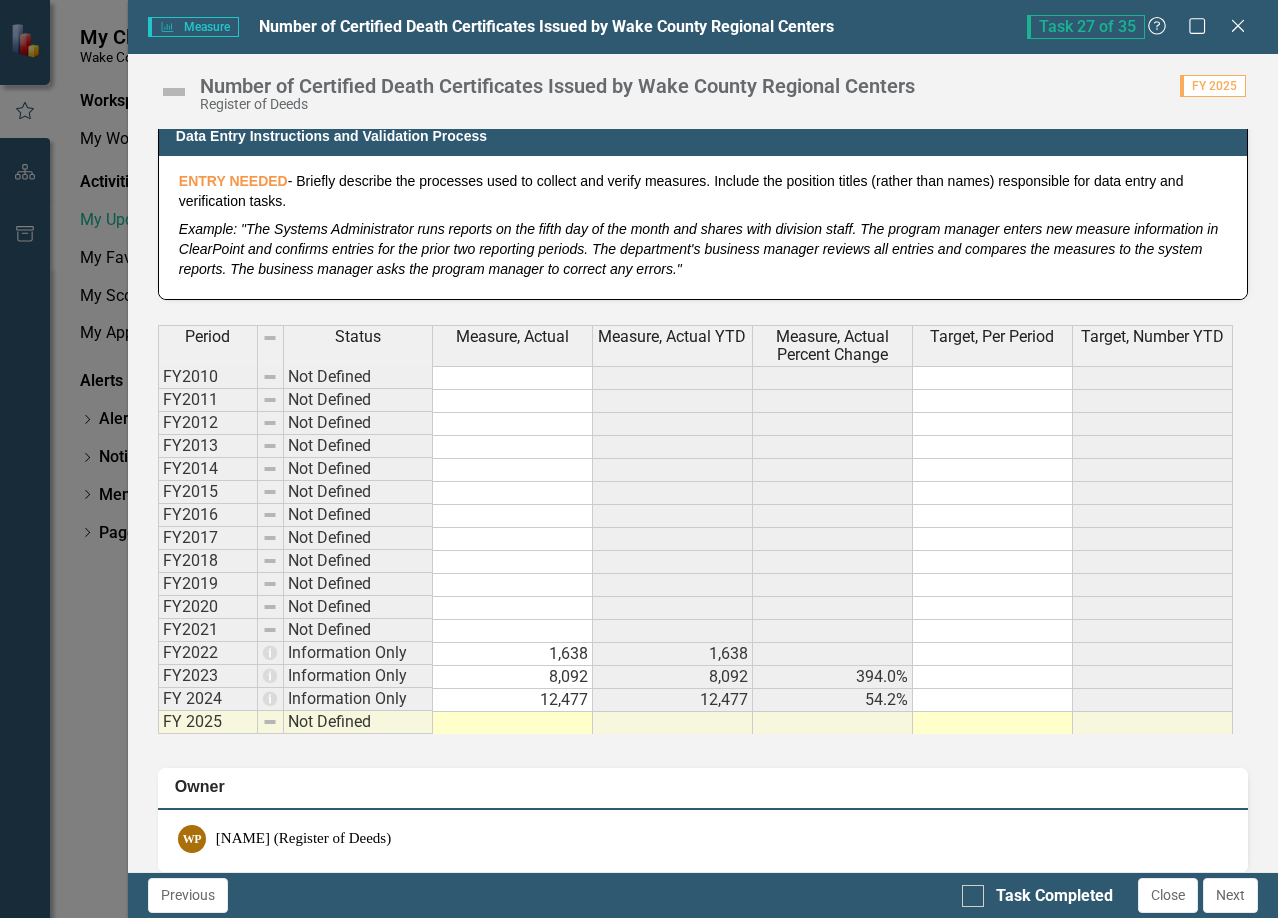 click at bounding box center (513, 723) 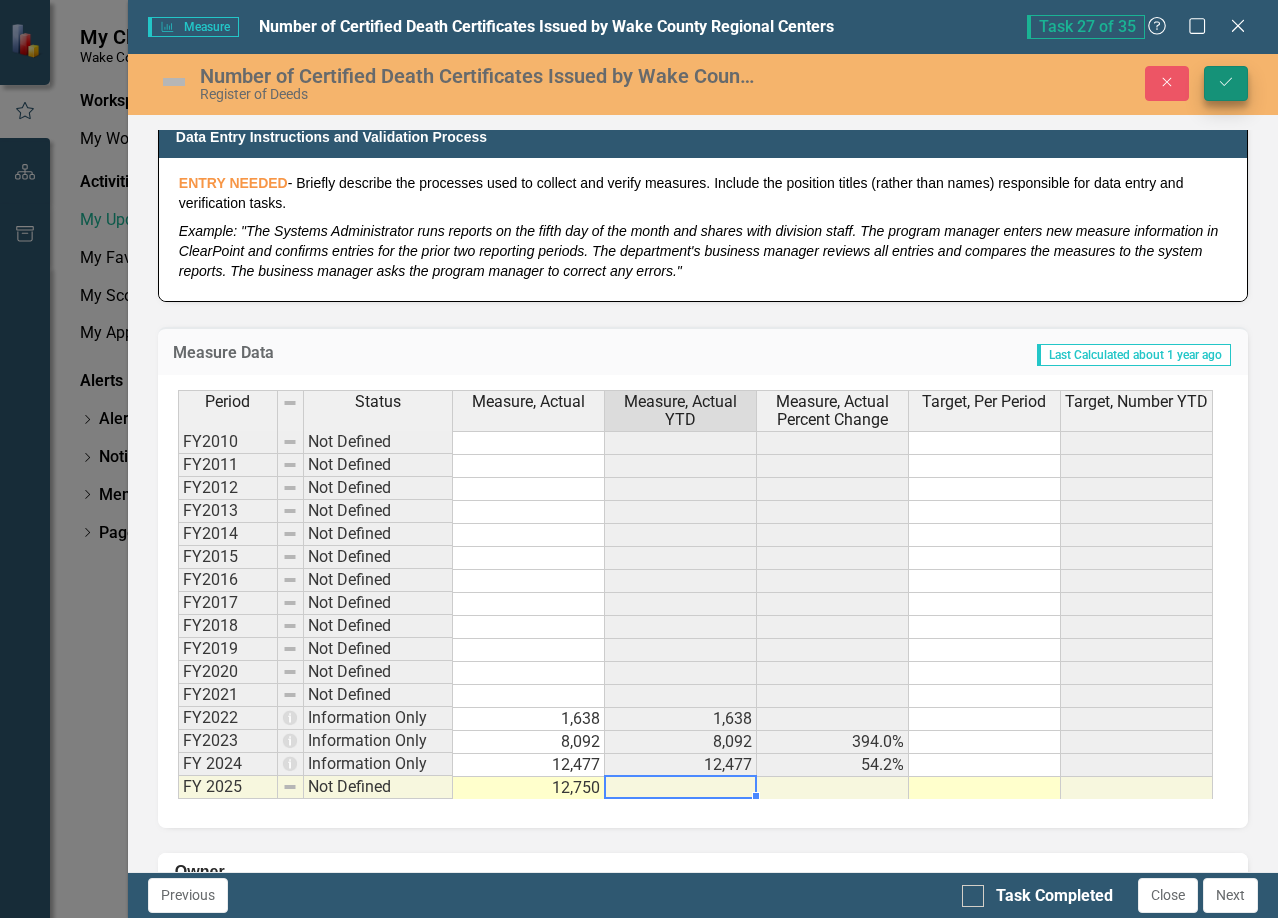 type on "12750" 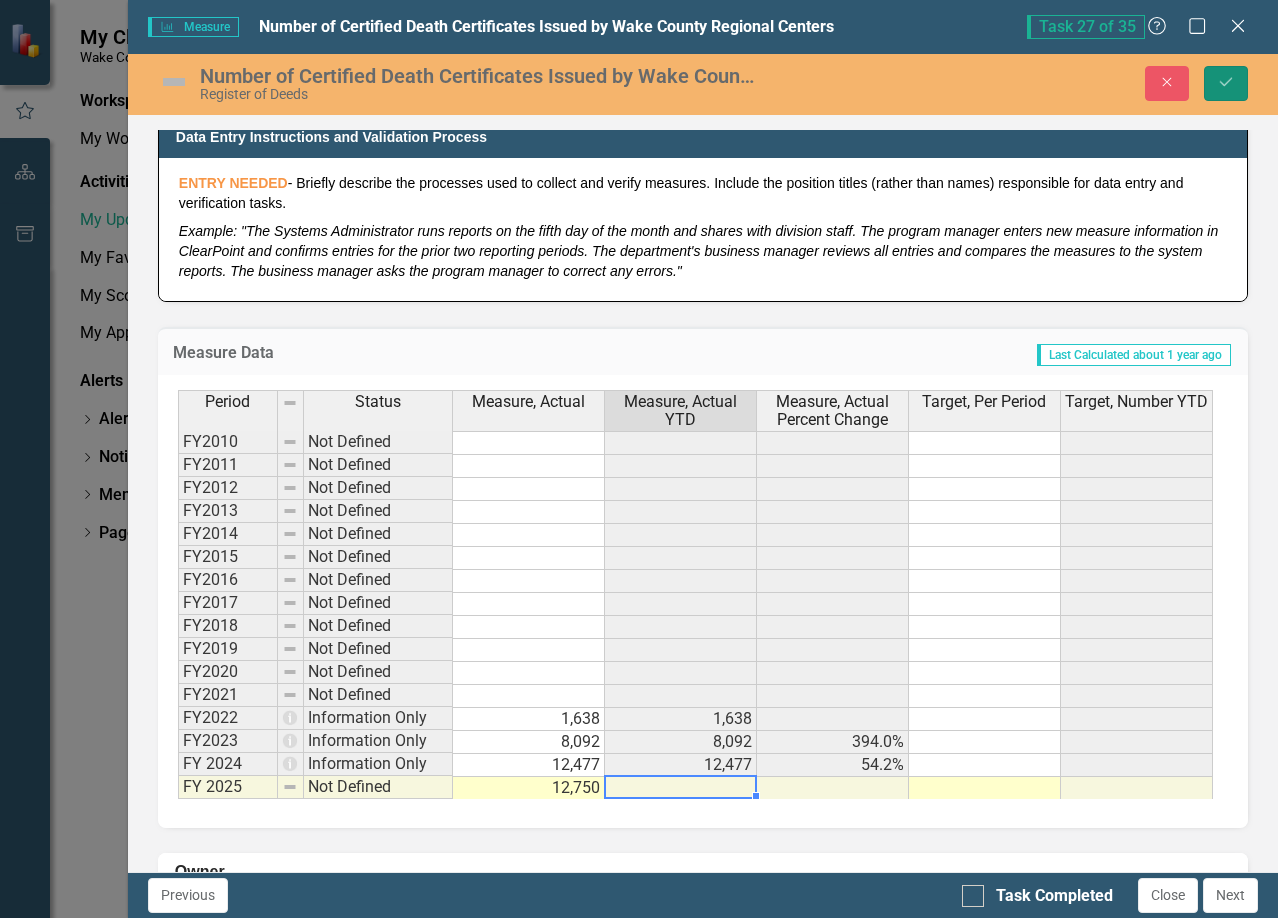 click on "Save" at bounding box center [1226, 83] 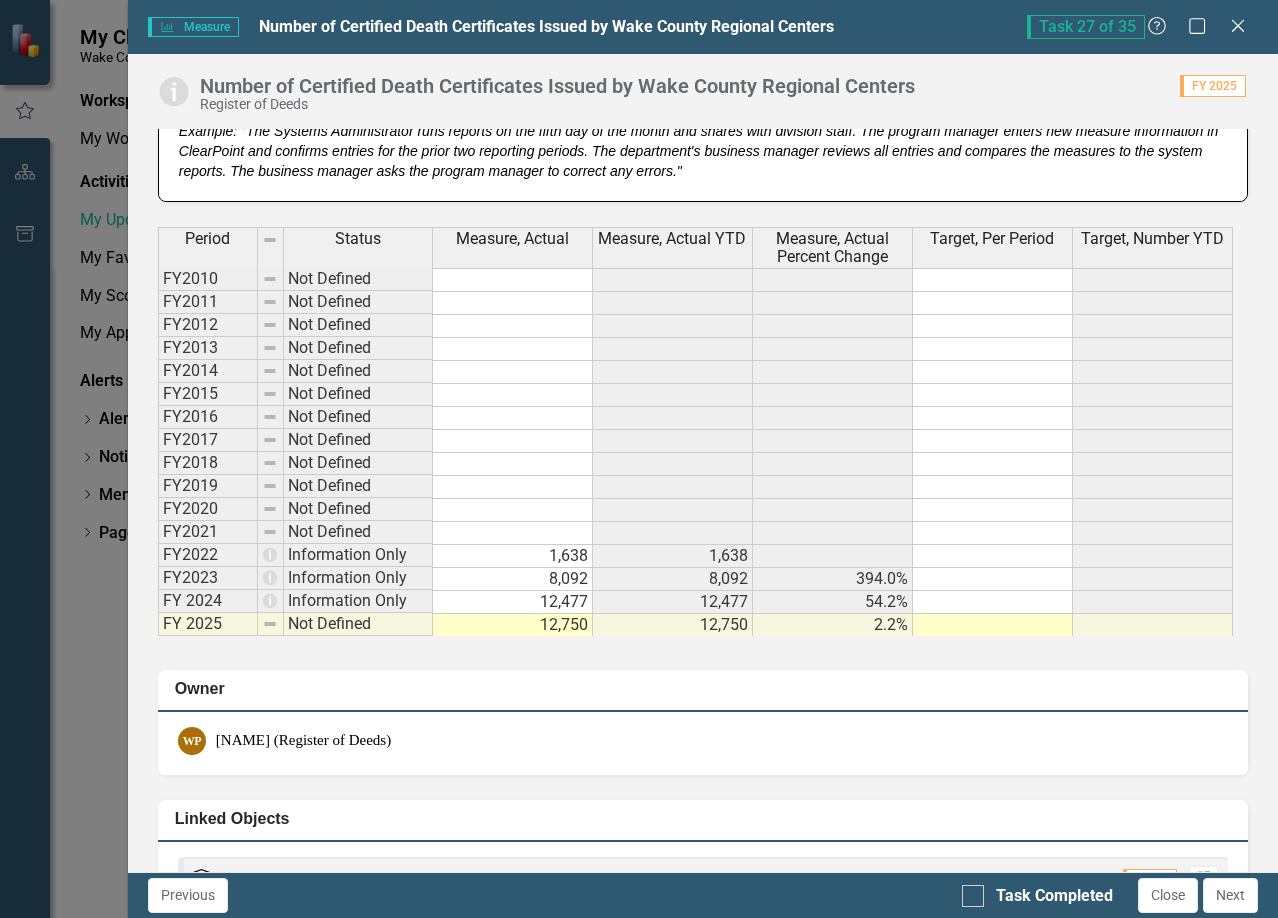 scroll, scrollTop: 1300, scrollLeft: 0, axis: vertical 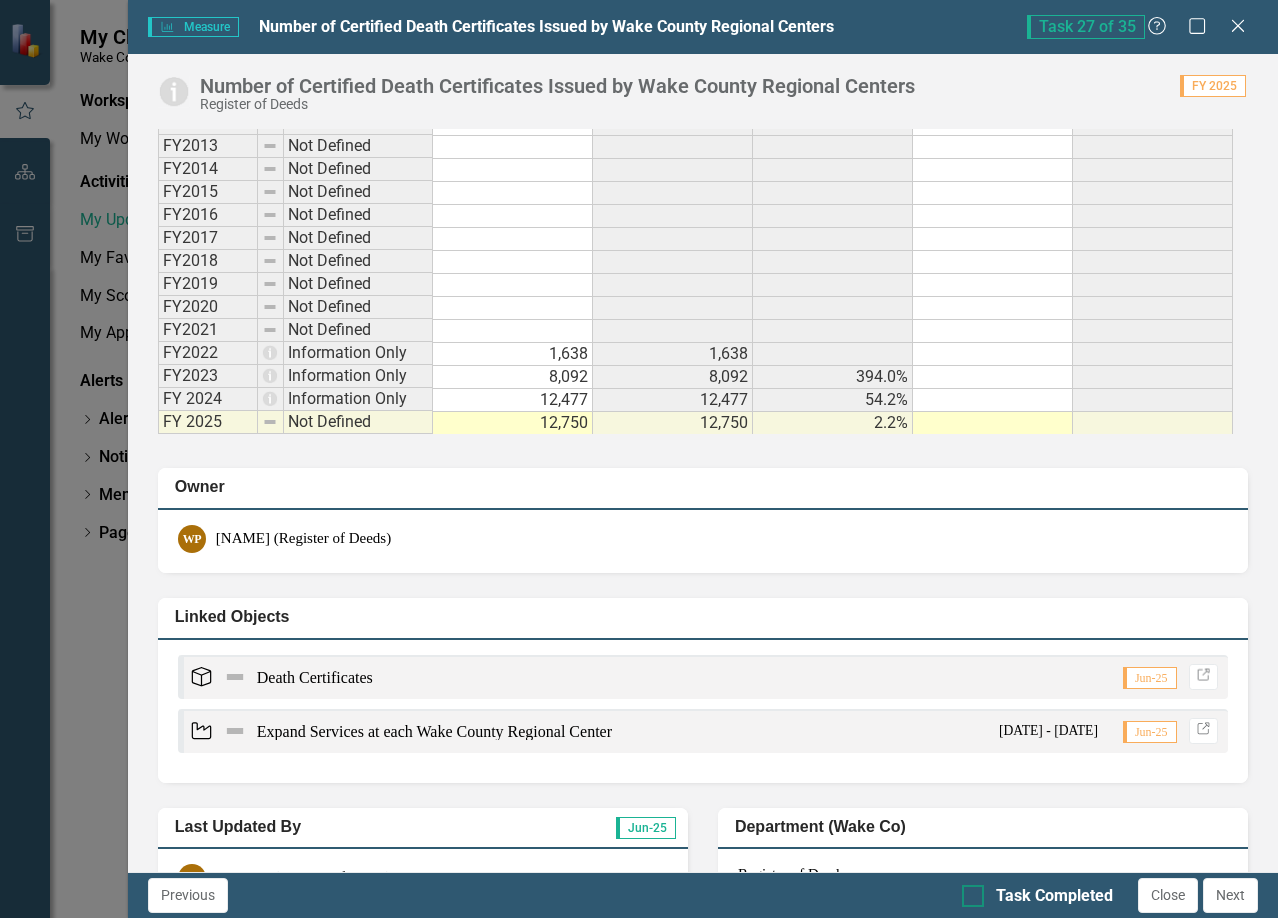 click at bounding box center [973, 896] 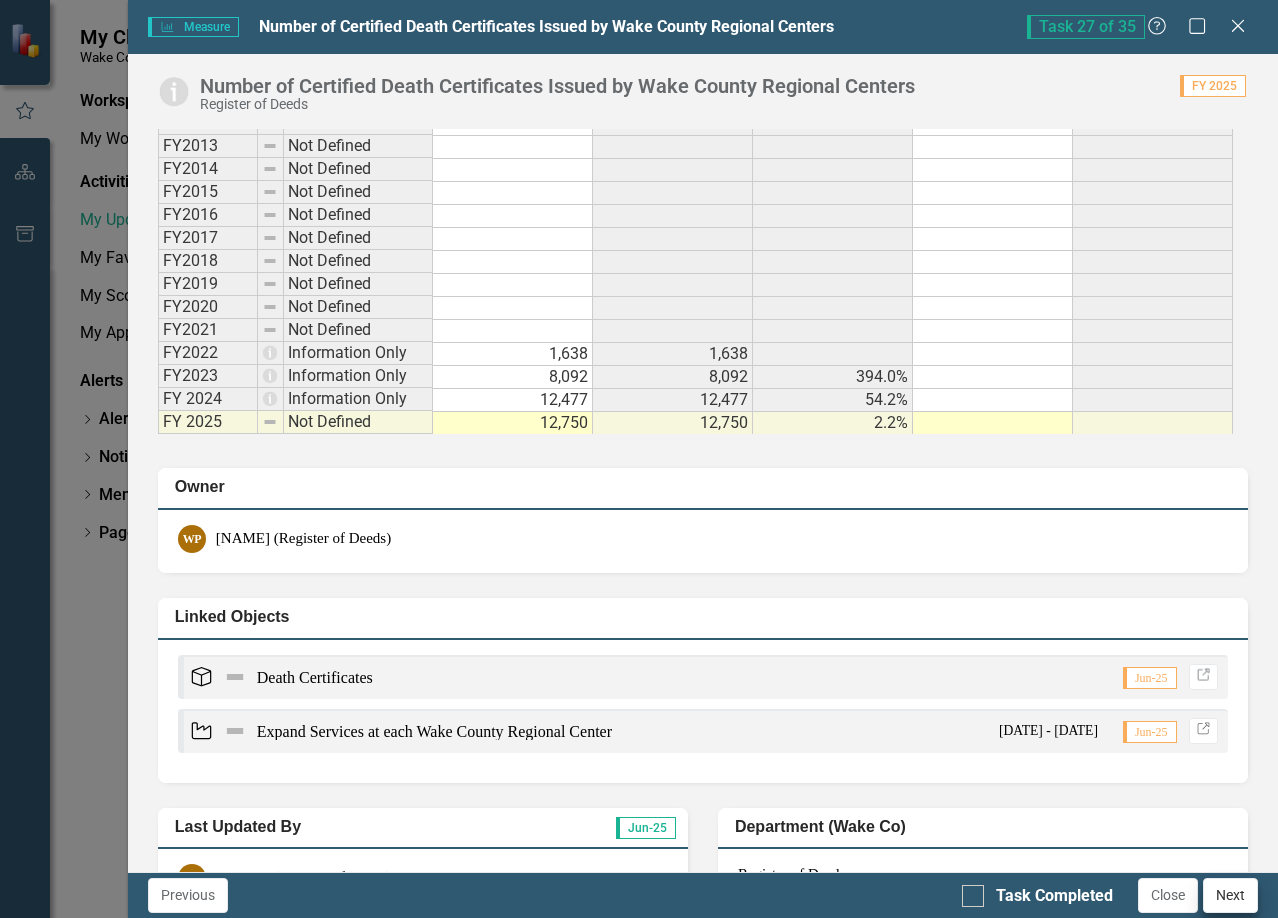 checkbox on "true" 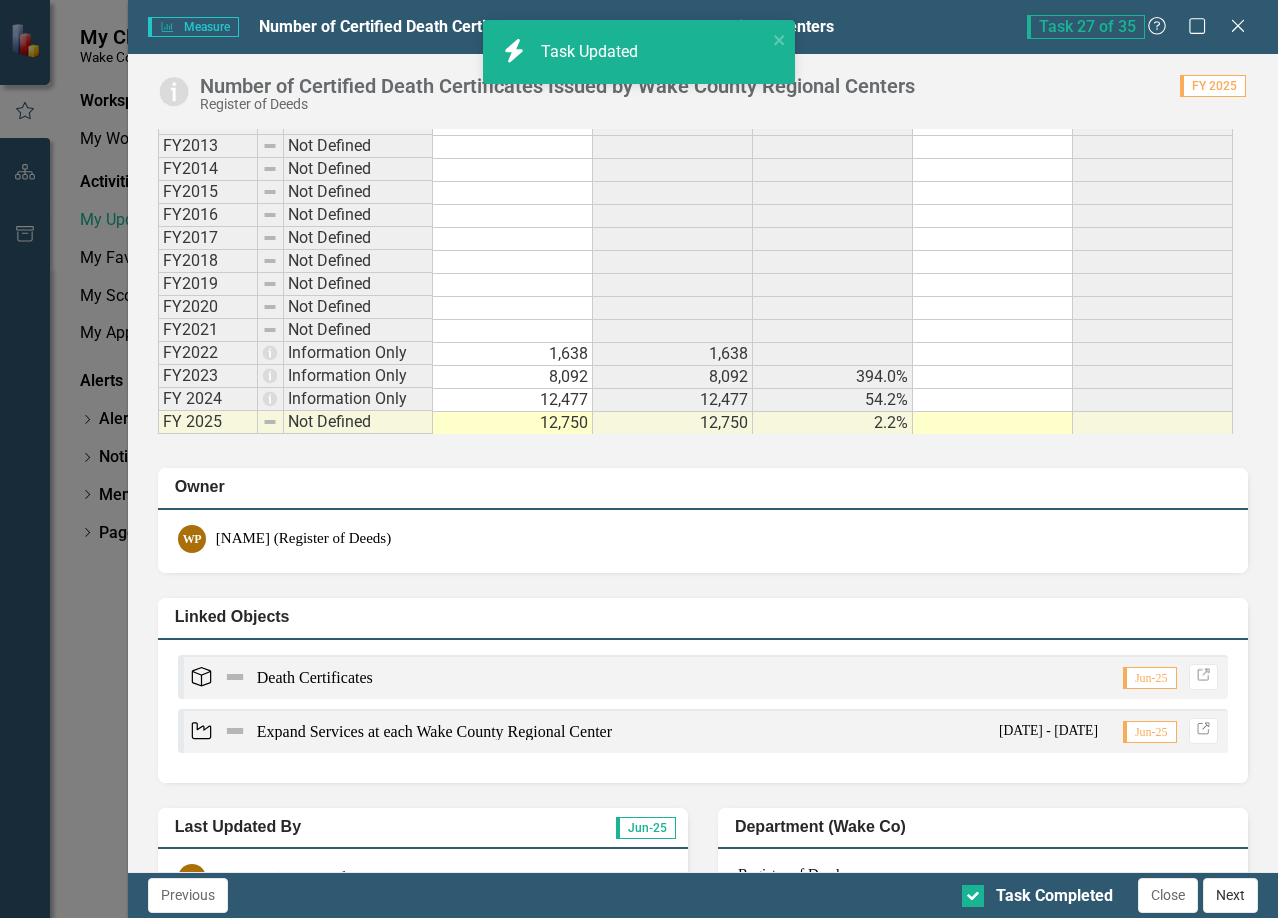 click on "Next" at bounding box center [1230, 895] 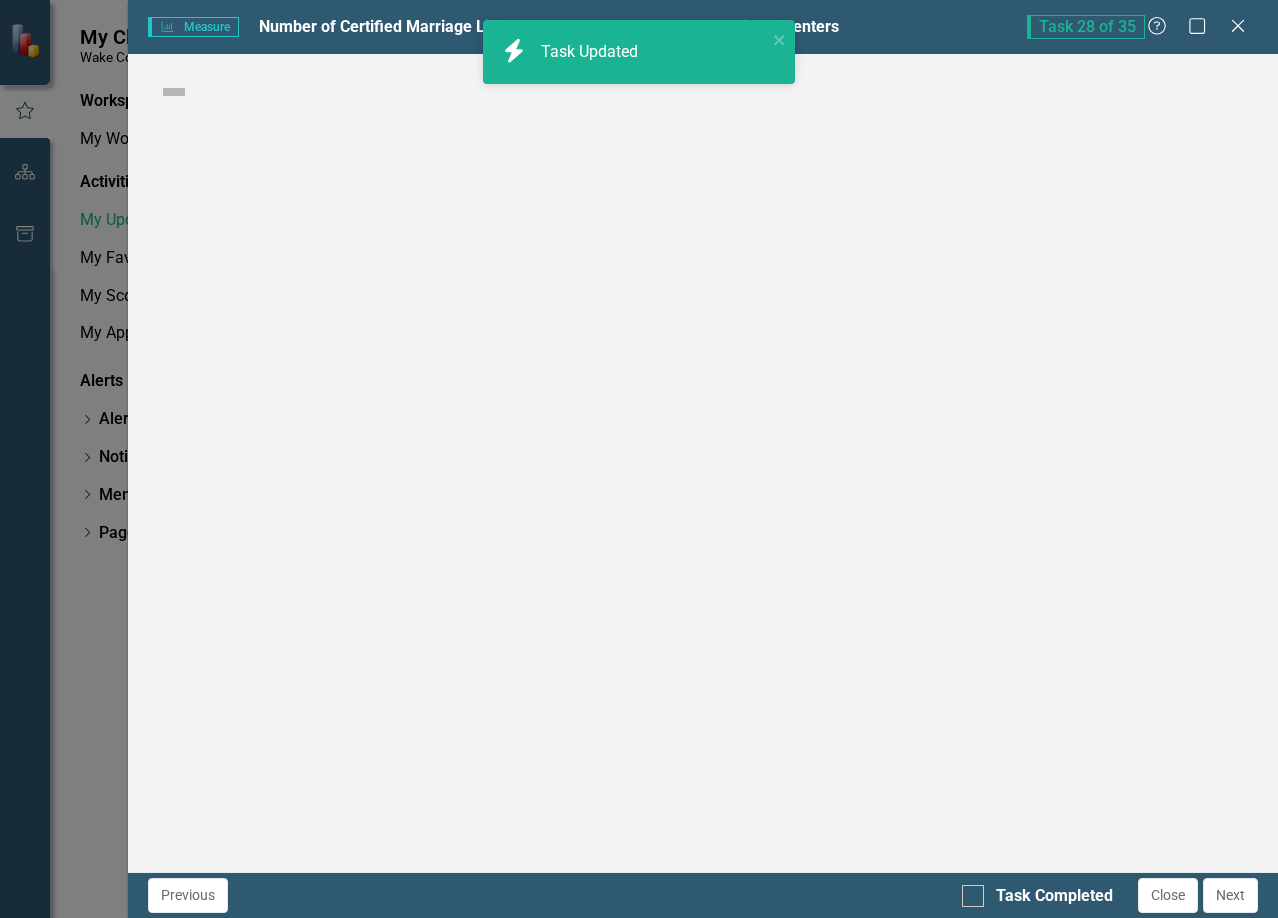 checkbox on "true" 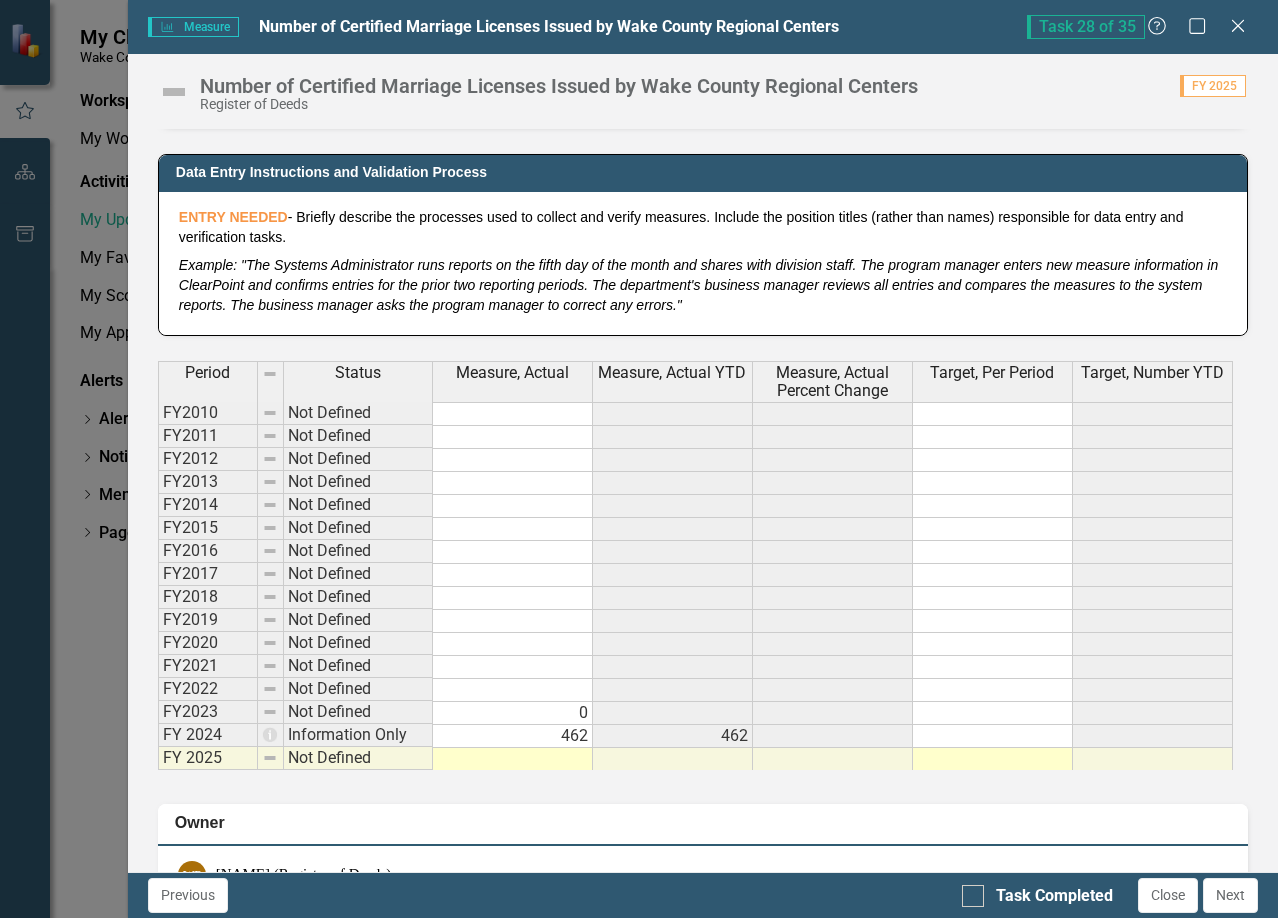 scroll, scrollTop: 1200, scrollLeft: 0, axis: vertical 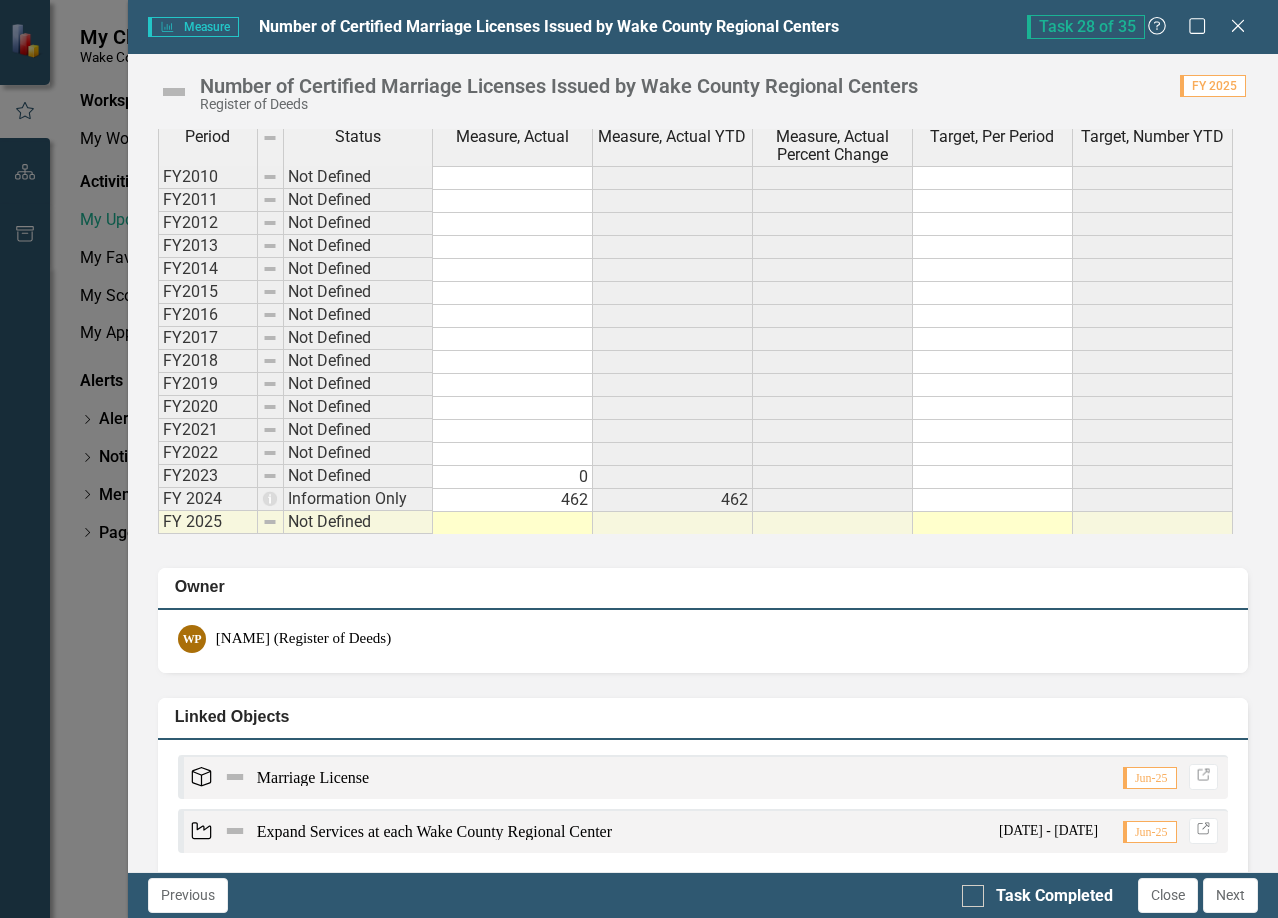 click at bounding box center [513, 523] 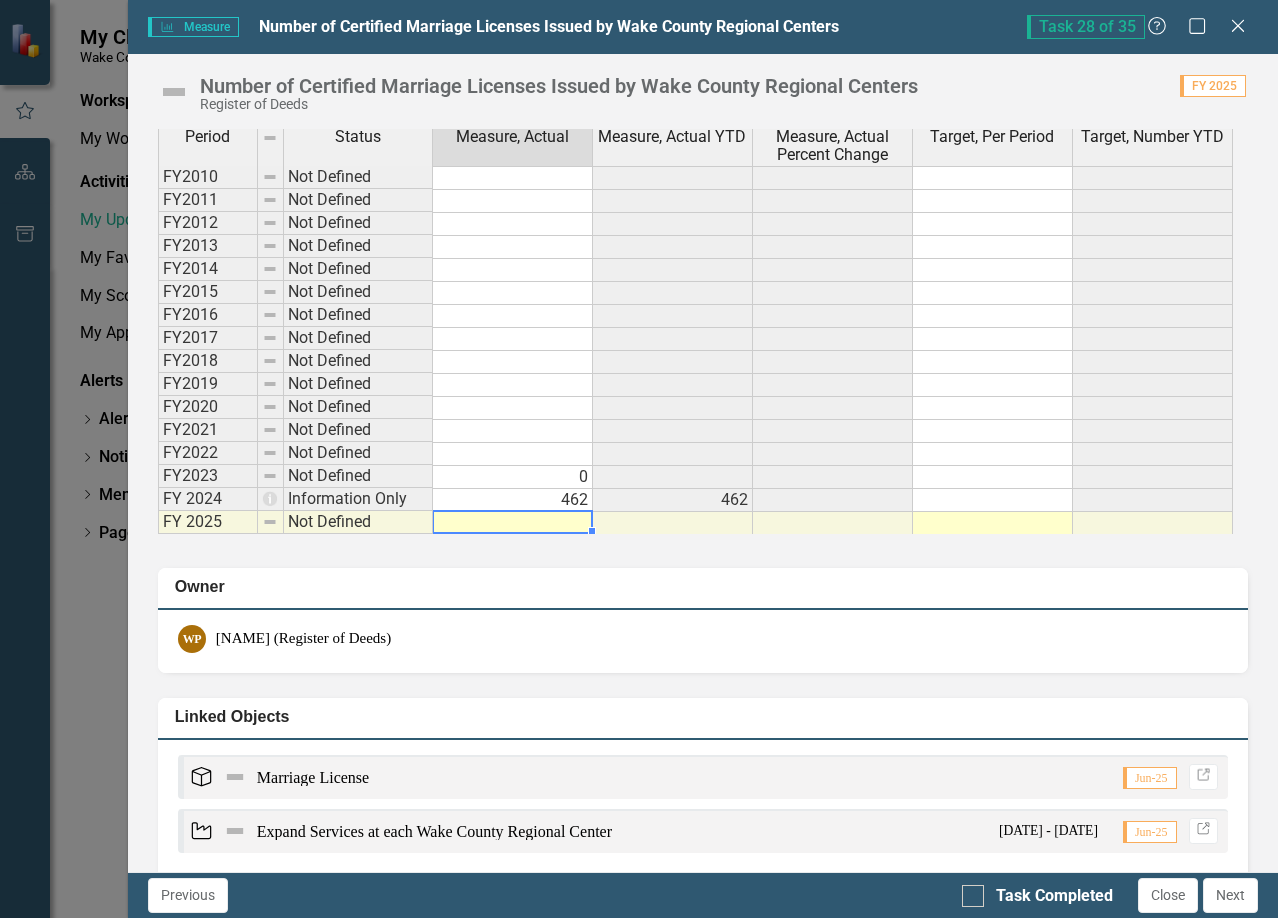 click at bounding box center [513, 523] 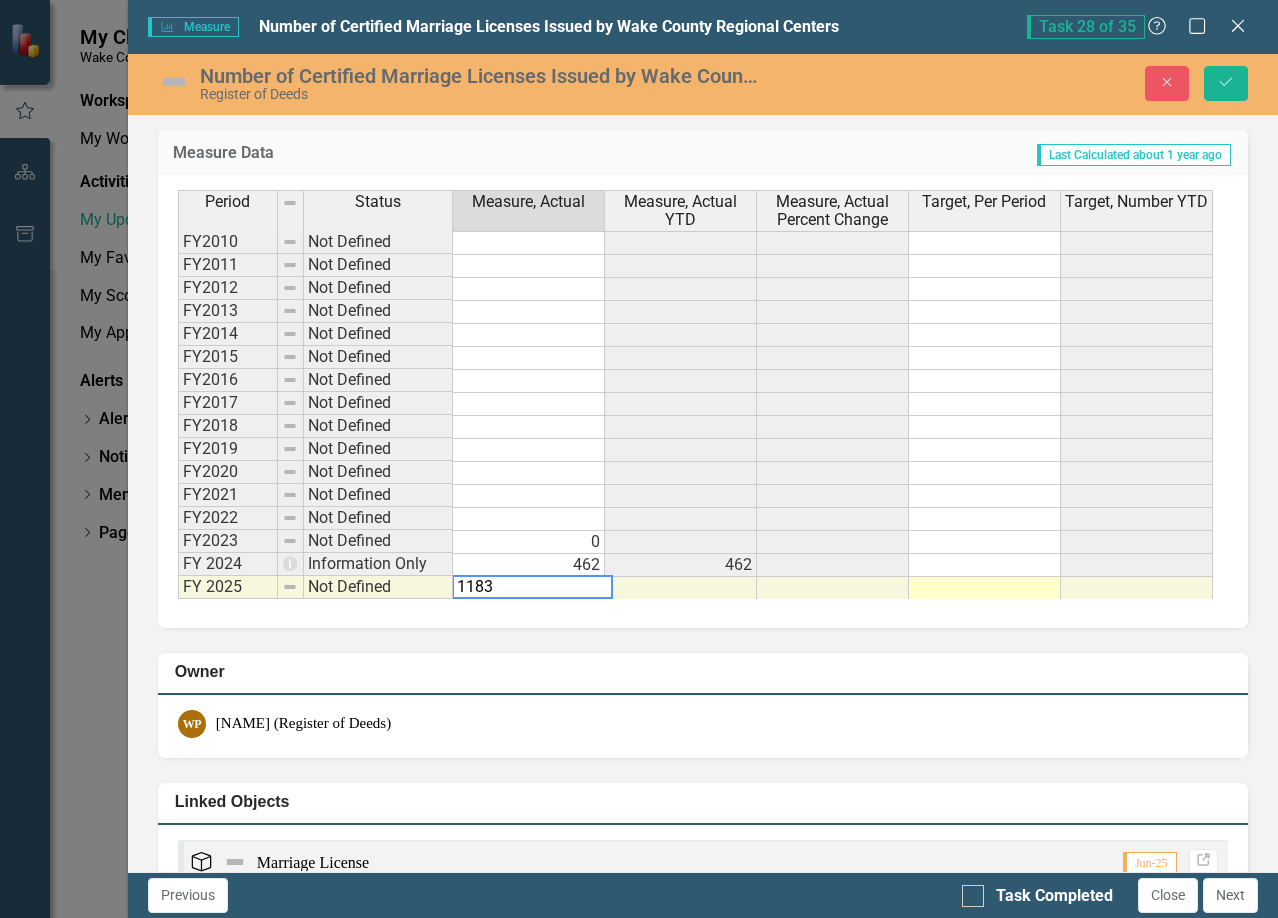 type on "1183" 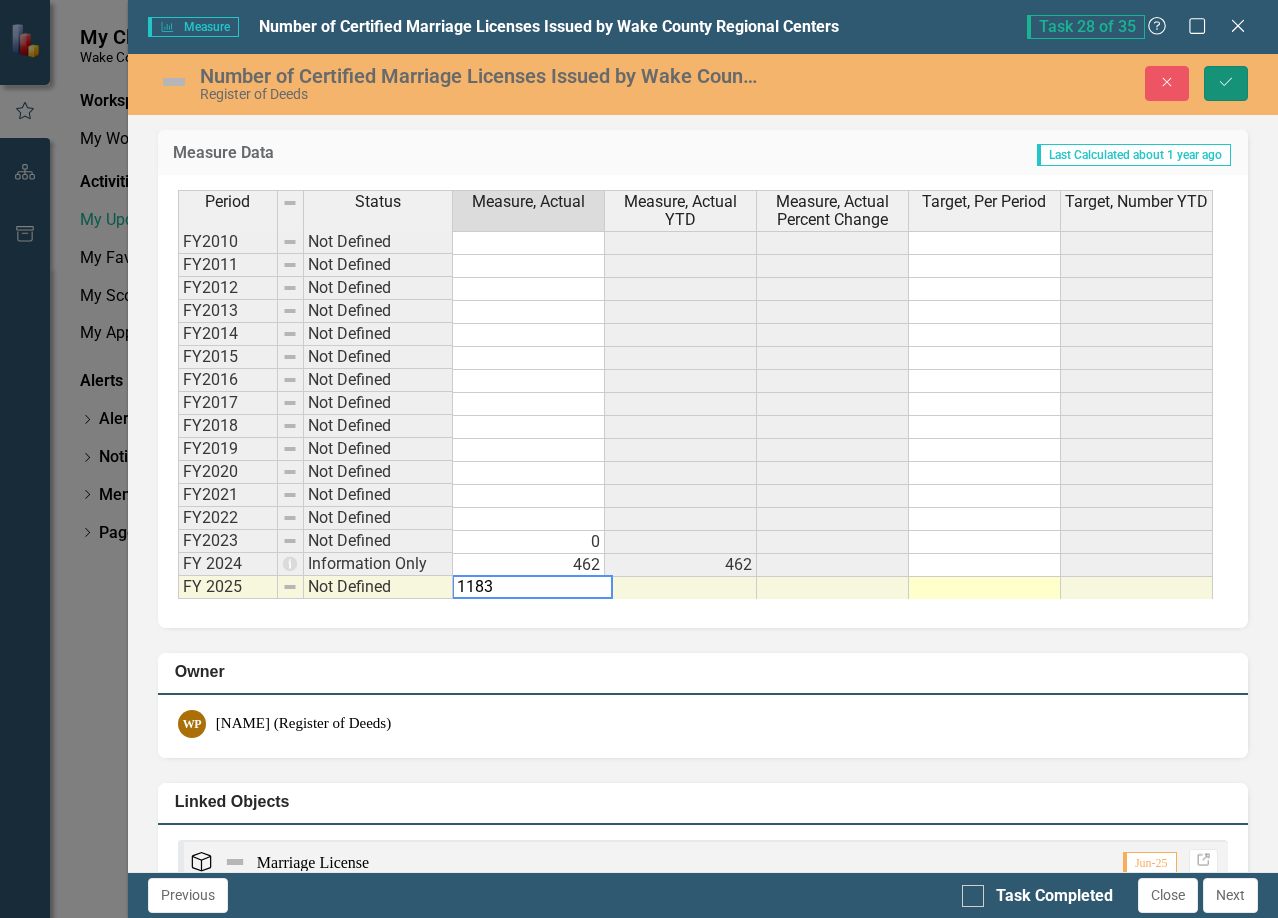 click on "Save" 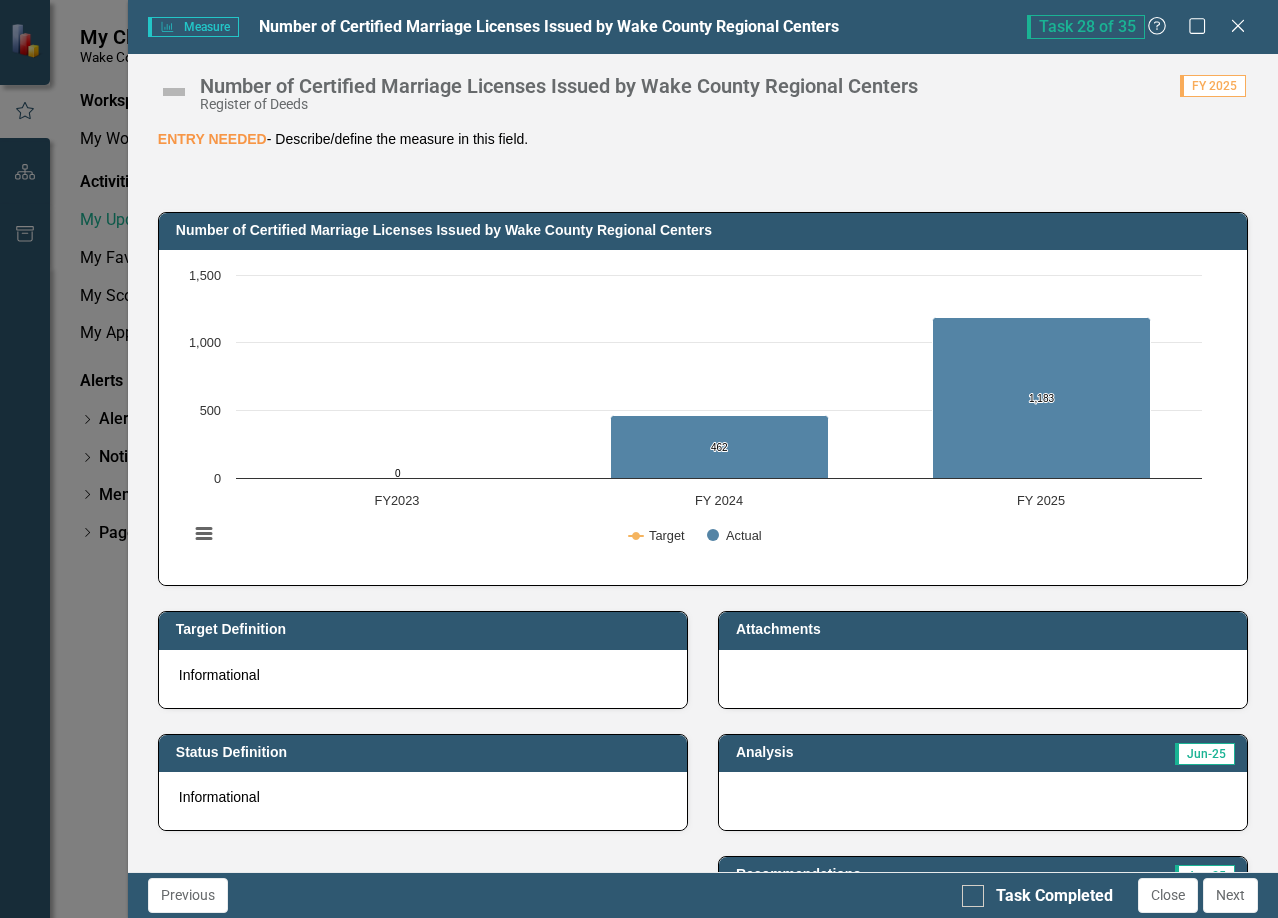 click at bounding box center (973, 896) 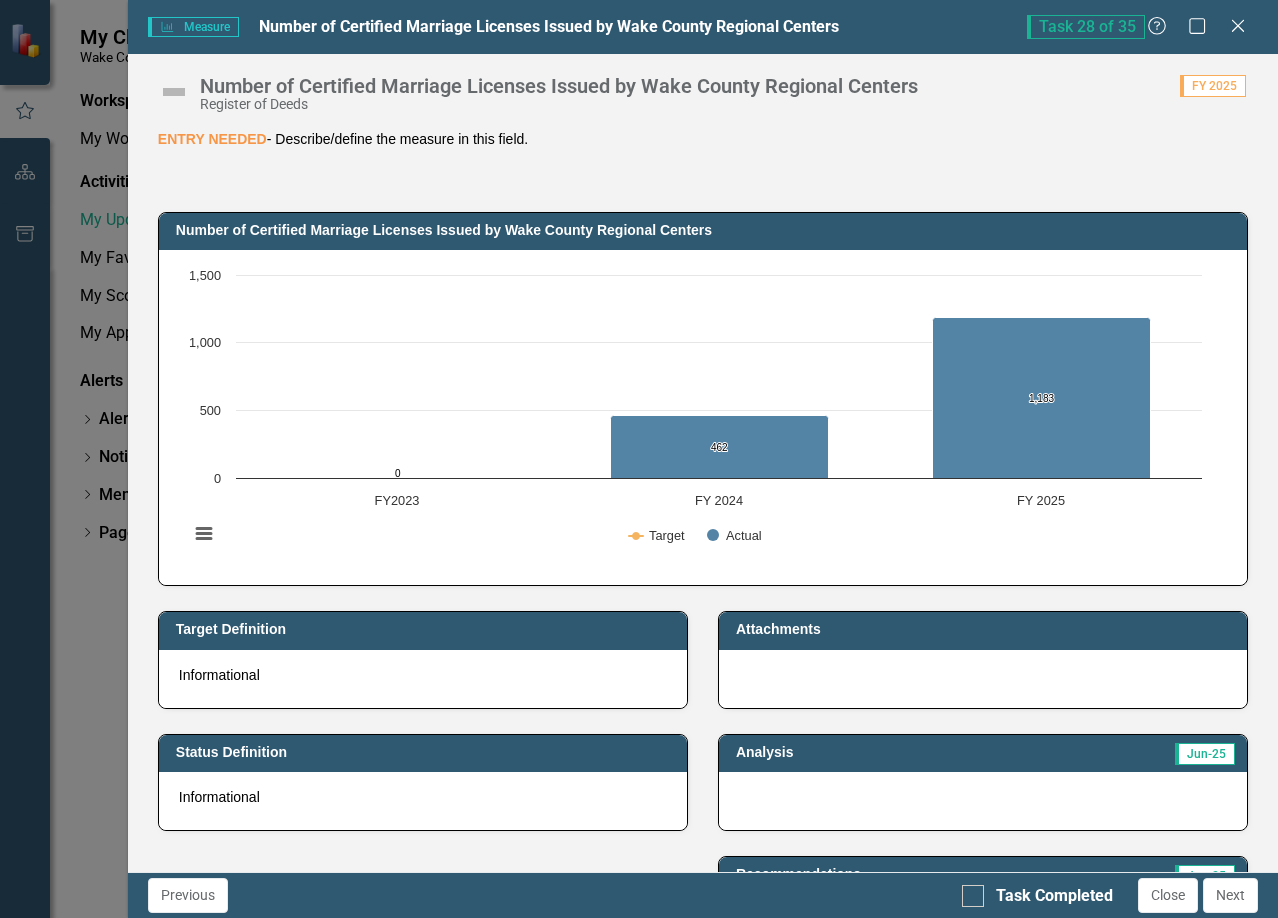 checkbox on "true" 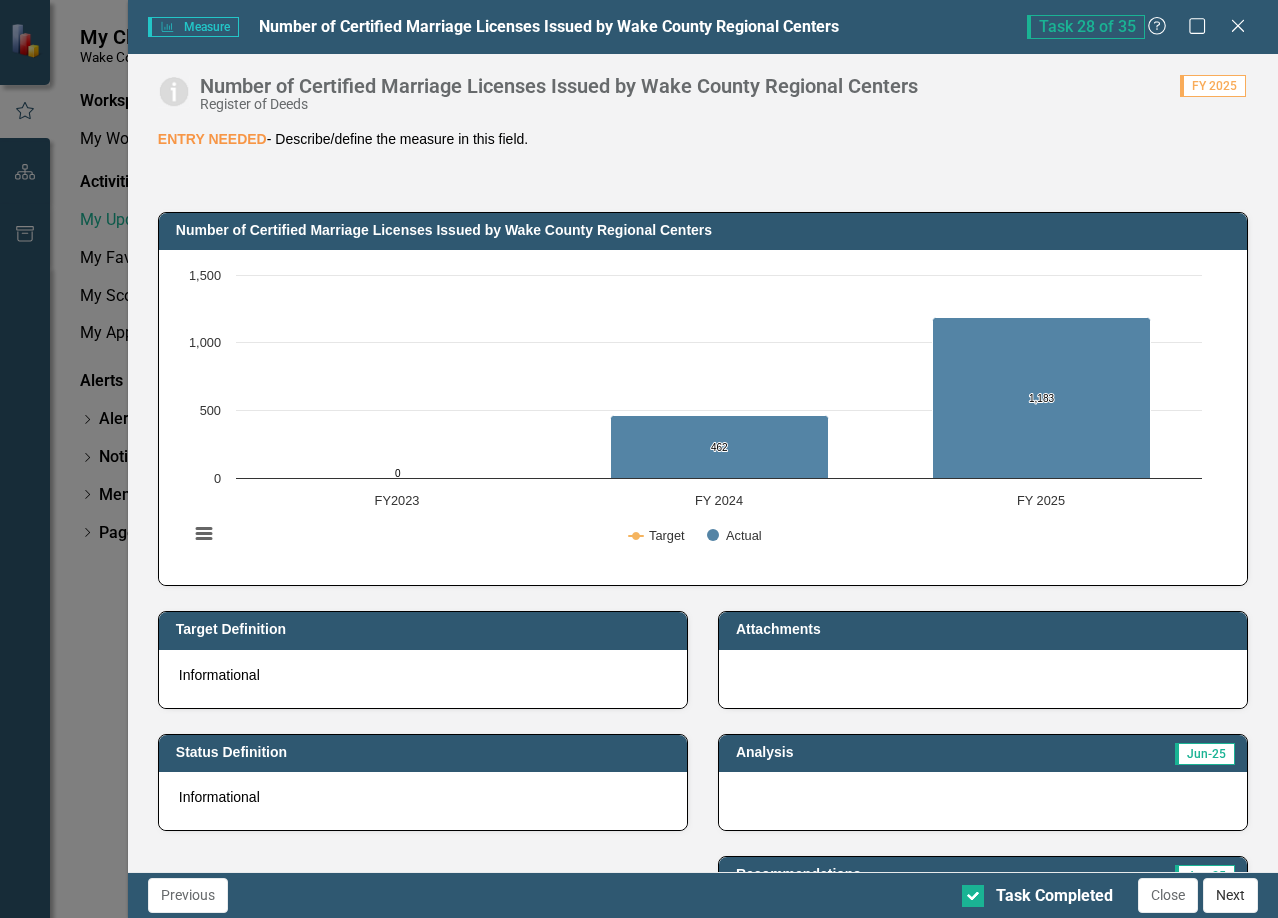 click on "Next" at bounding box center (1230, 895) 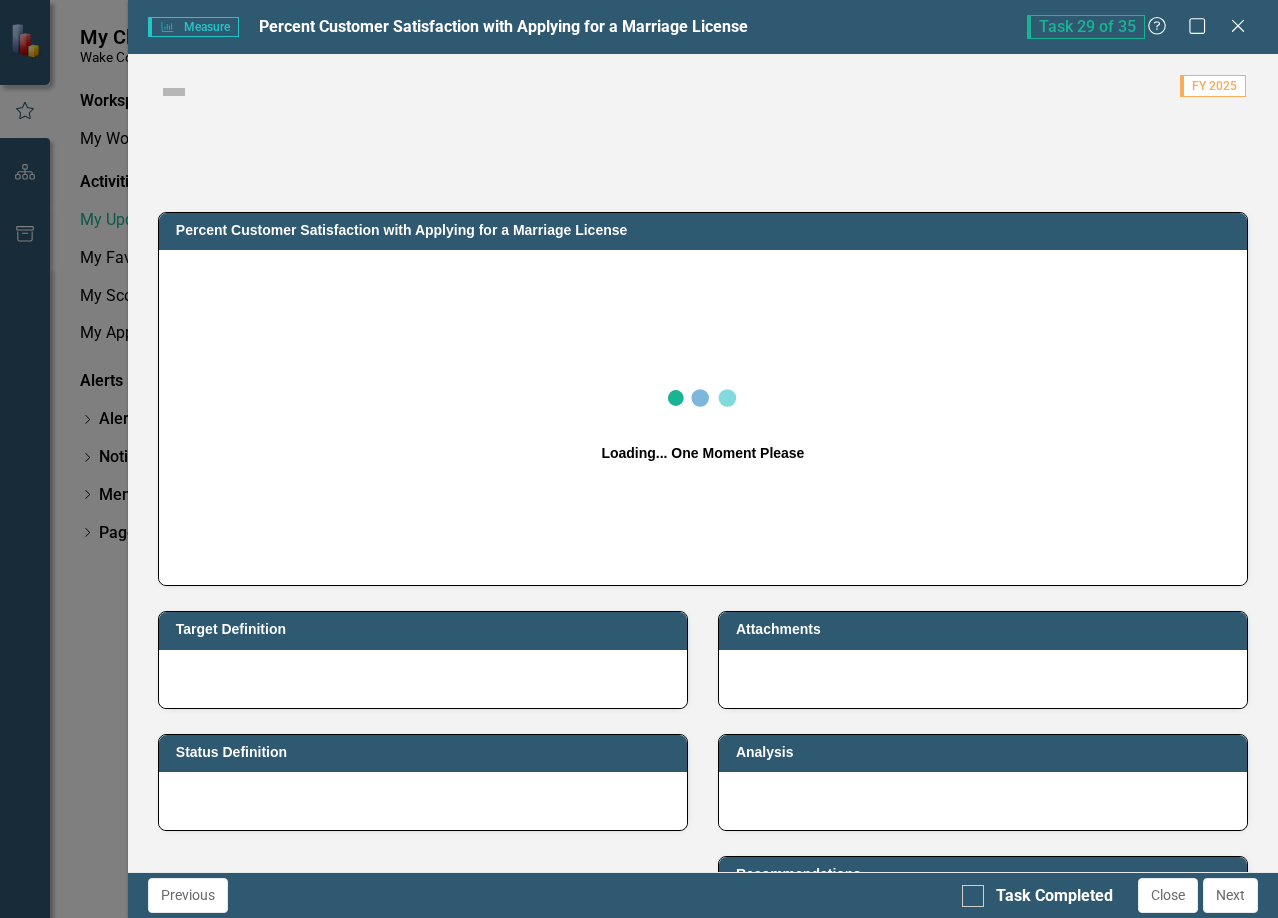 checkbox on "true" 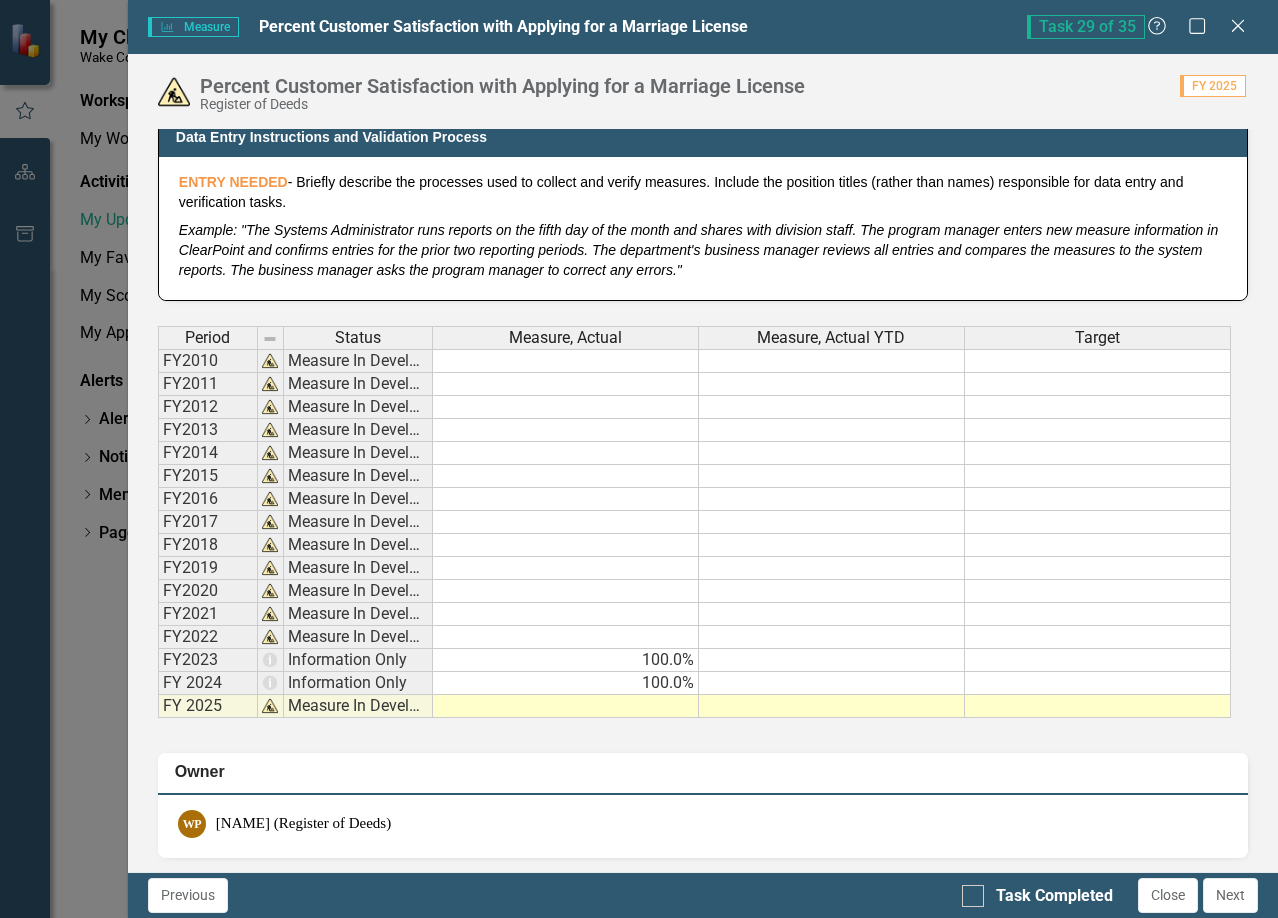 scroll, scrollTop: 1000, scrollLeft: 0, axis: vertical 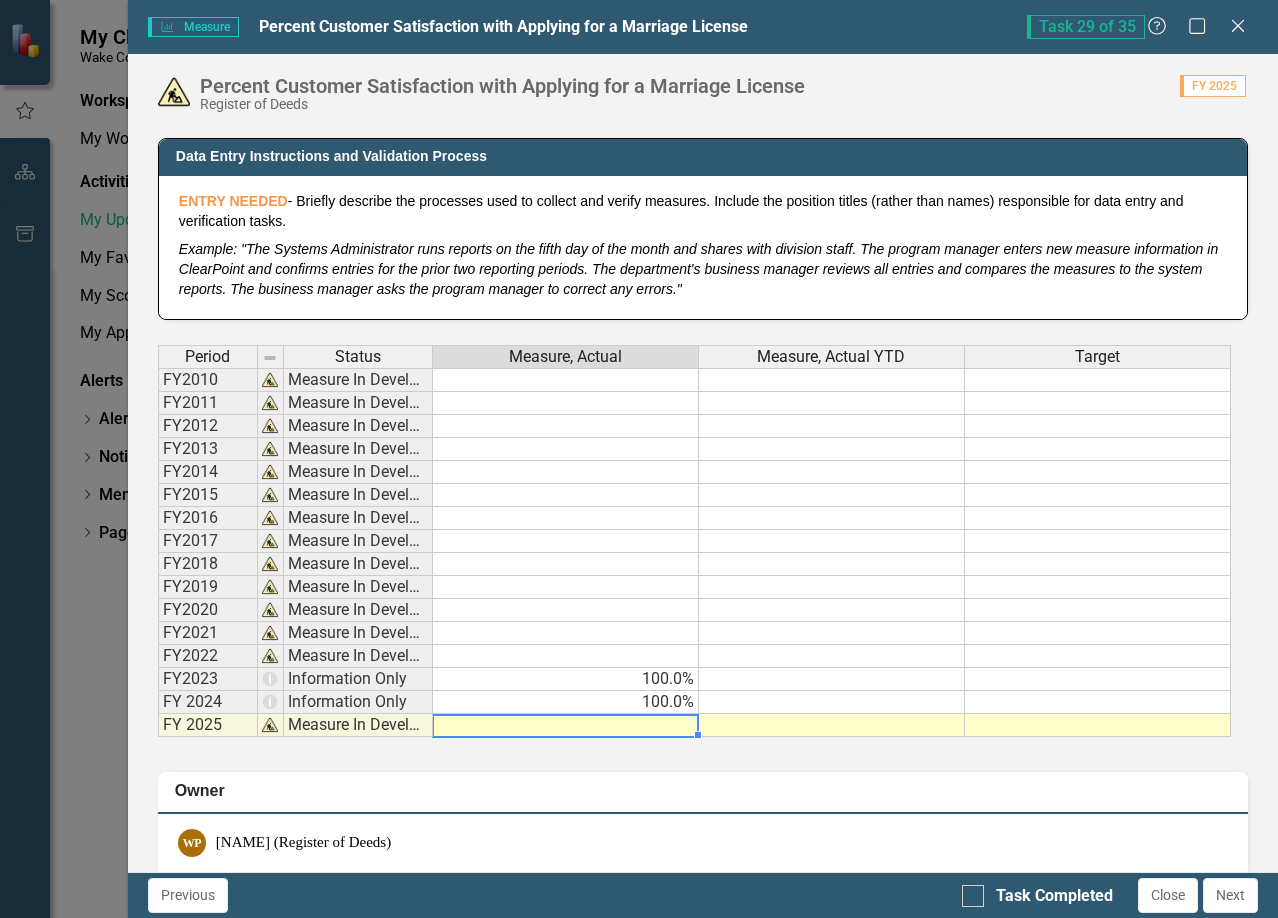 click at bounding box center [566, 725] 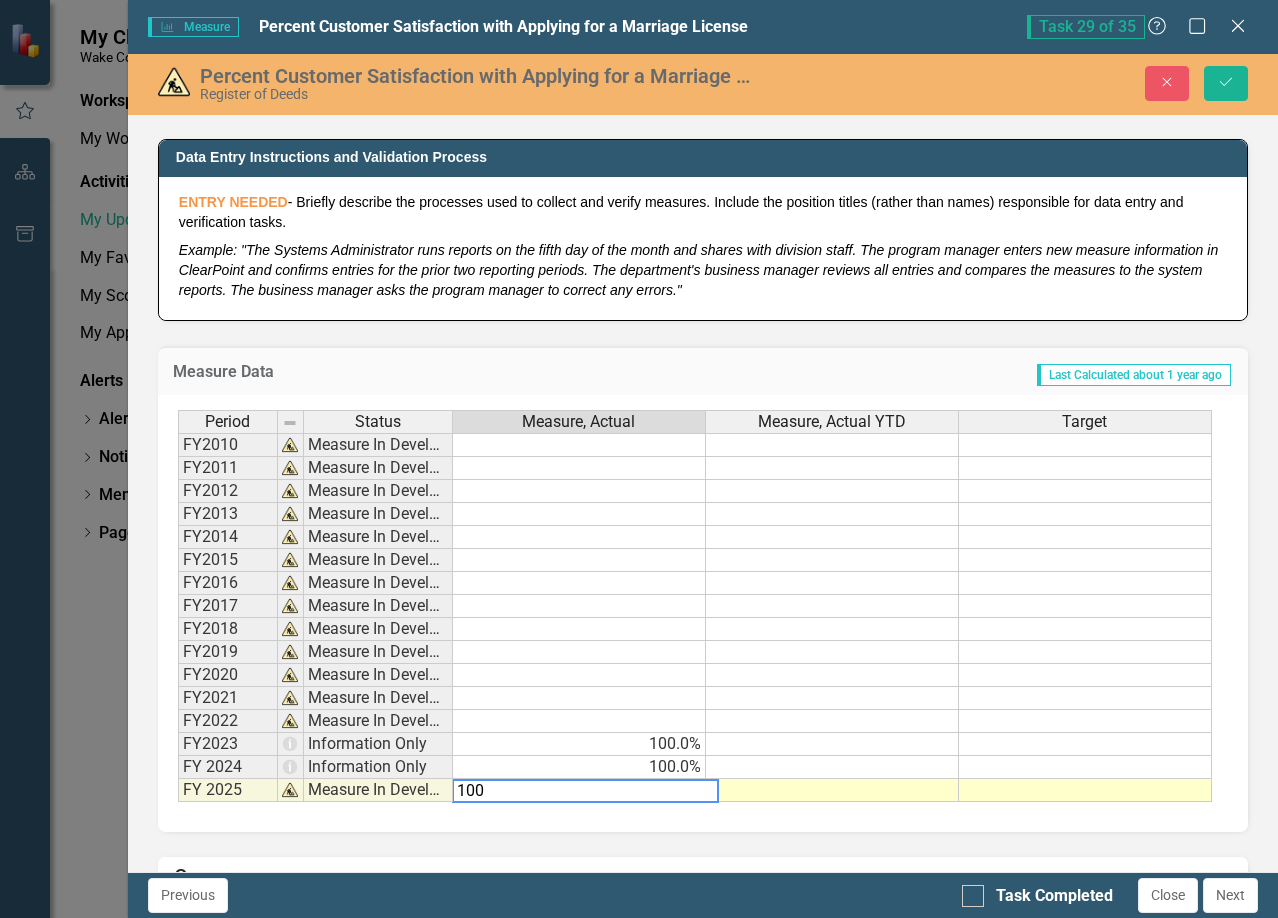 type on "100" 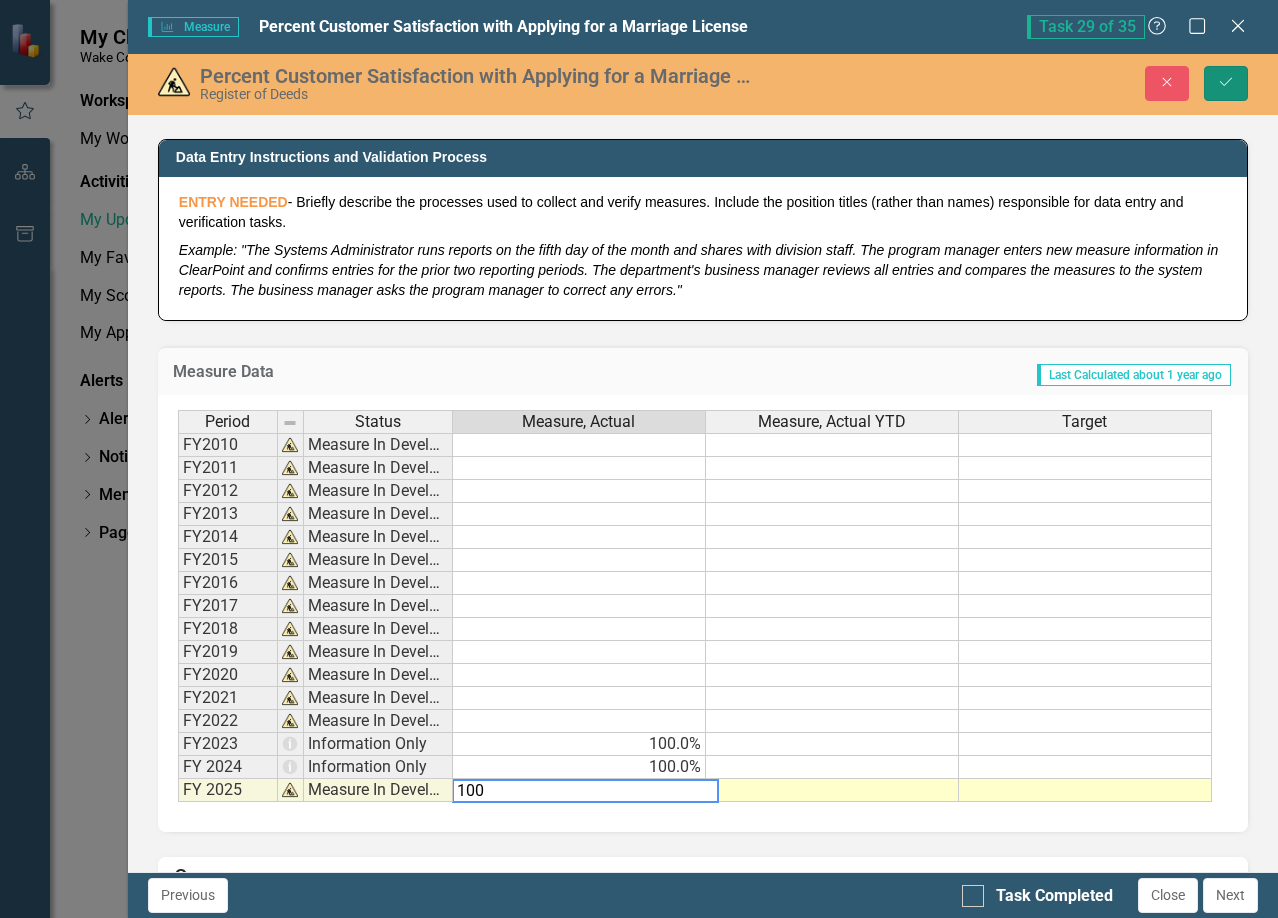 click on "Save" at bounding box center (1226, 83) 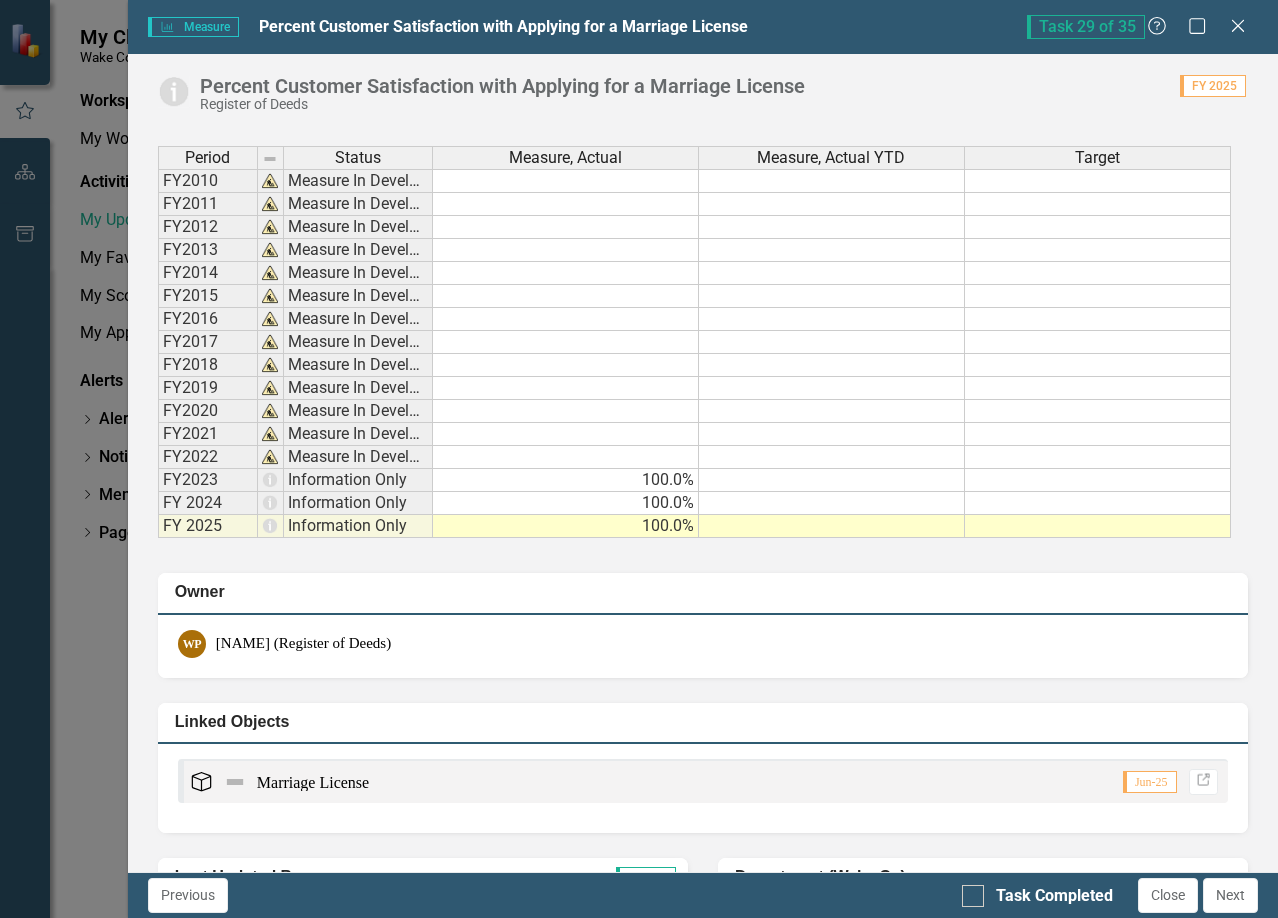 scroll, scrollTop: 1200, scrollLeft: 0, axis: vertical 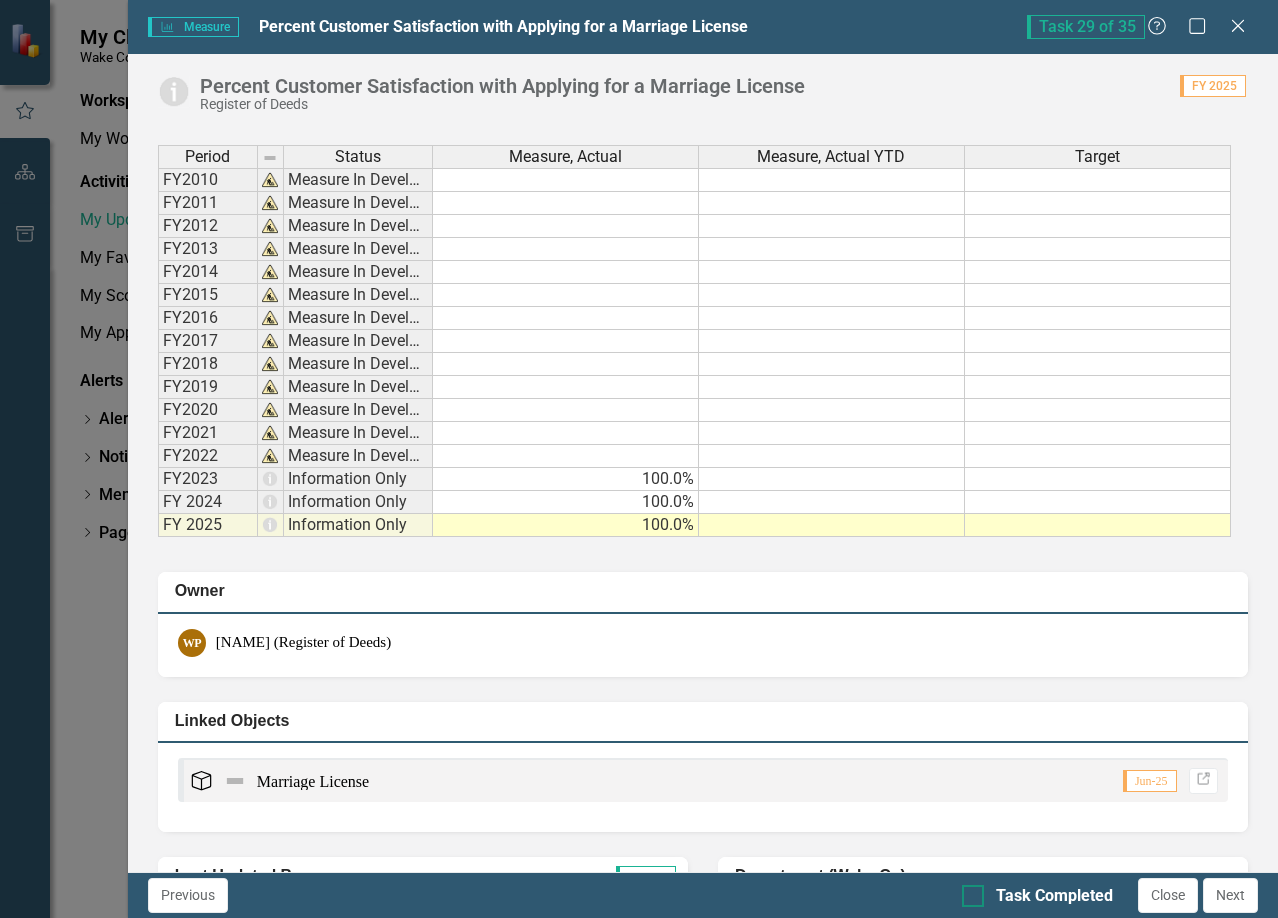 click on "Task Completed" at bounding box center (1037, 896) 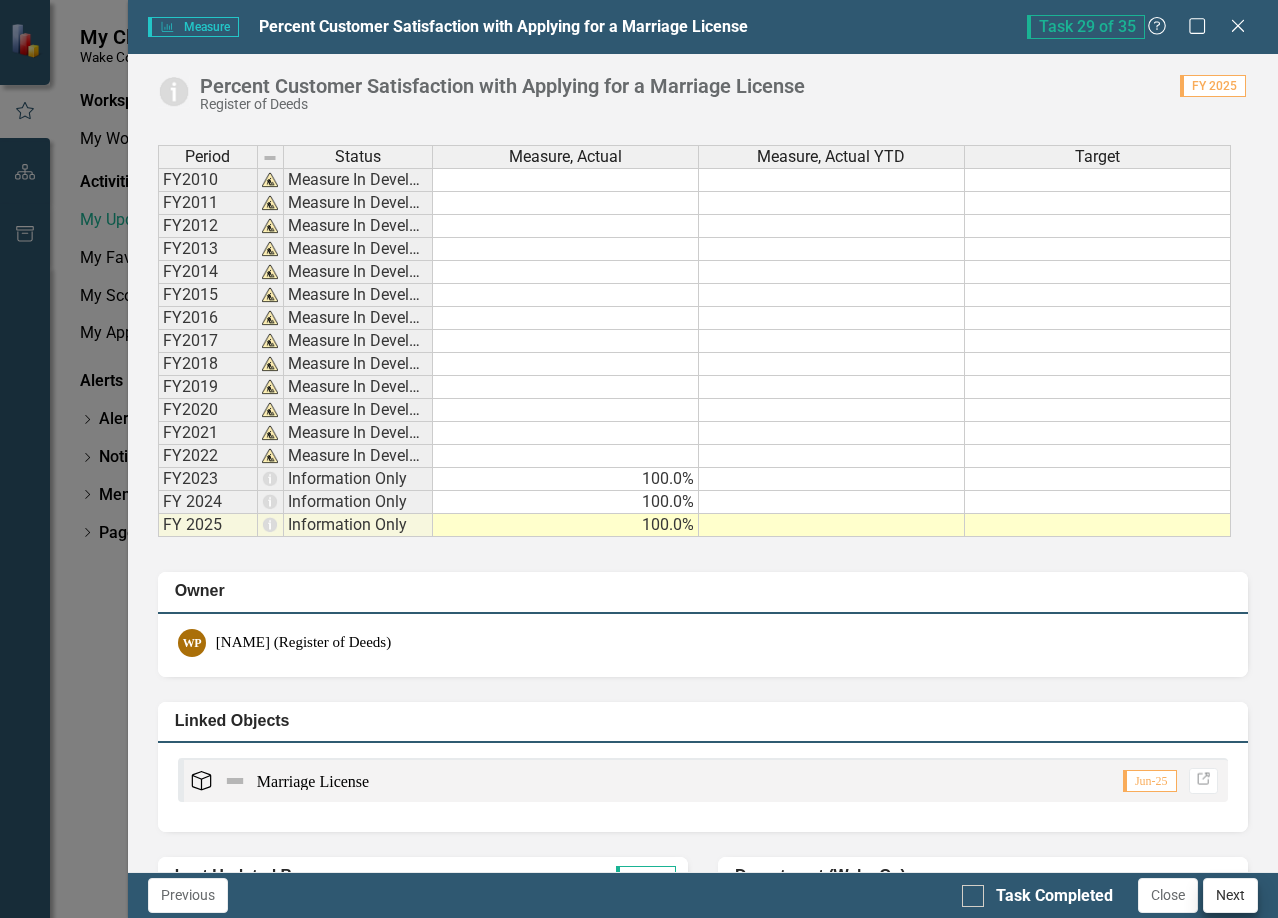 checkbox on "true" 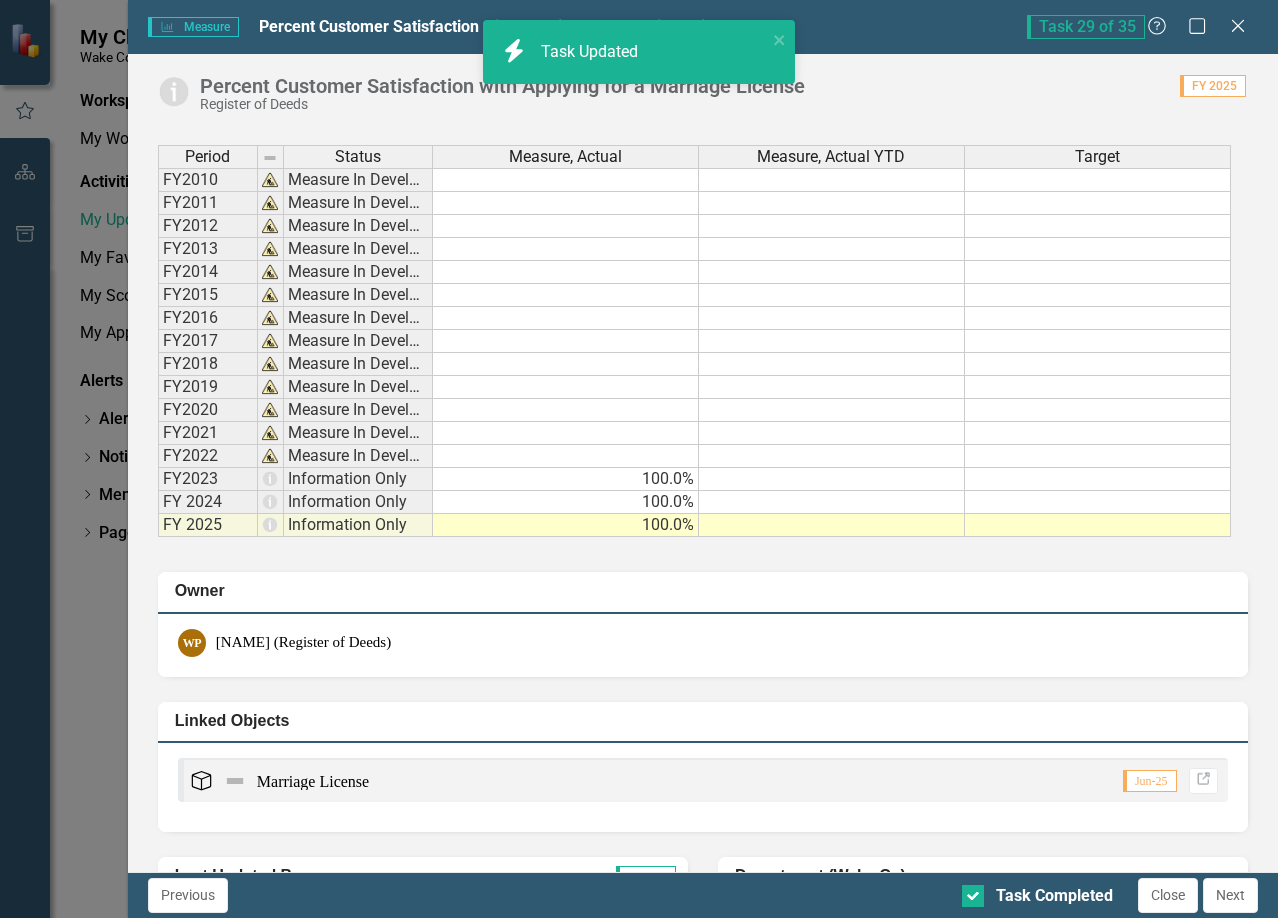 click on "Next" at bounding box center [1230, 895] 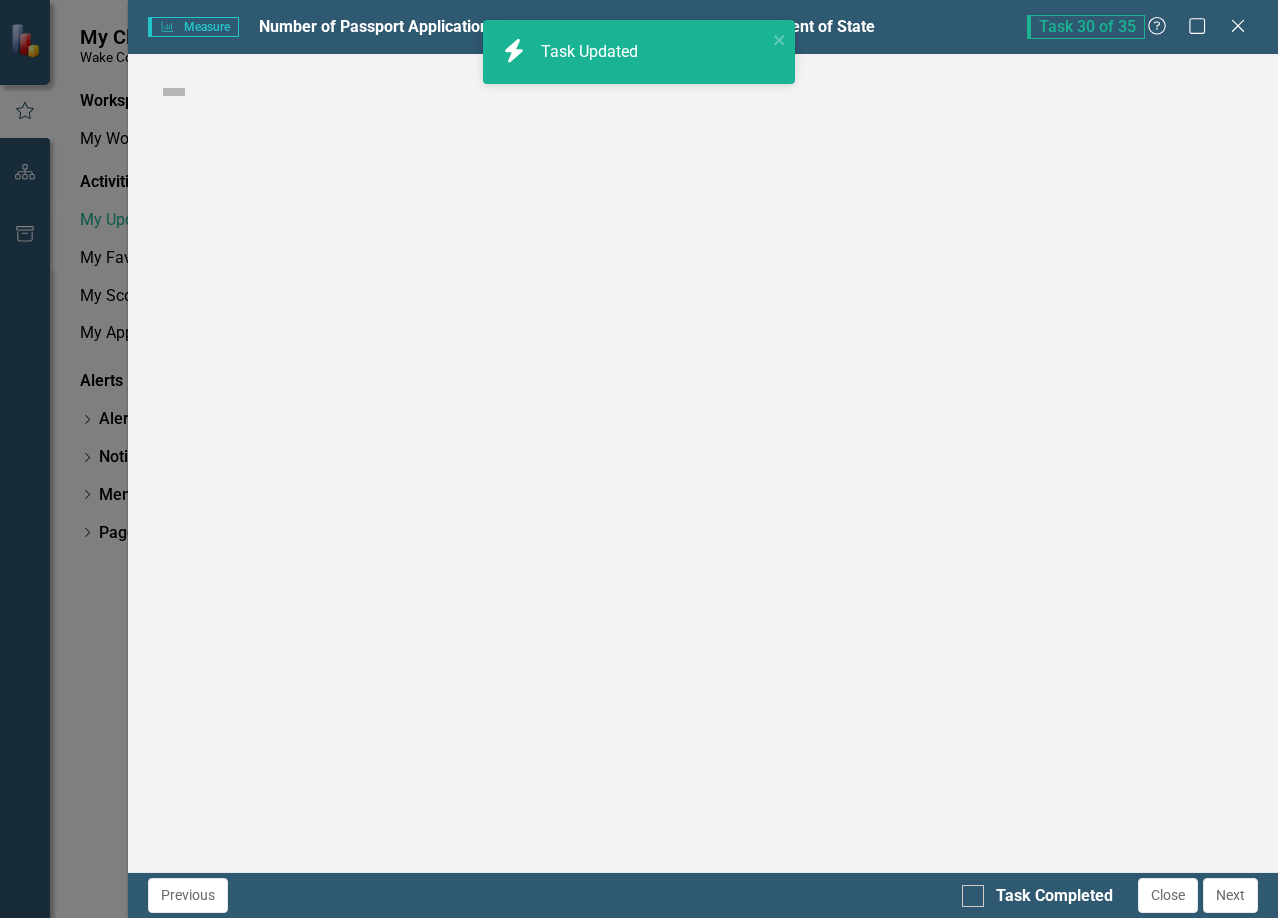 checkbox on "true" 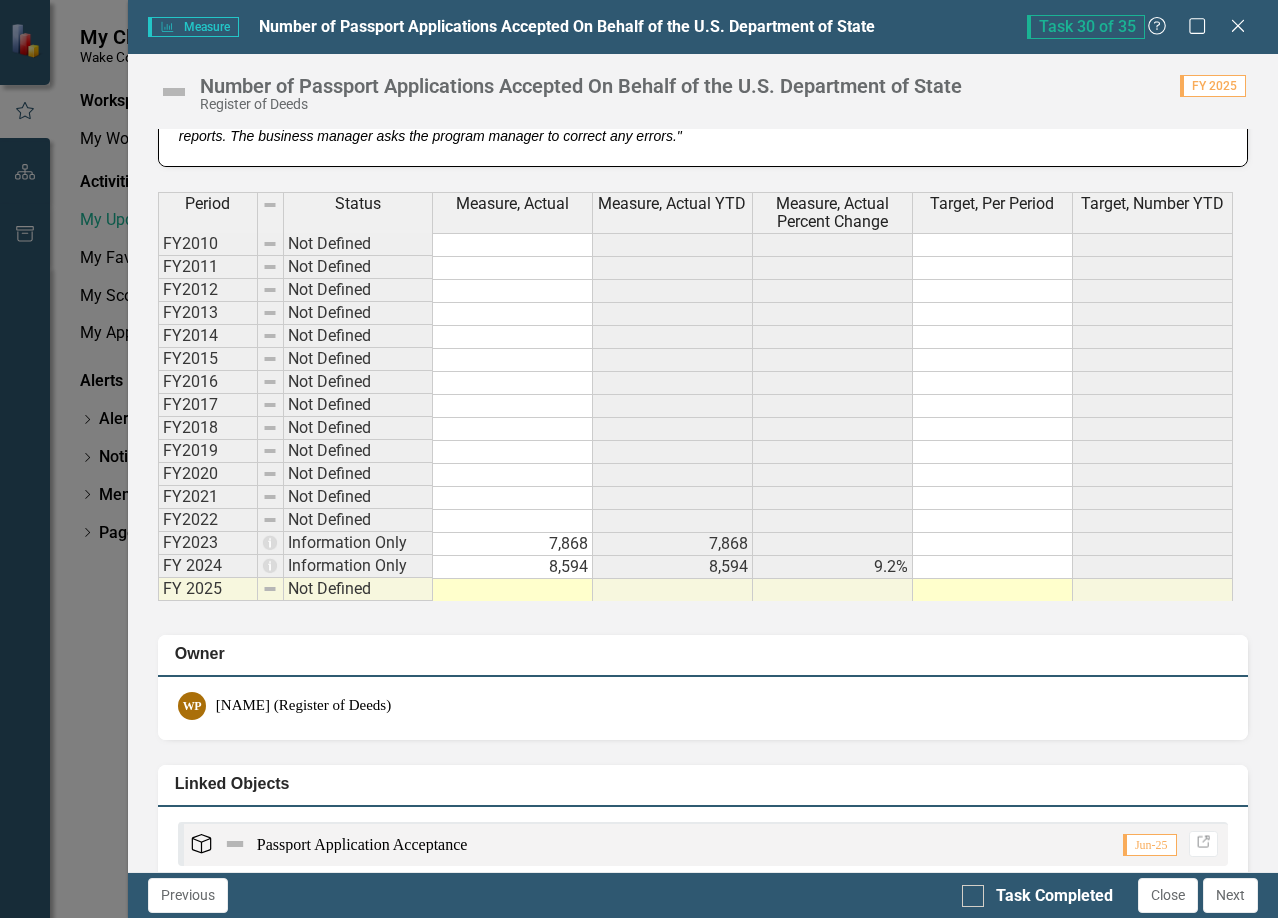 scroll, scrollTop: 1200, scrollLeft: 0, axis: vertical 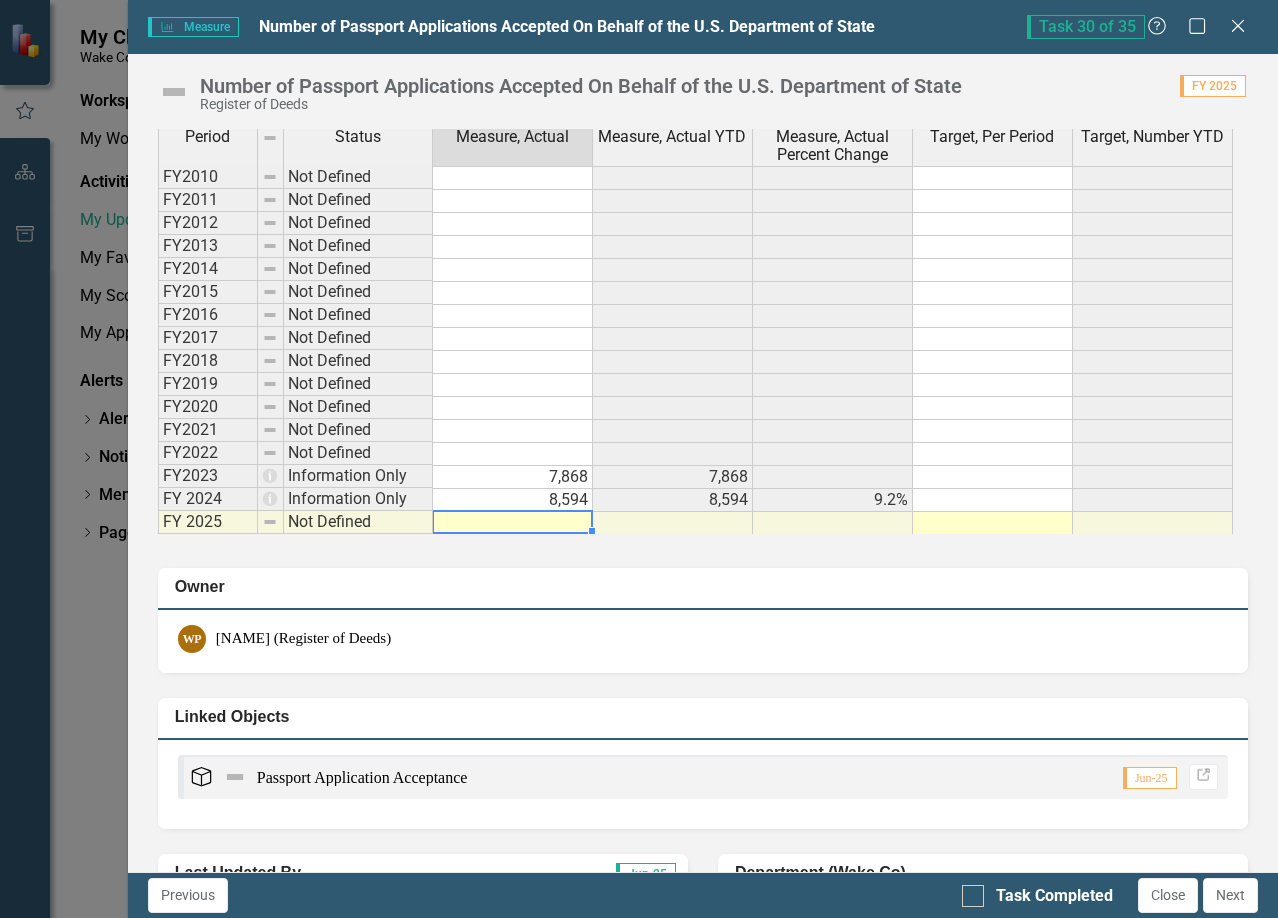 click at bounding box center (513, 523) 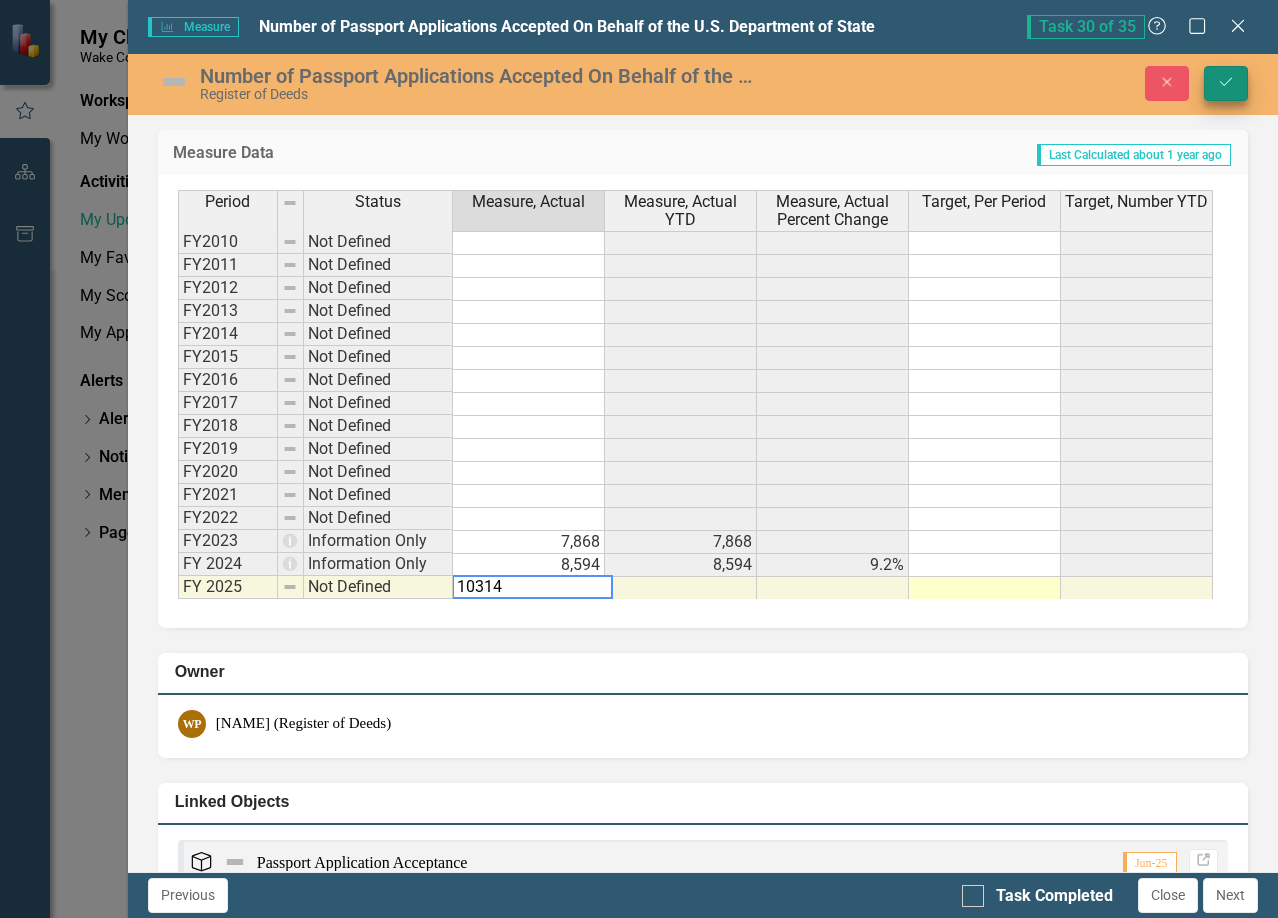 type on "10314" 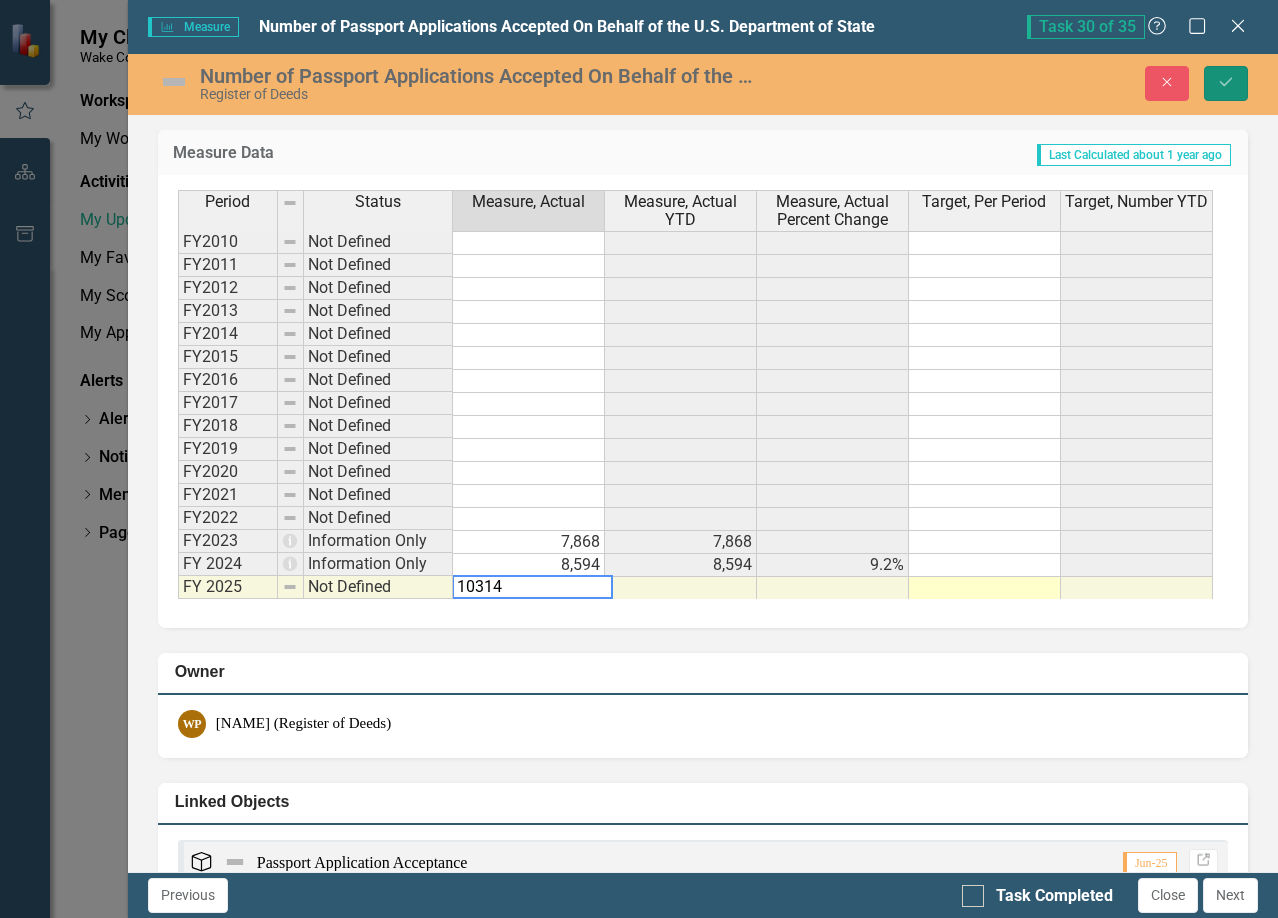 click on "Save" 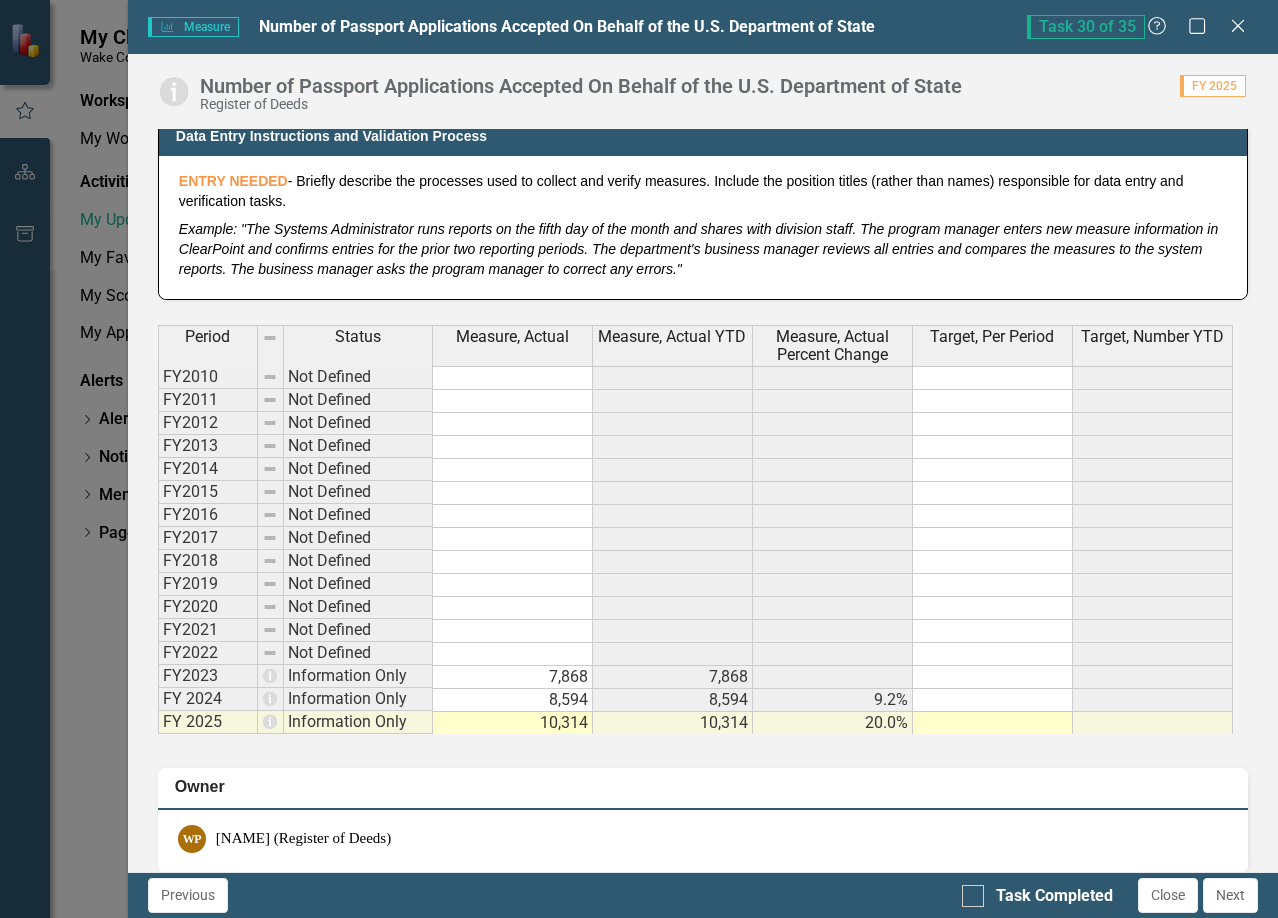 scroll, scrollTop: 1800, scrollLeft: 0, axis: vertical 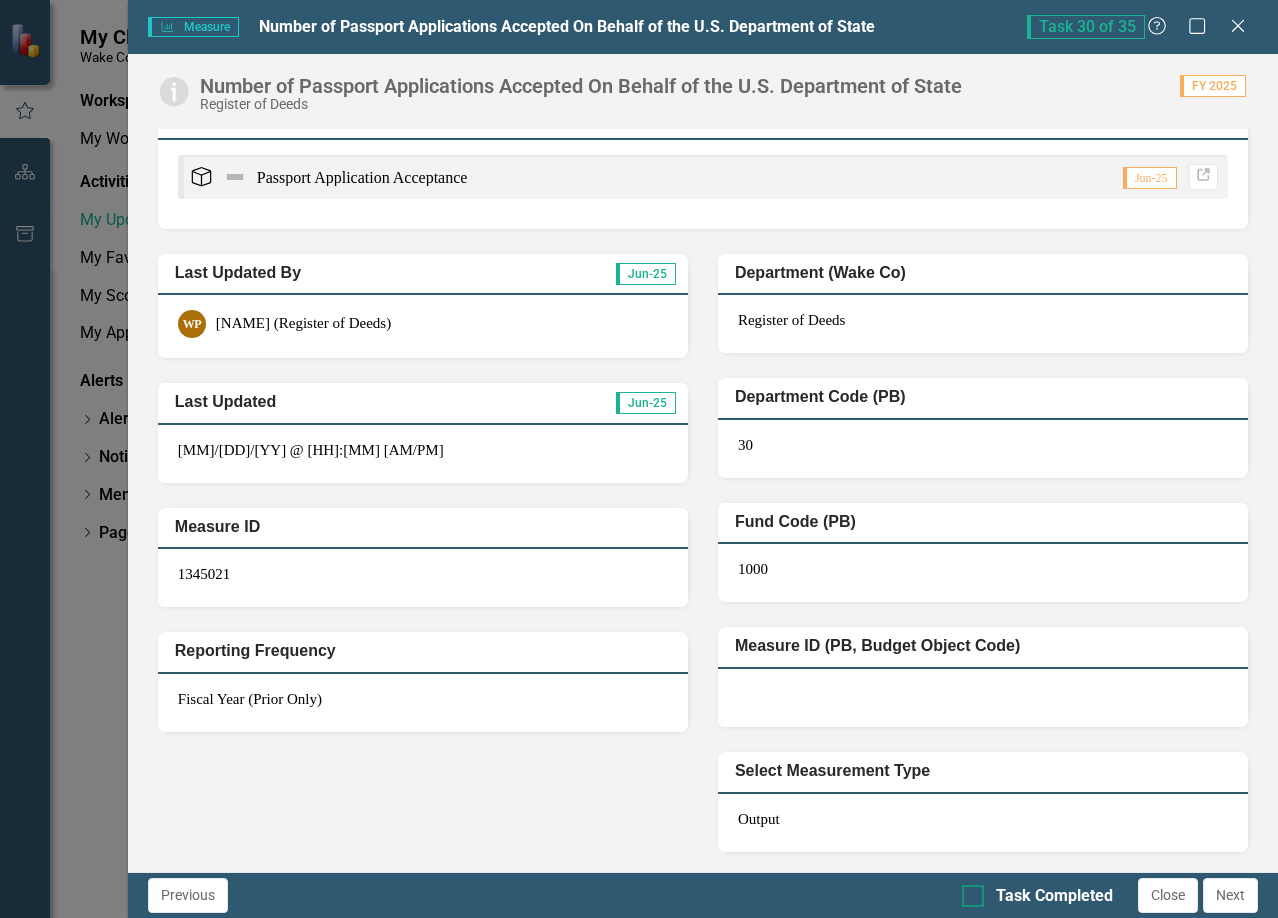 click at bounding box center [973, 896] 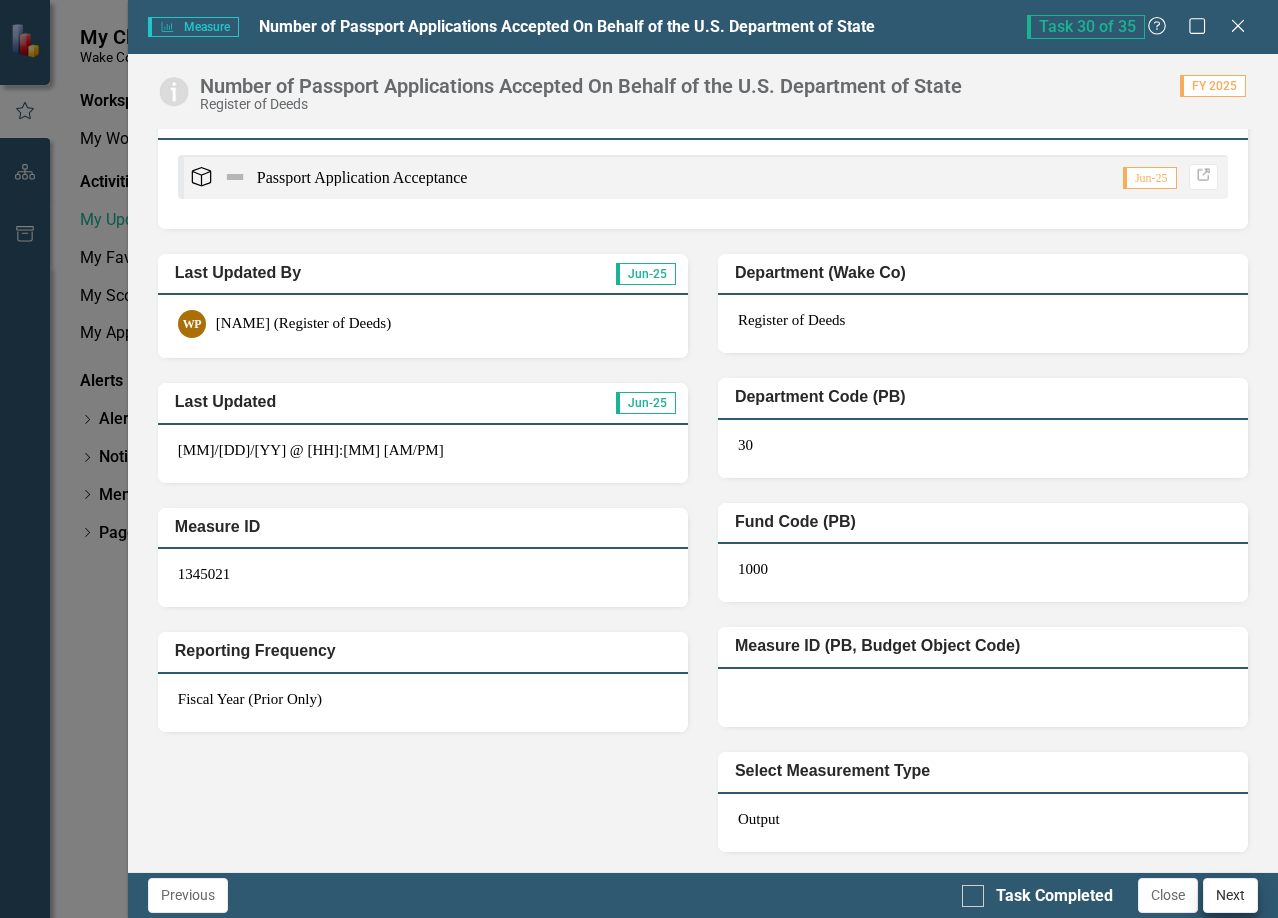 checkbox on "true" 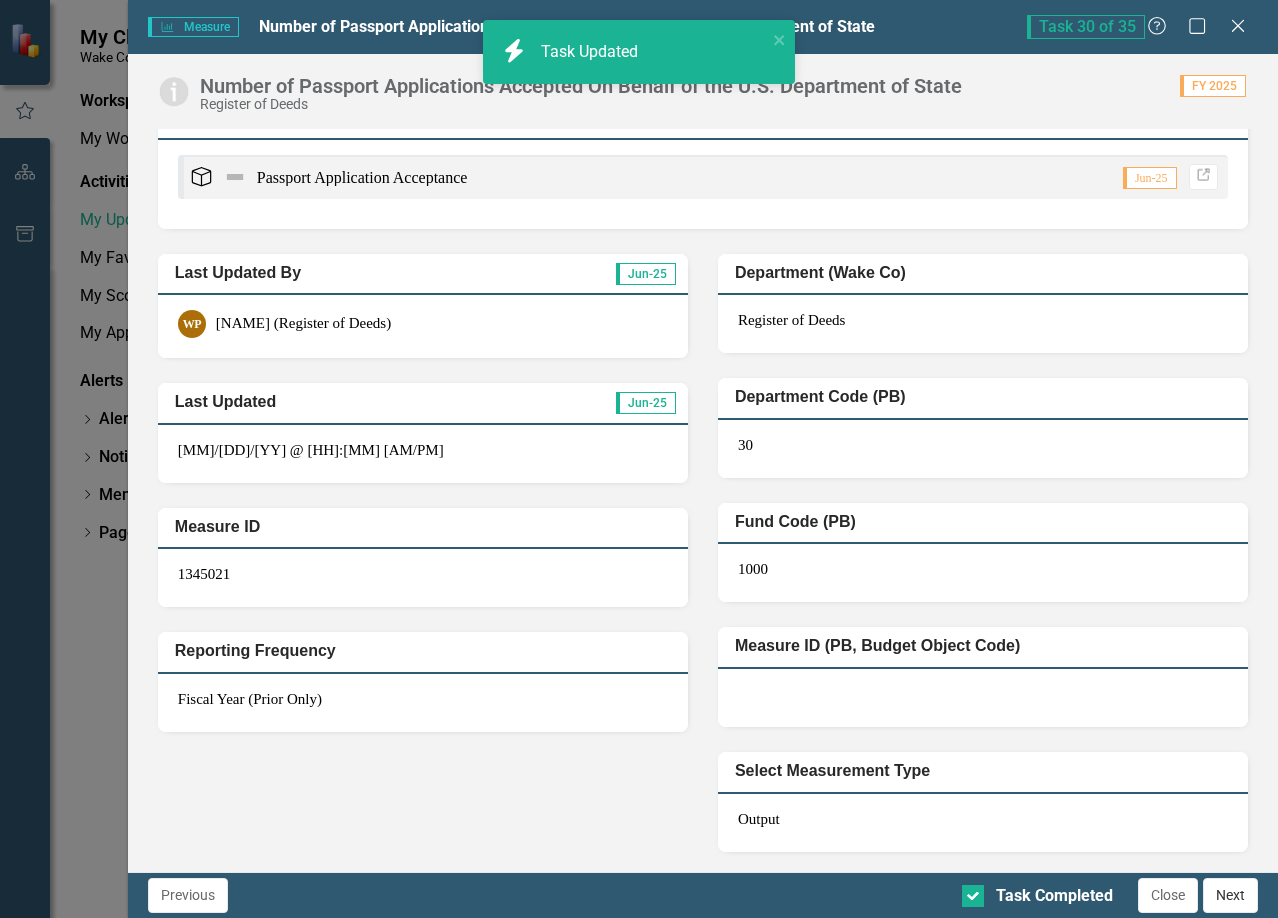 click on "Next" at bounding box center [1230, 895] 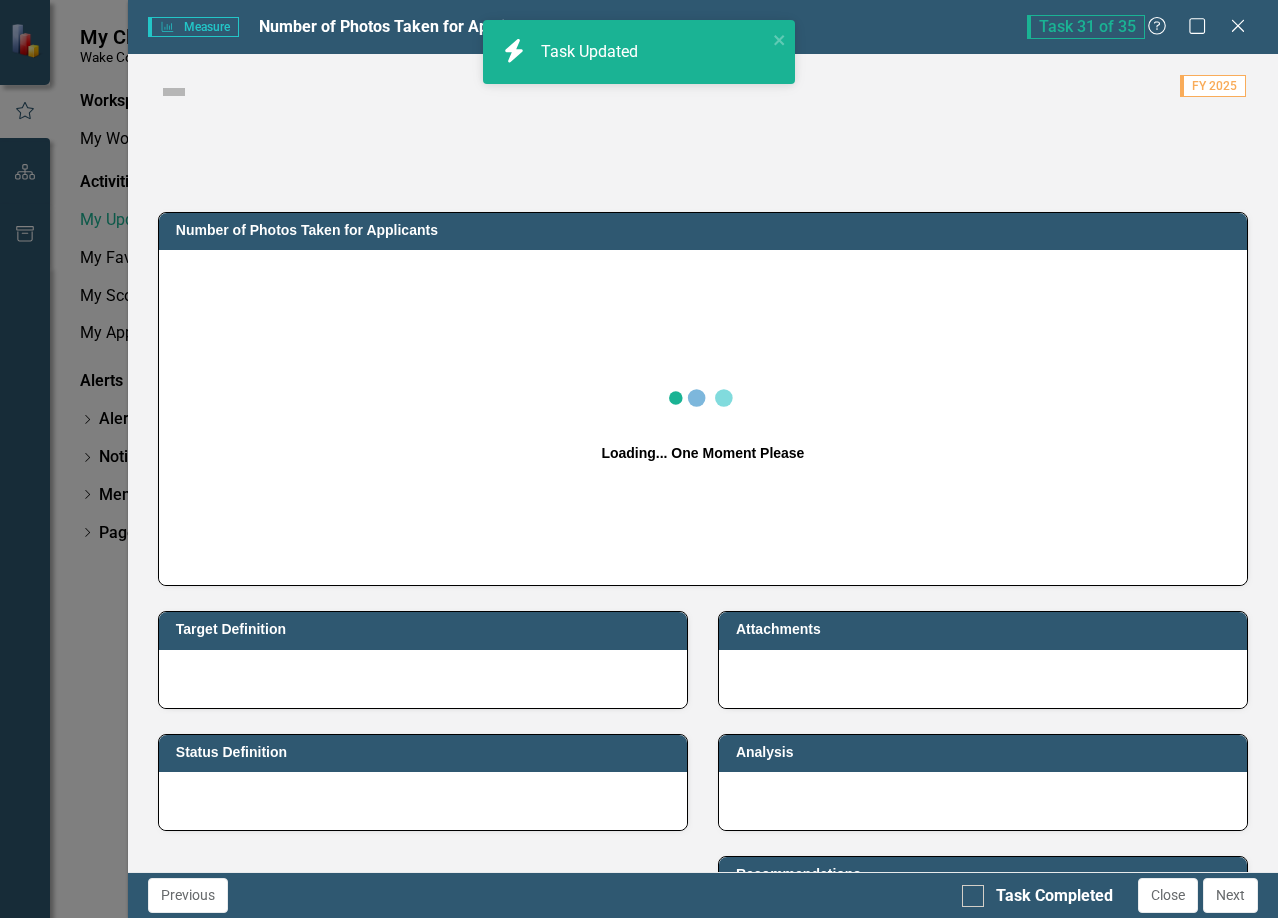 checkbox on "true" 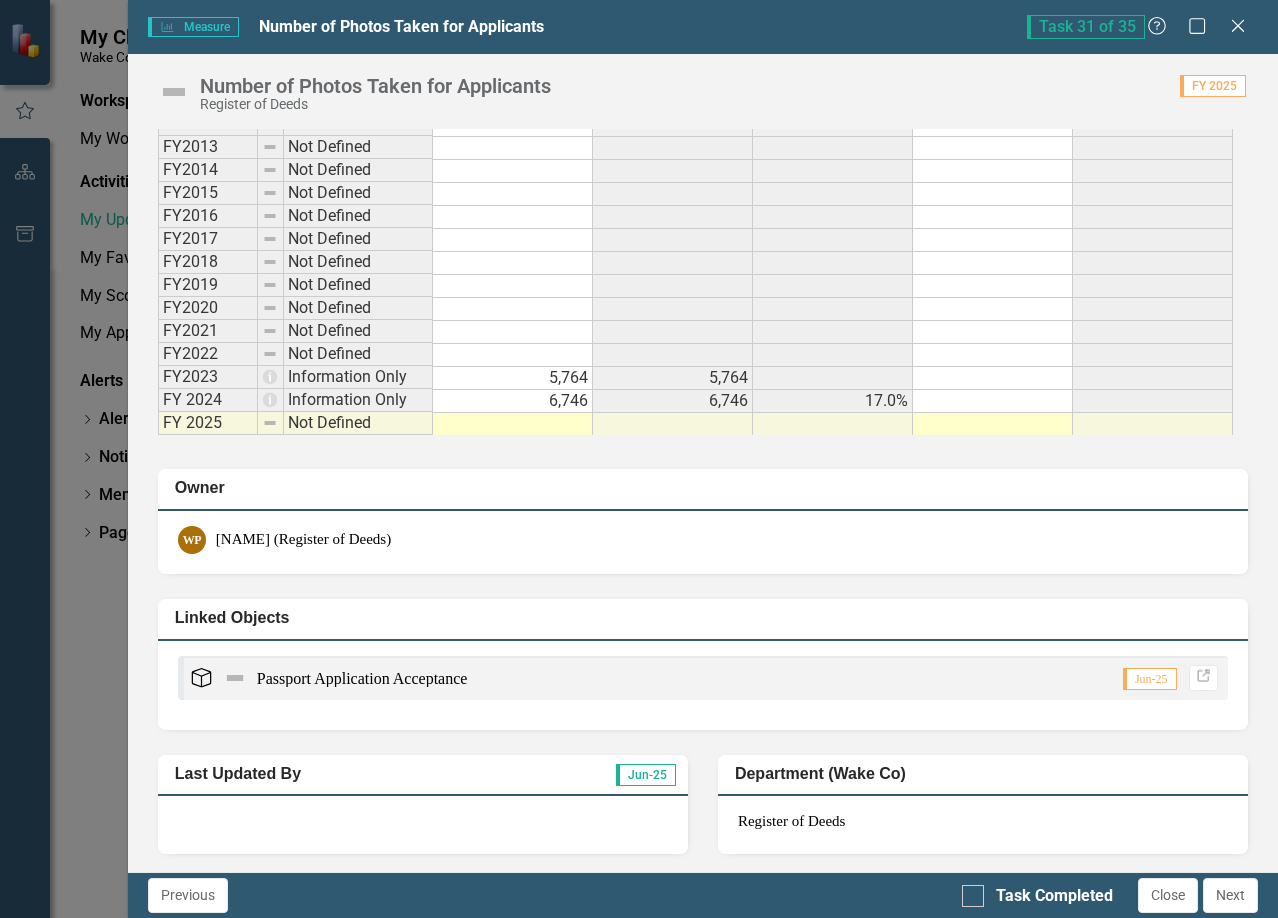 scroll, scrollTop: 1300, scrollLeft: 0, axis: vertical 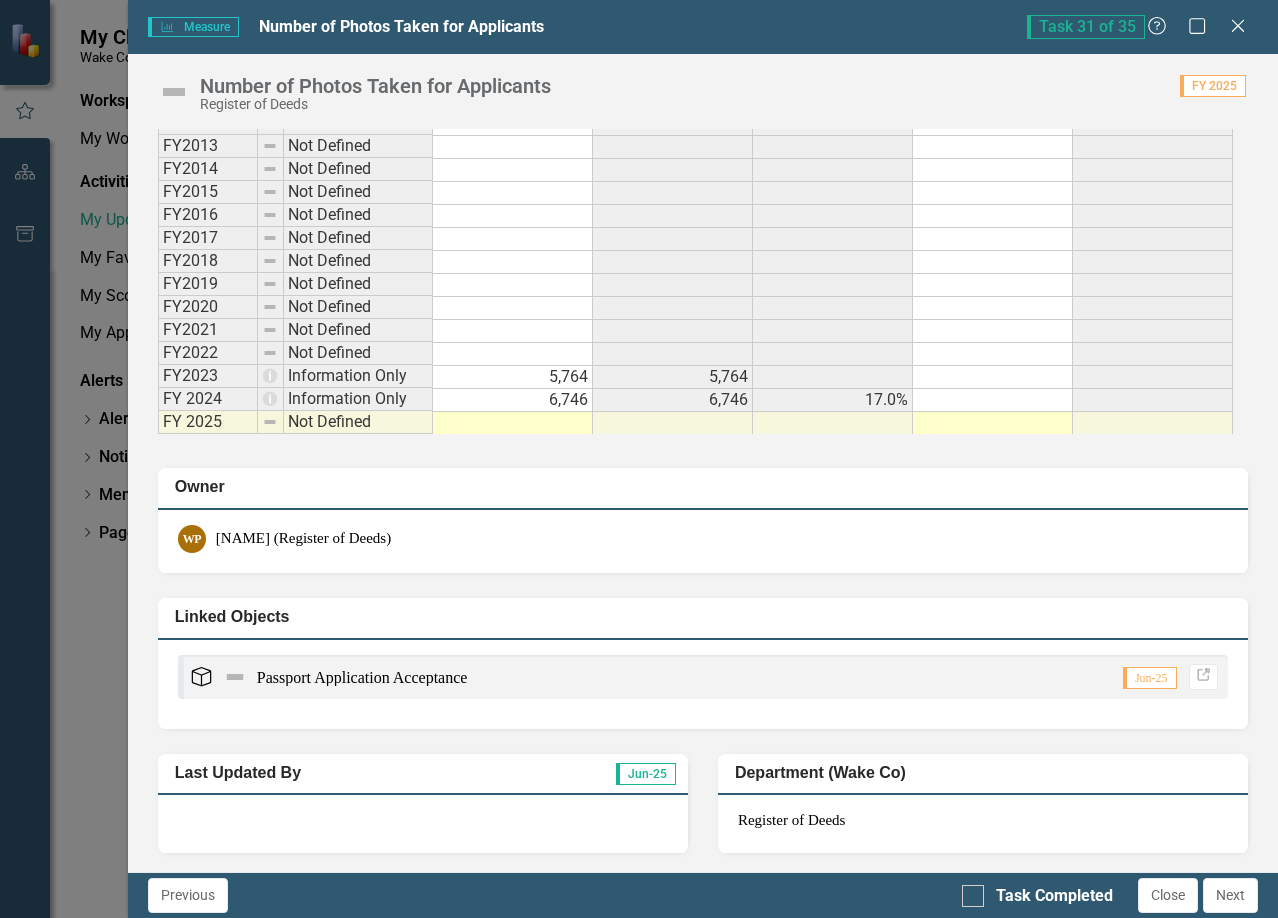 click at bounding box center (513, 423) 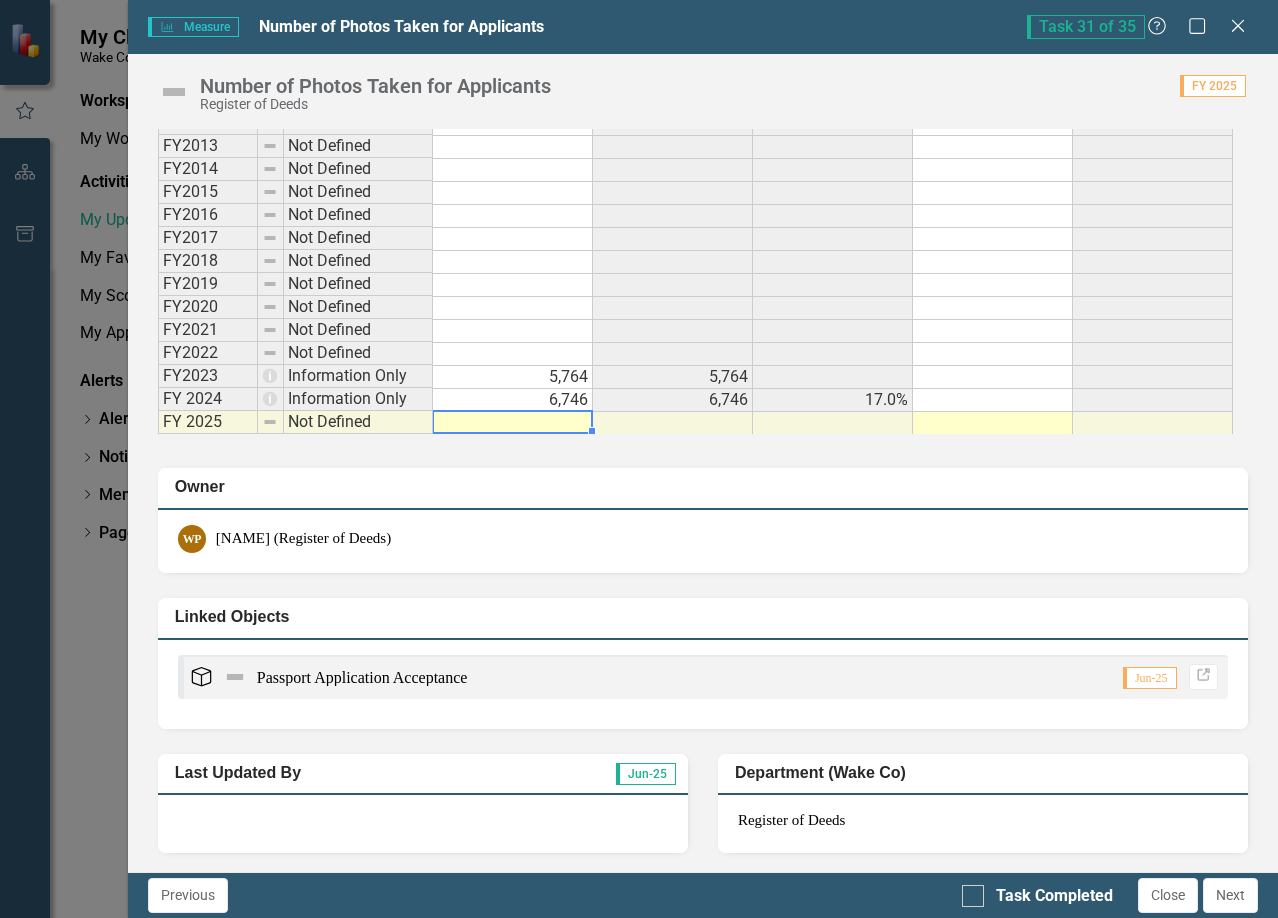 click at bounding box center (513, 423) 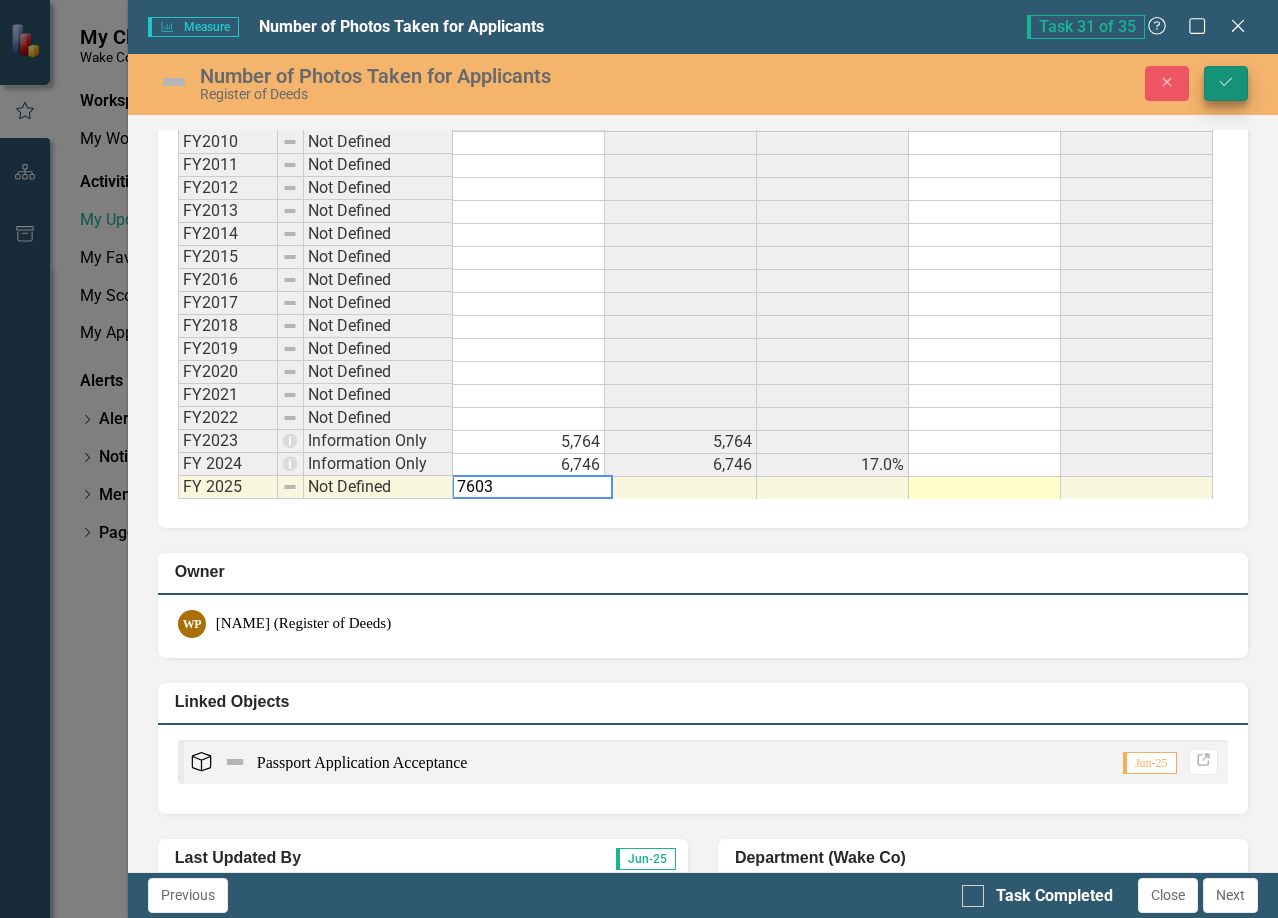 type on "7603" 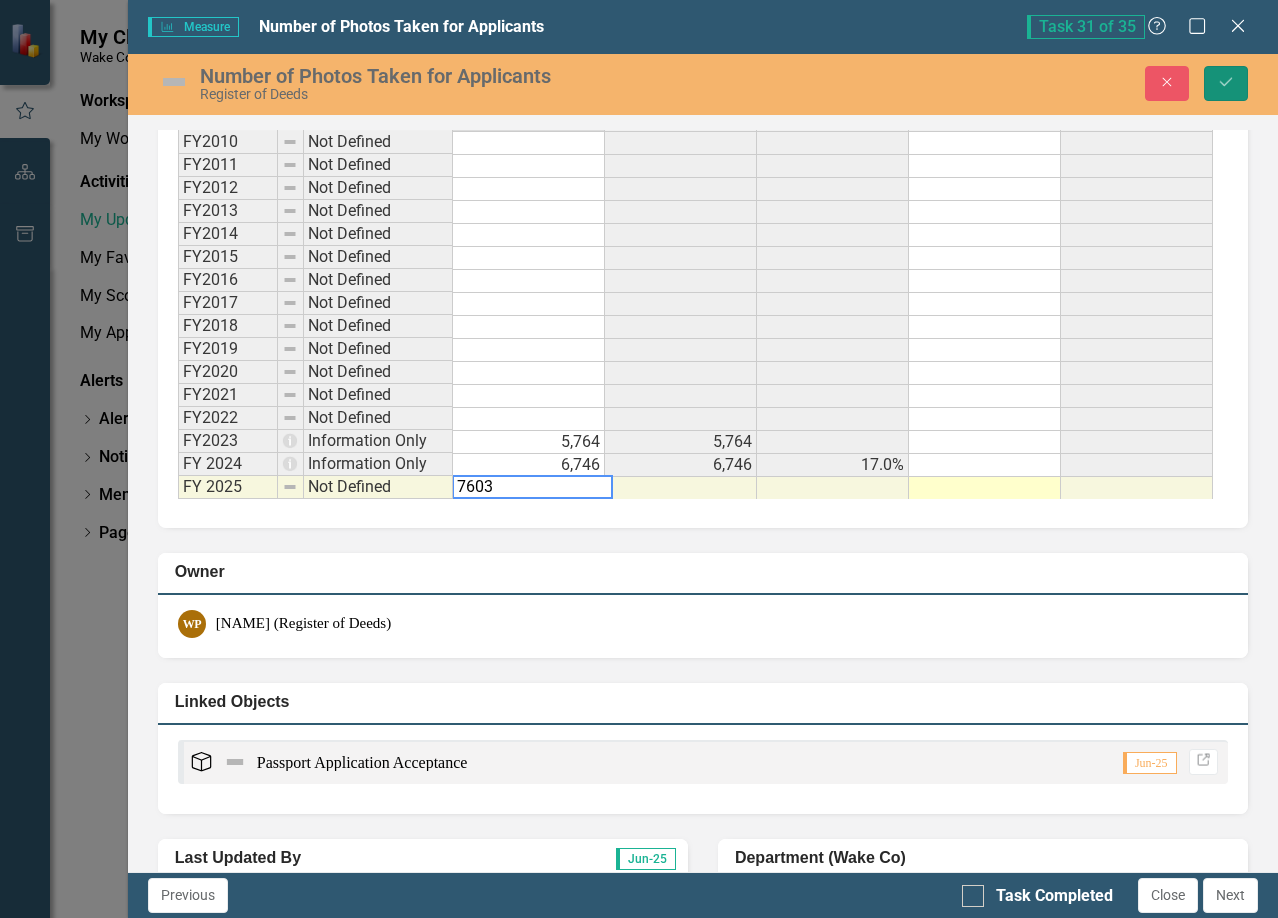 click on "Save" at bounding box center [1226, 83] 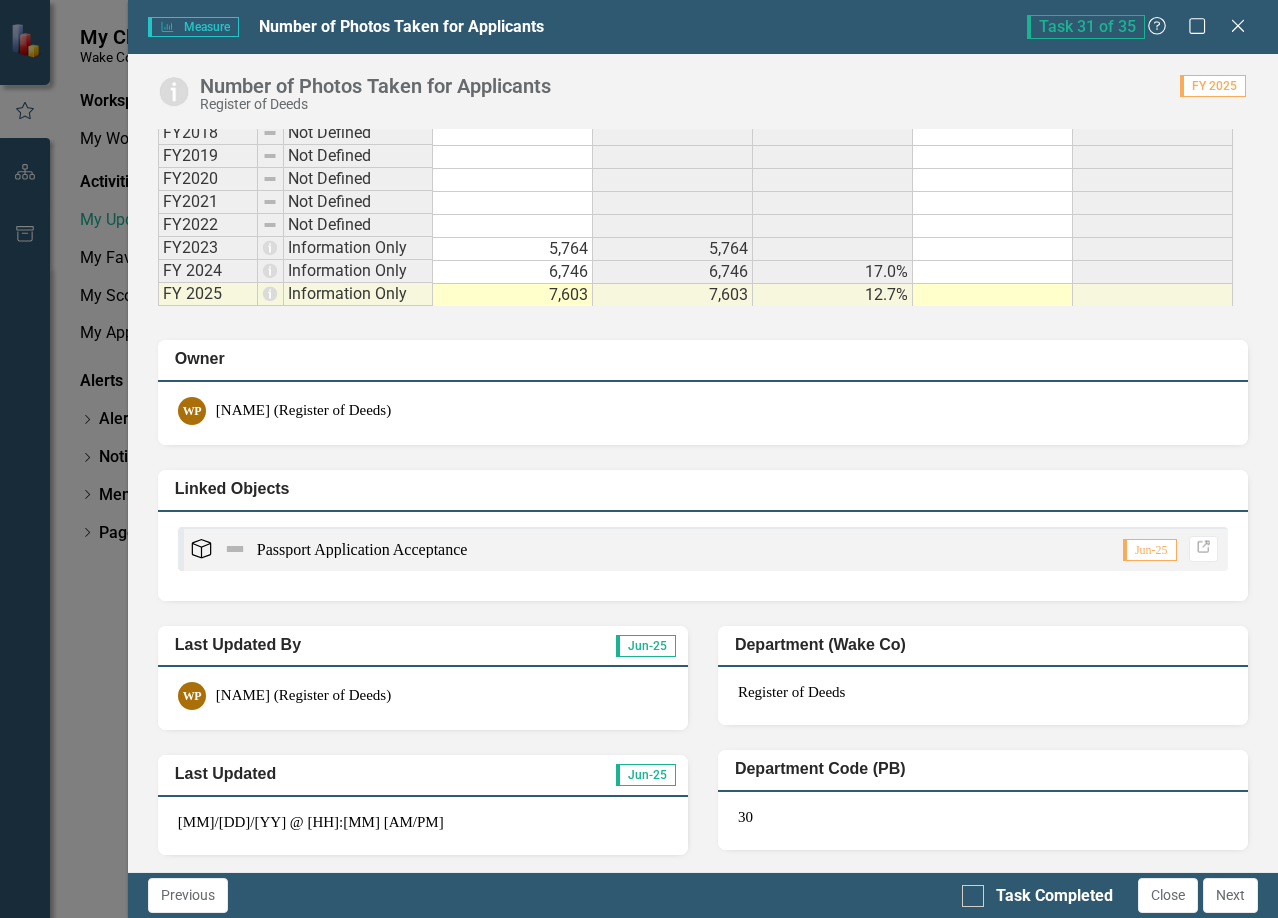 scroll, scrollTop: 1500, scrollLeft: 0, axis: vertical 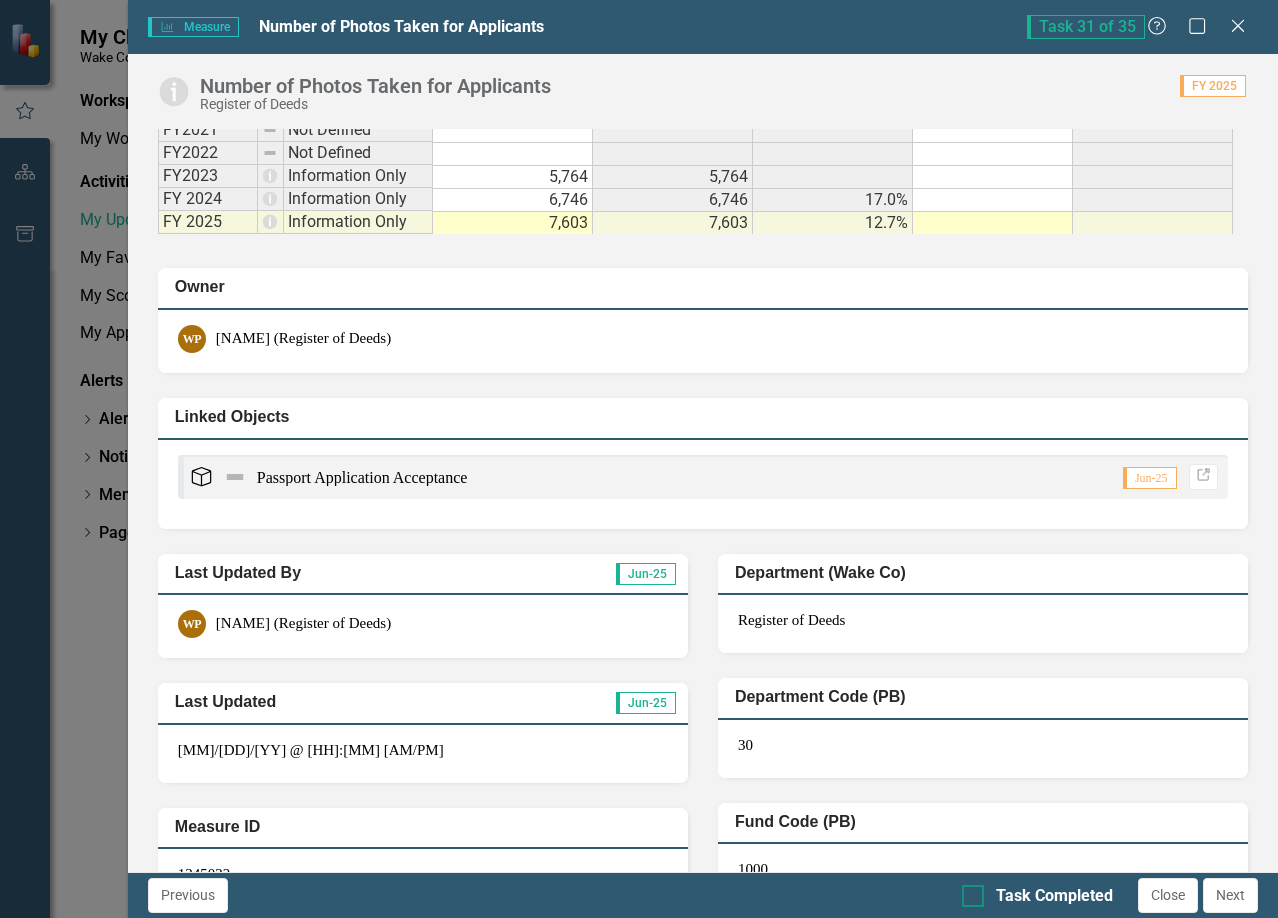 drag, startPoint x: 971, startPoint y: 895, endPoint x: 983, endPoint y: 903, distance: 14.422205 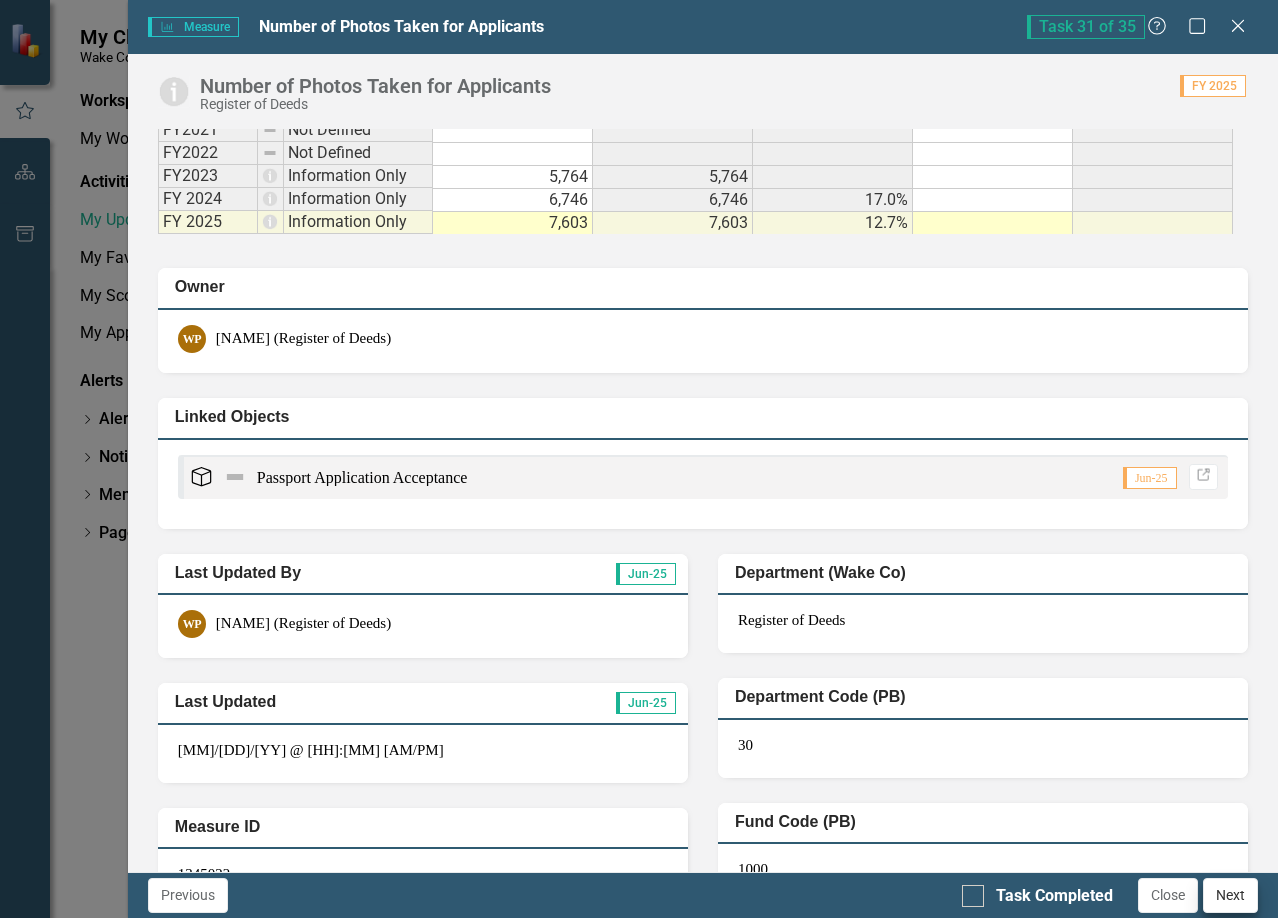 checkbox on "true" 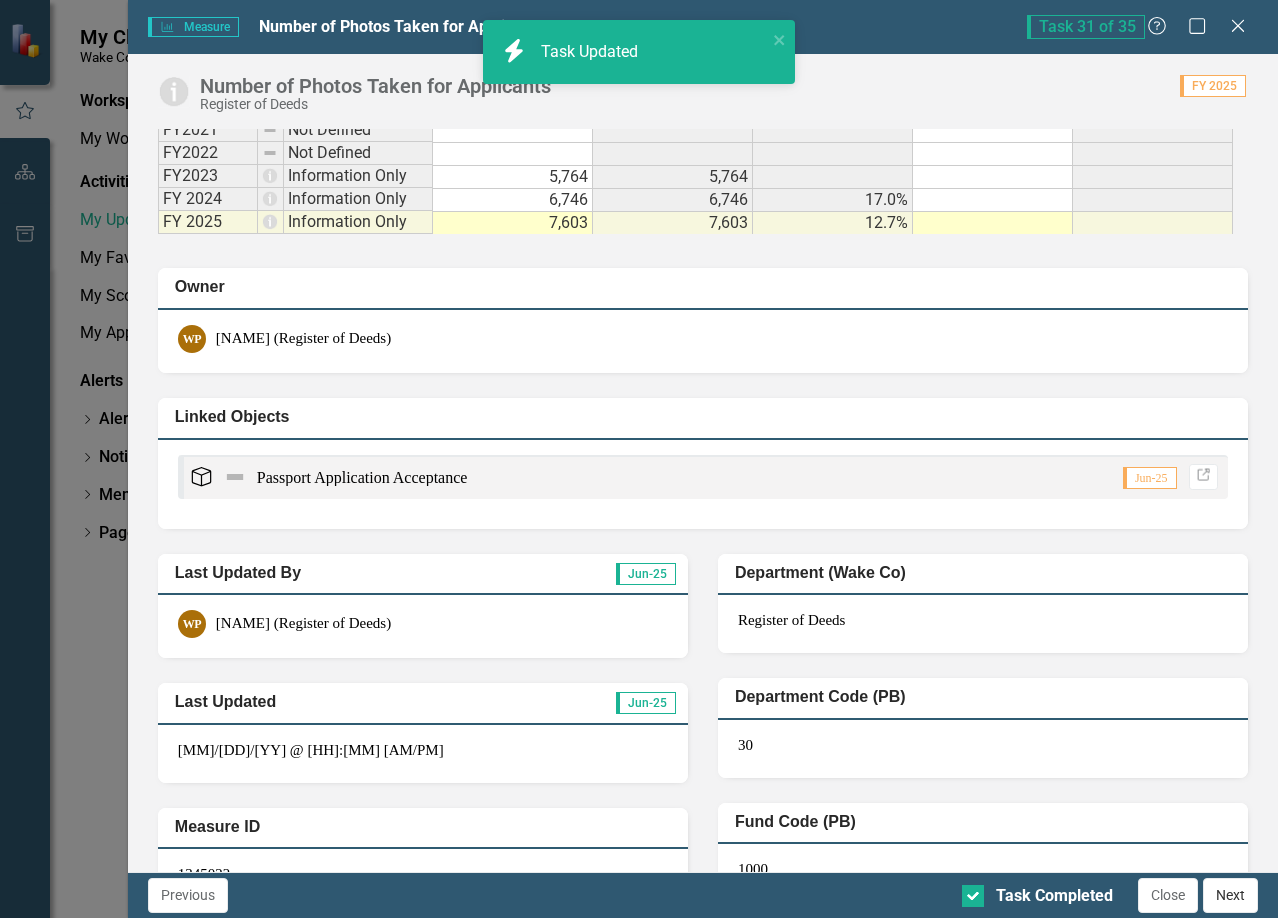 click on "Next" at bounding box center [1230, 895] 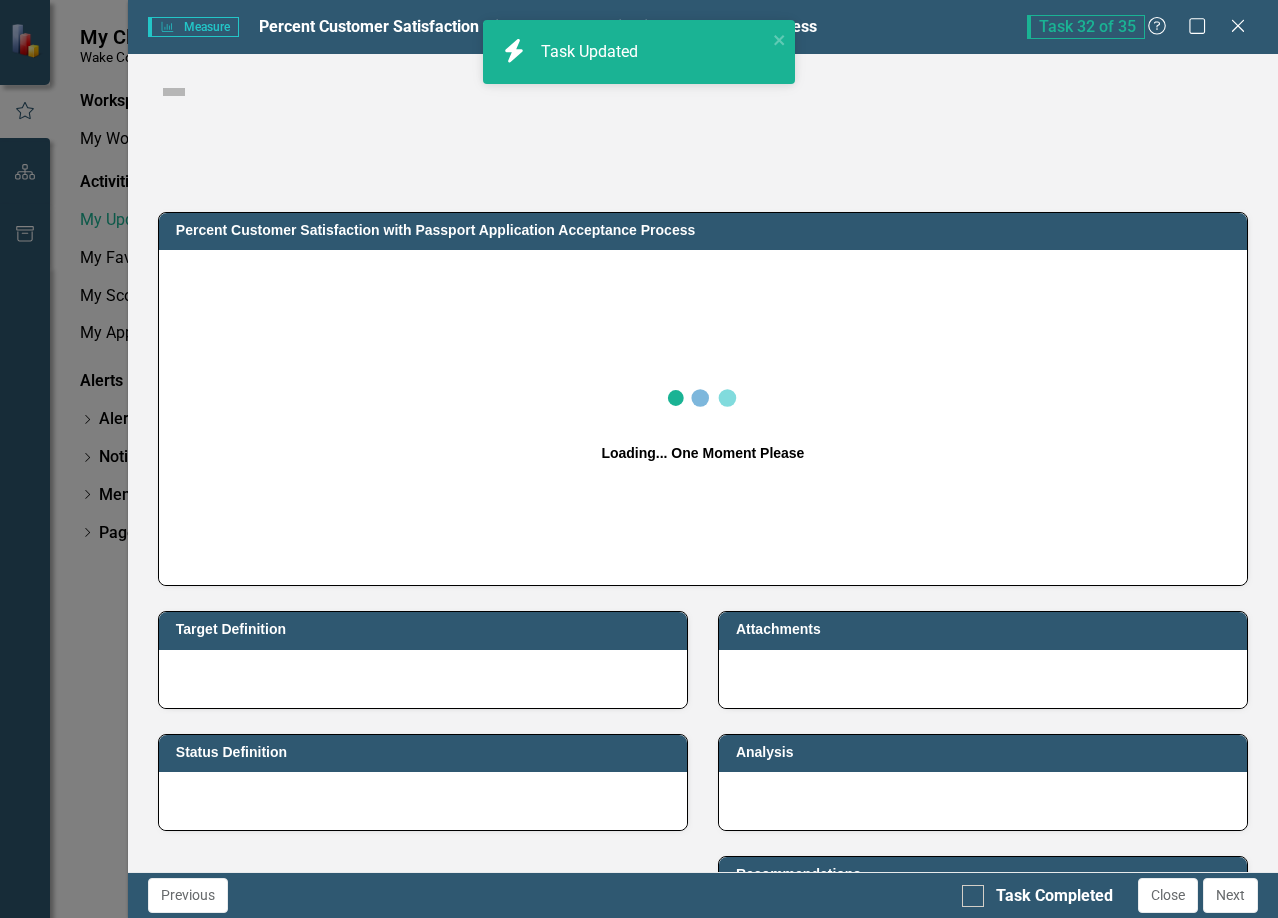 checkbox on "true" 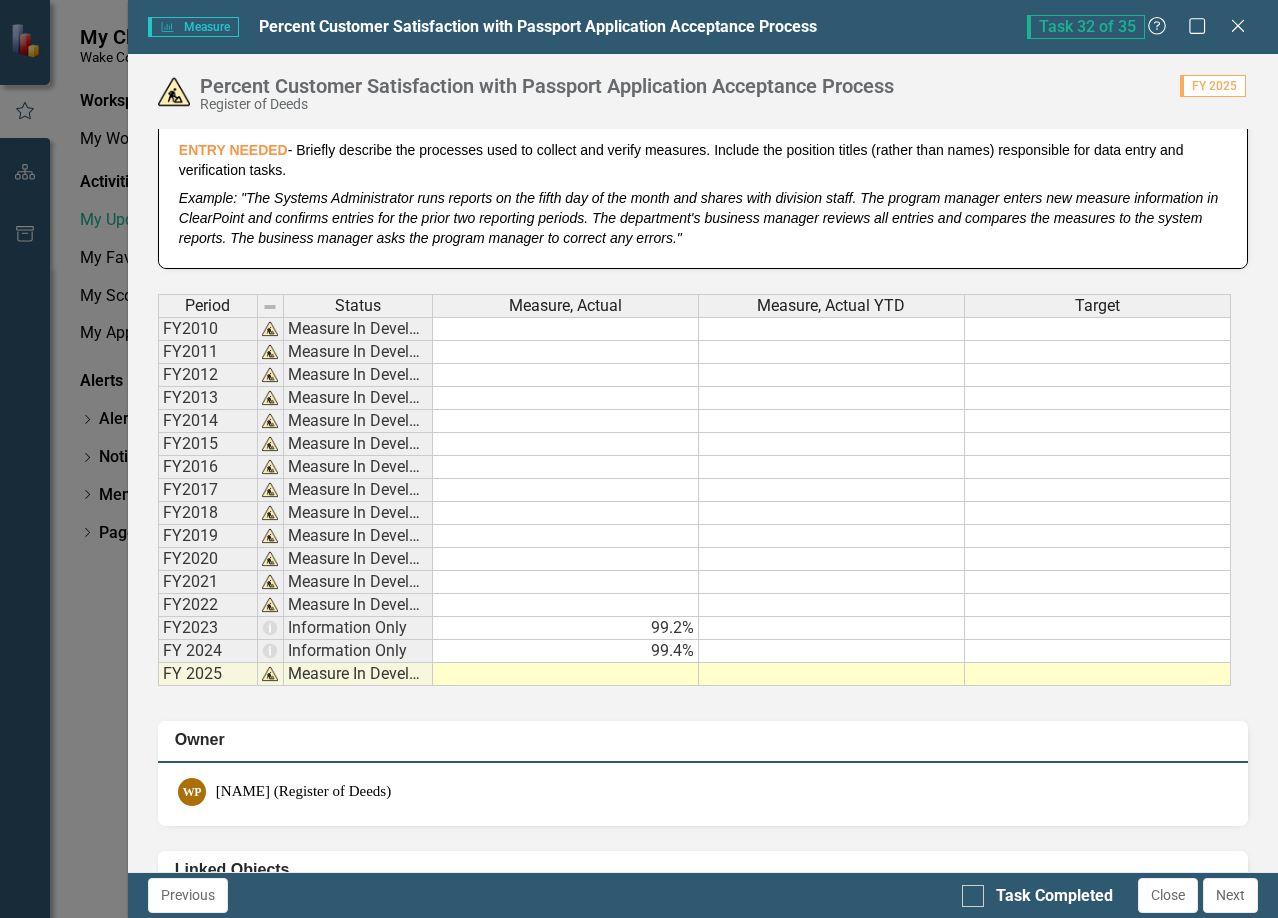 scroll, scrollTop: 1100, scrollLeft: 0, axis: vertical 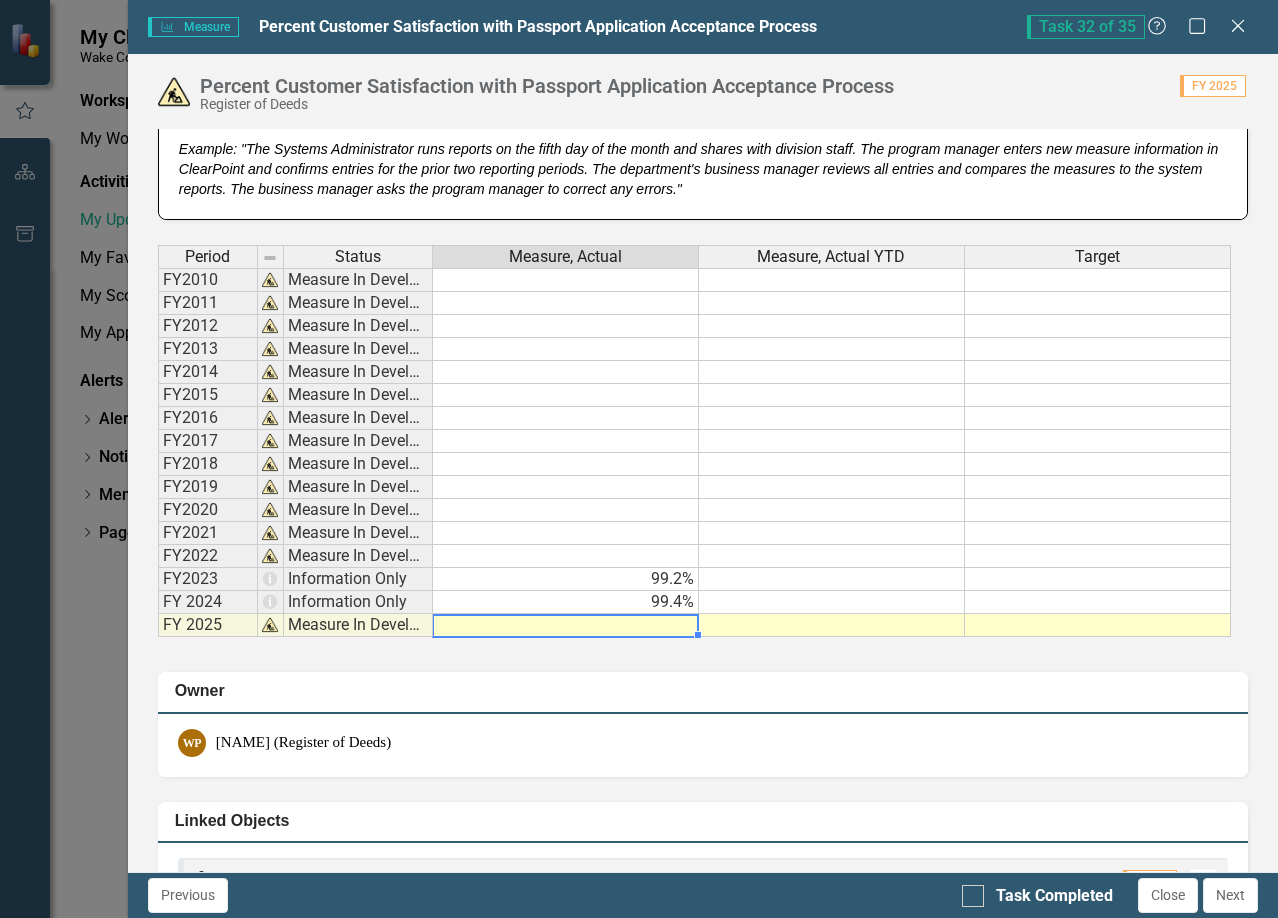 click at bounding box center (566, 625) 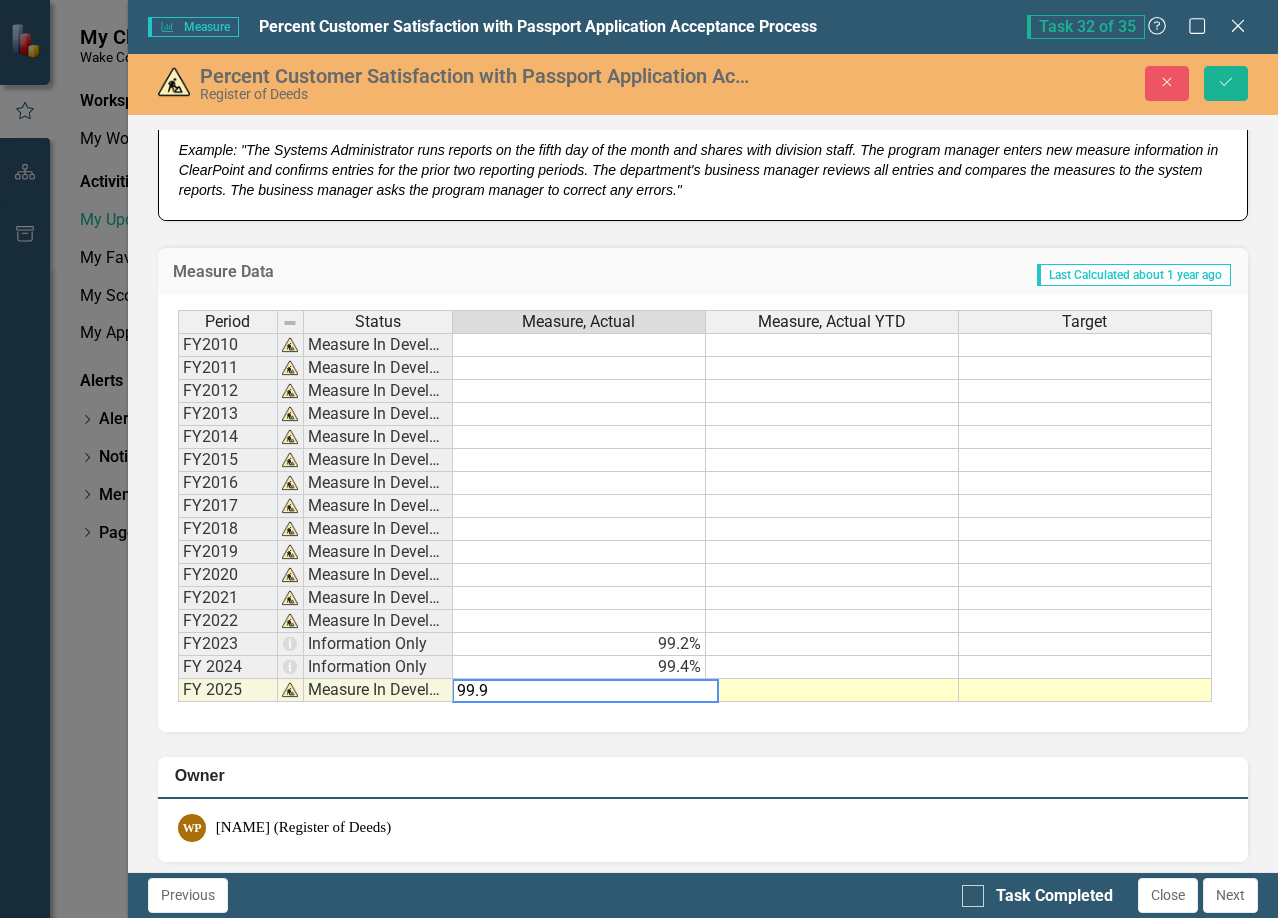 type on "99.9" 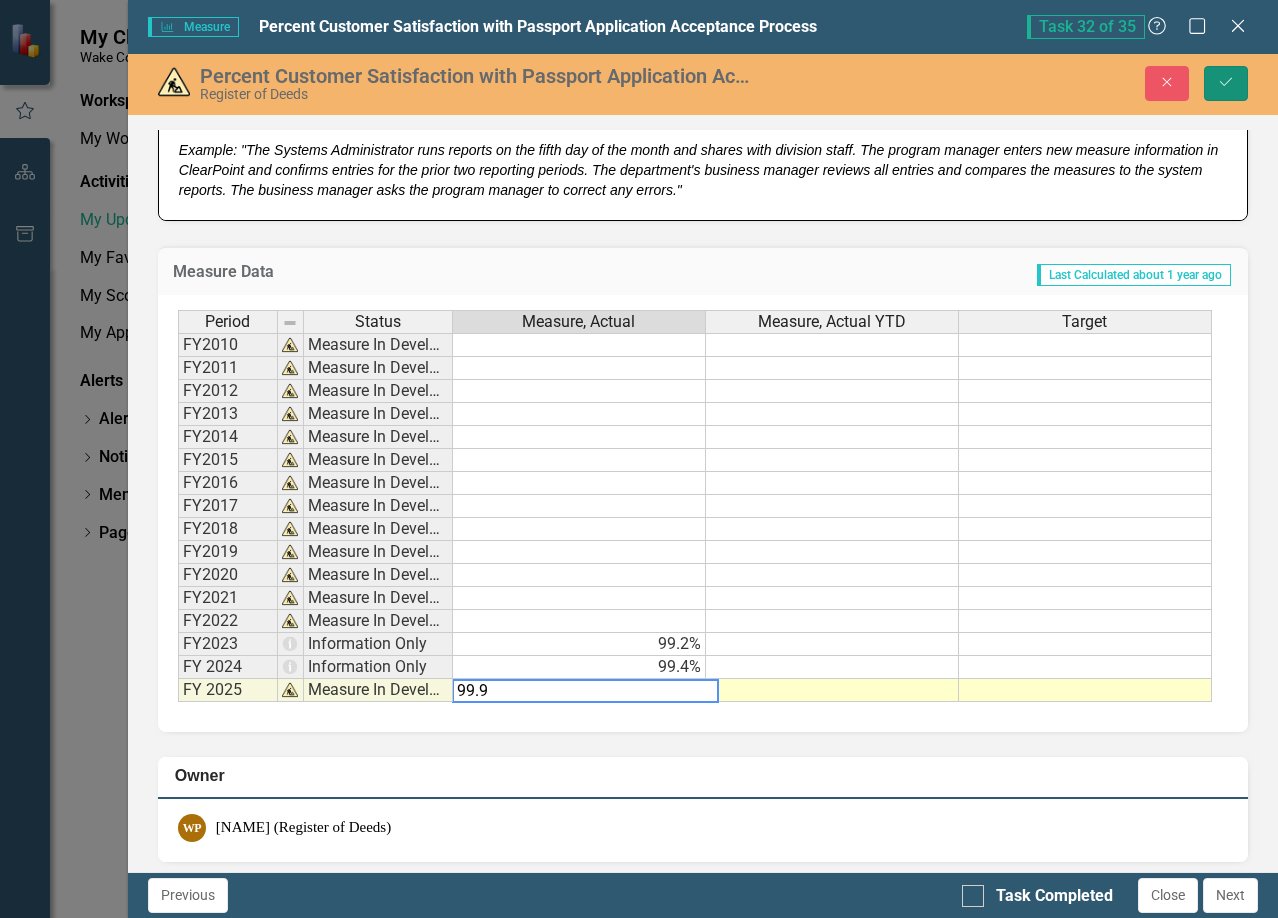 click on "Save" at bounding box center (1226, 83) 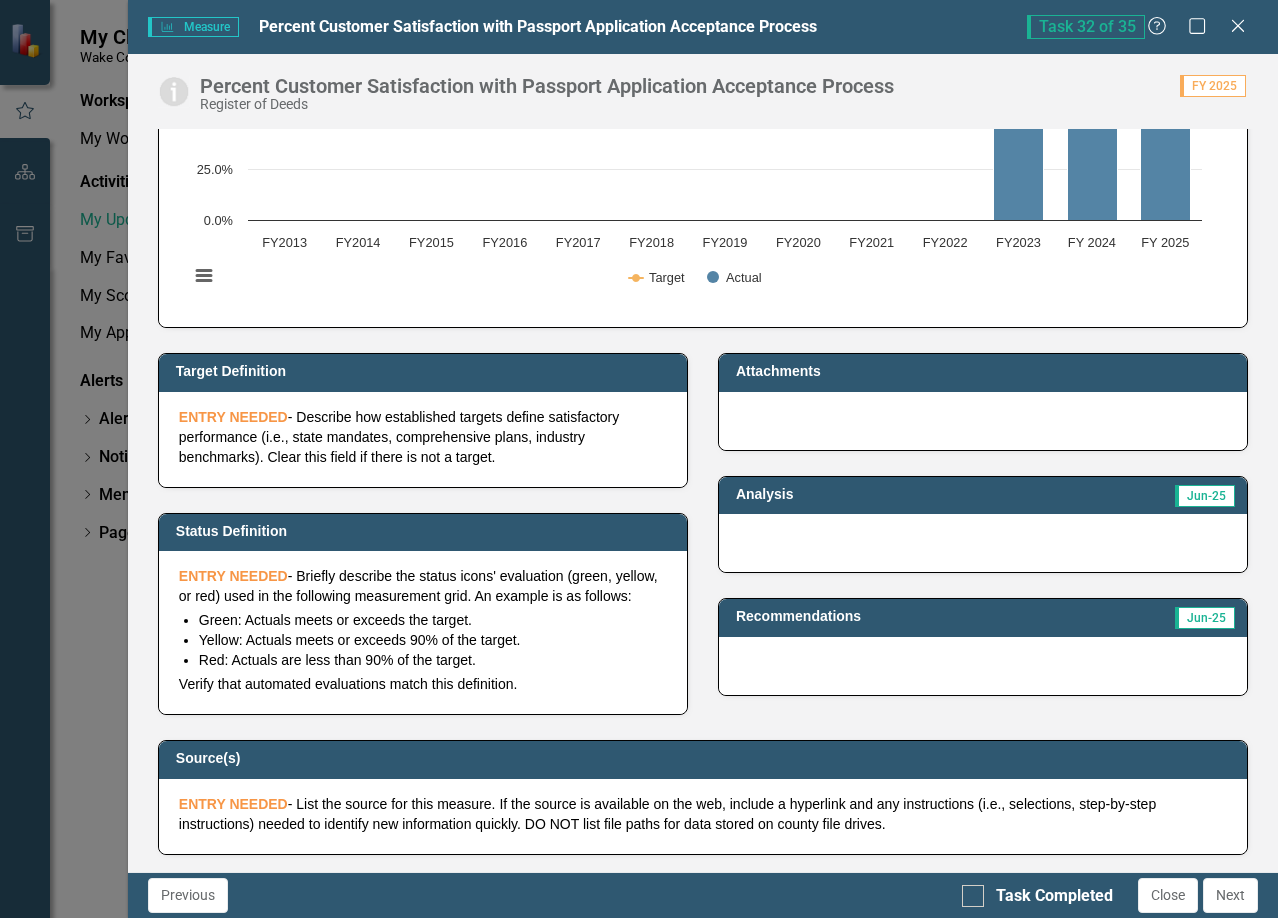scroll, scrollTop: 300, scrollLeft: 0, axis: vertical 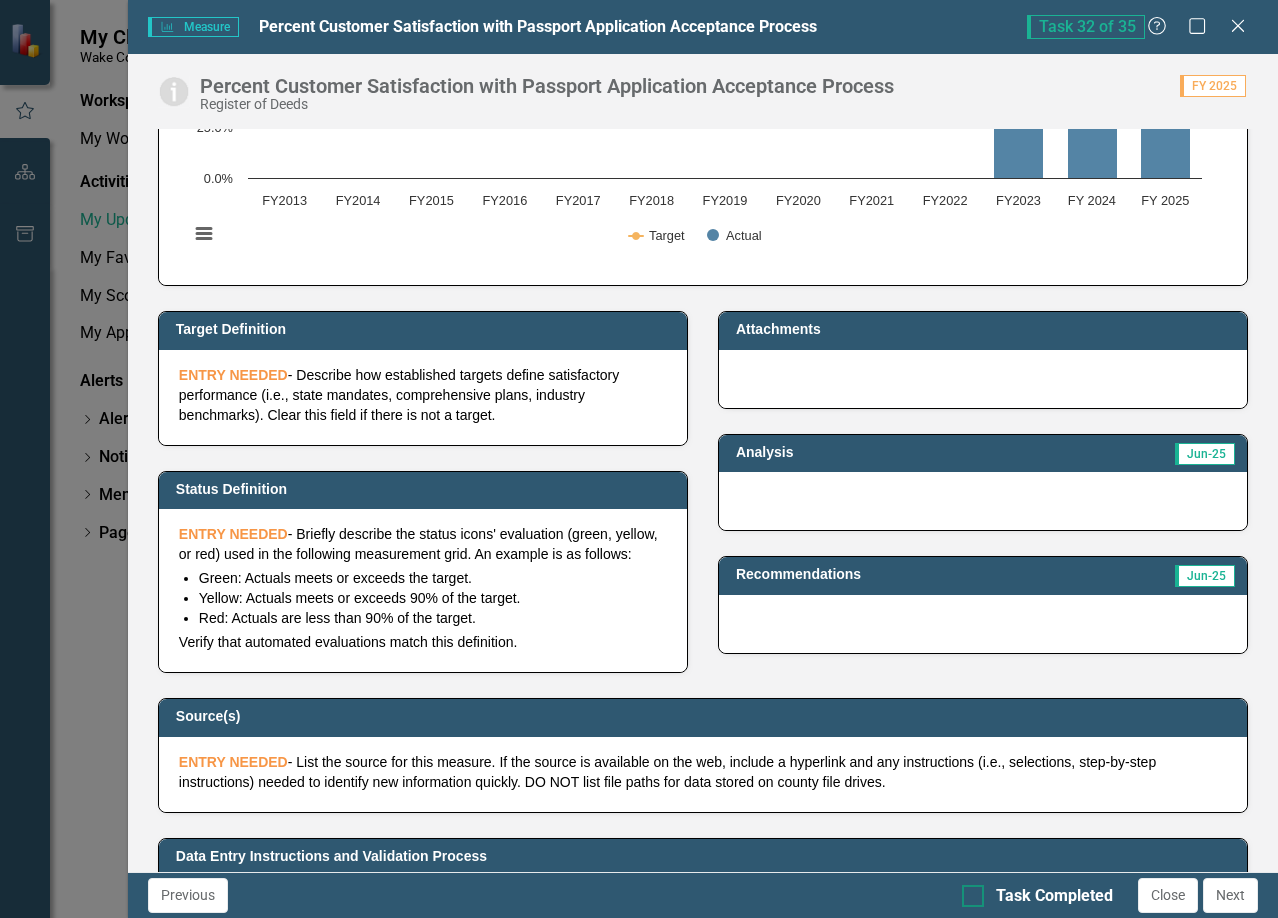 click on "Task Completed" at bounding box center [1037, 896] 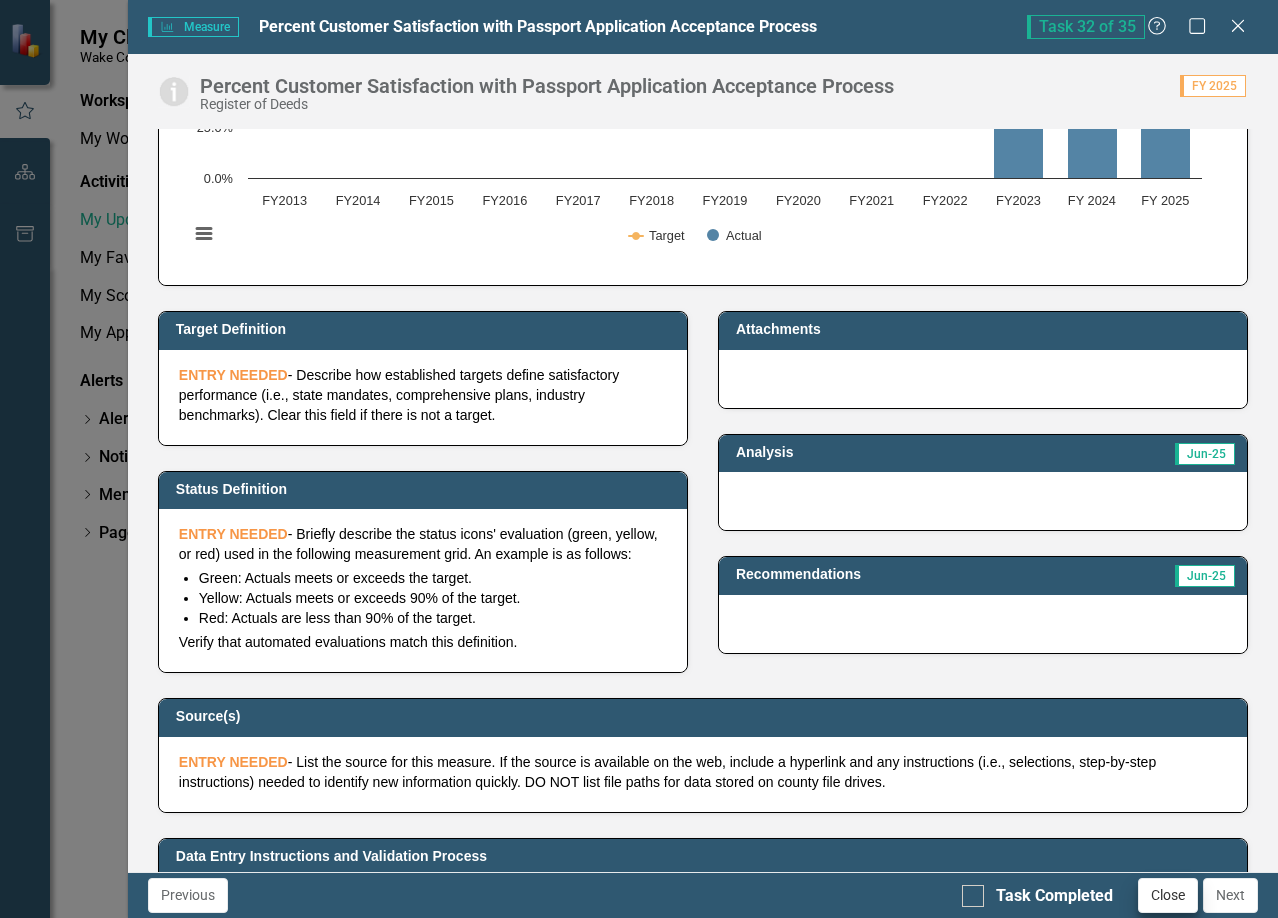 checkbox on "true" 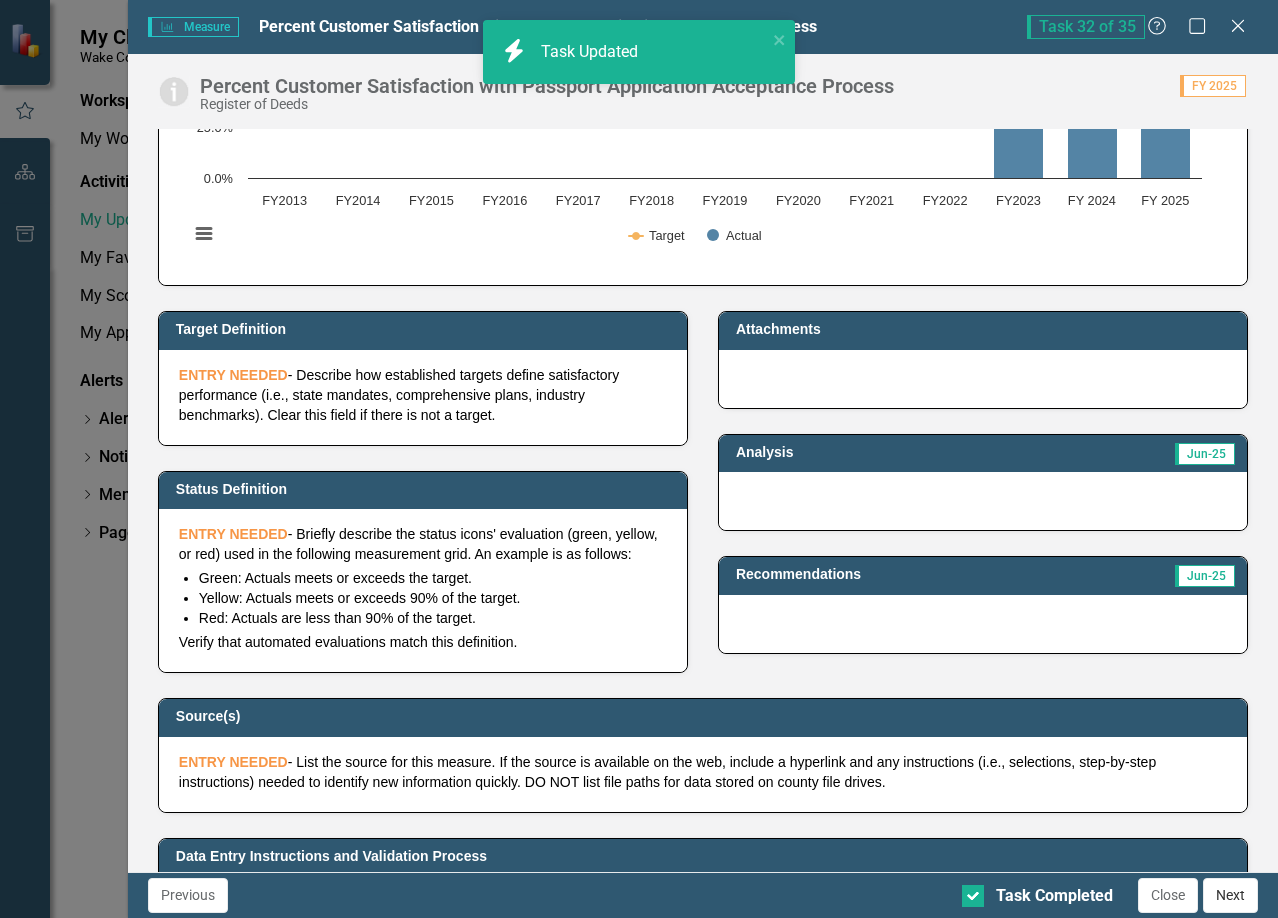 click on "Next" at bounding box center [1230, 895] 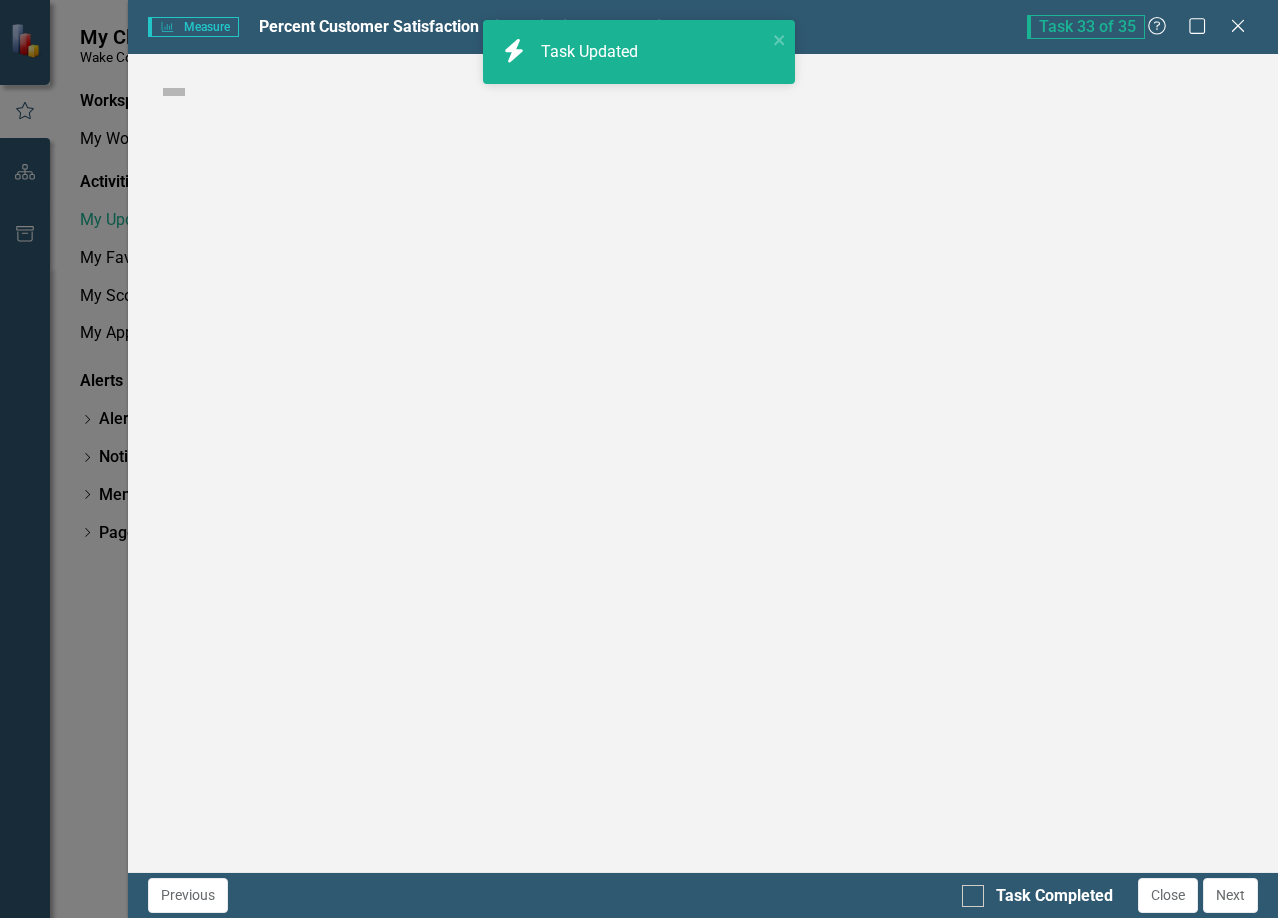 checkbox on "true" 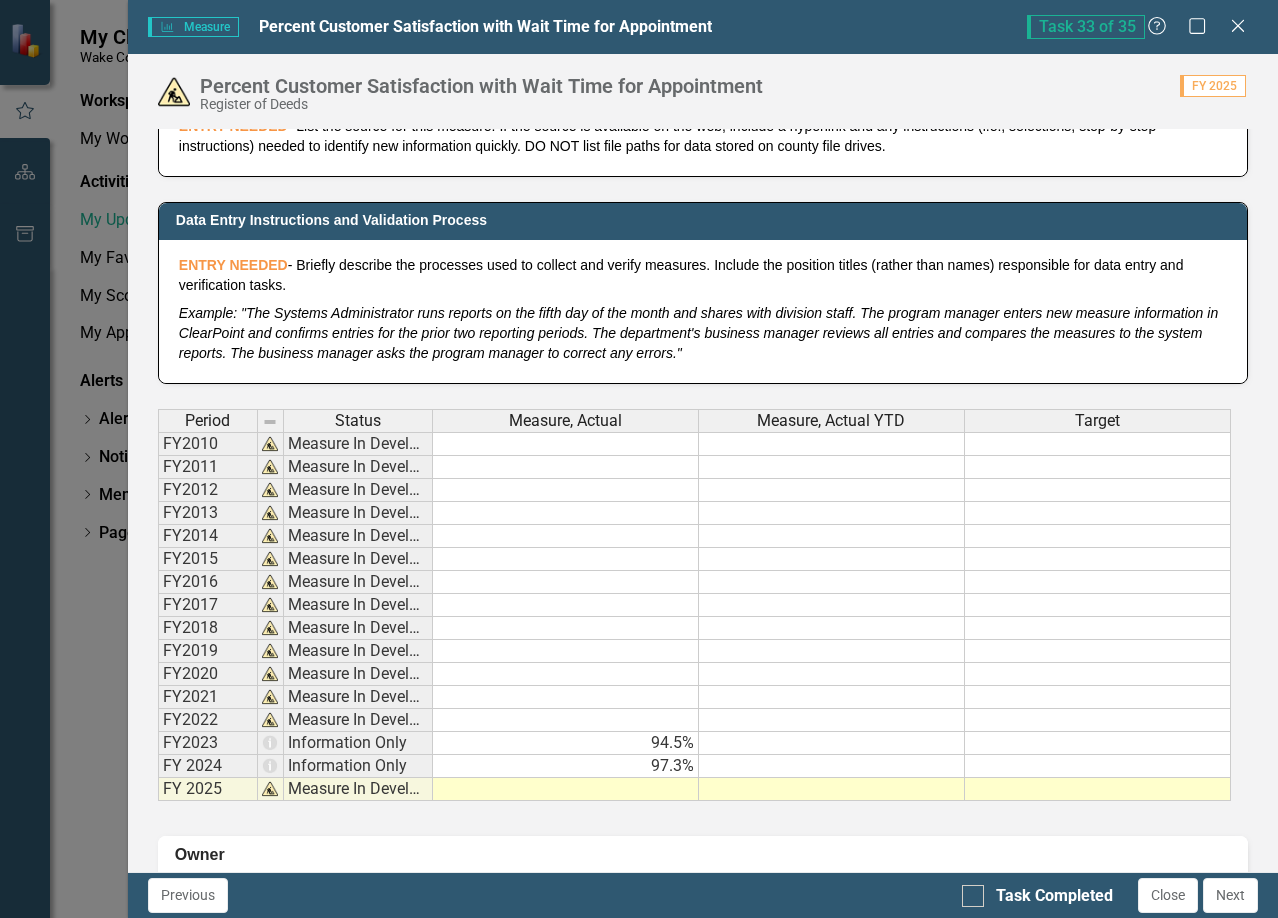 scroll, scrollTop: 900, scrollLeft: 0, axis: vertical 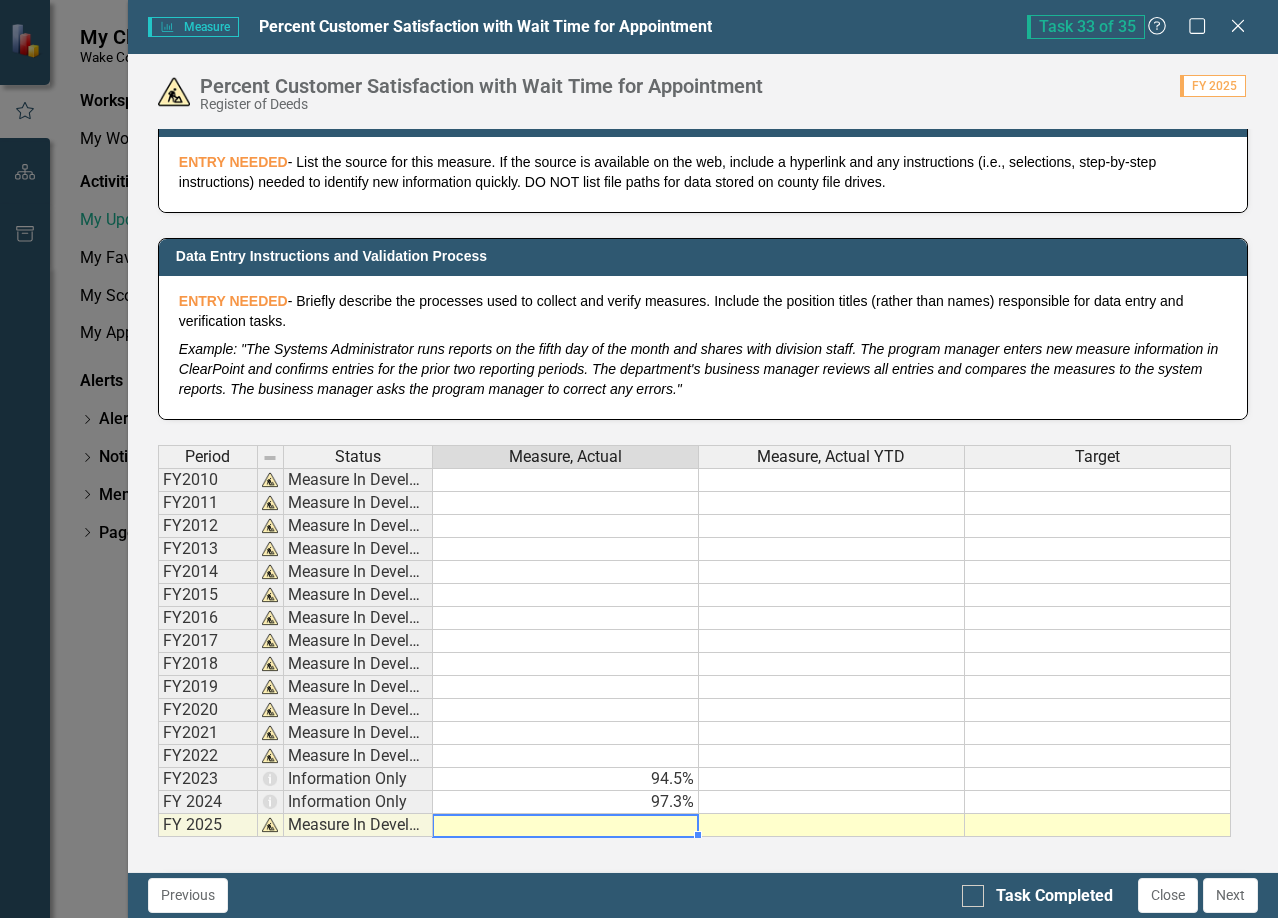 click at bounding box center [566, 825] 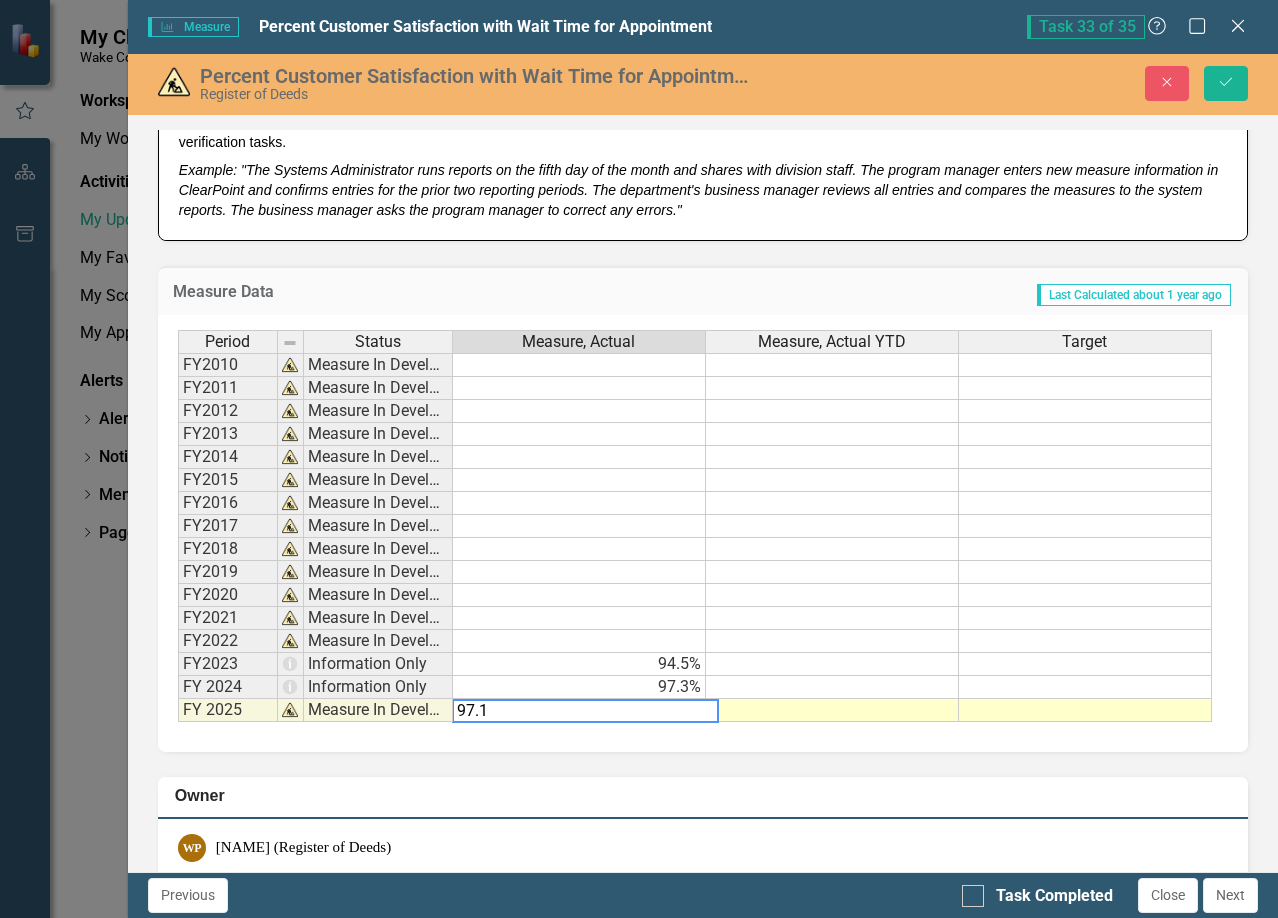 scroll, scrollTop: 1149, scrollLeft: 0, axis: vertical 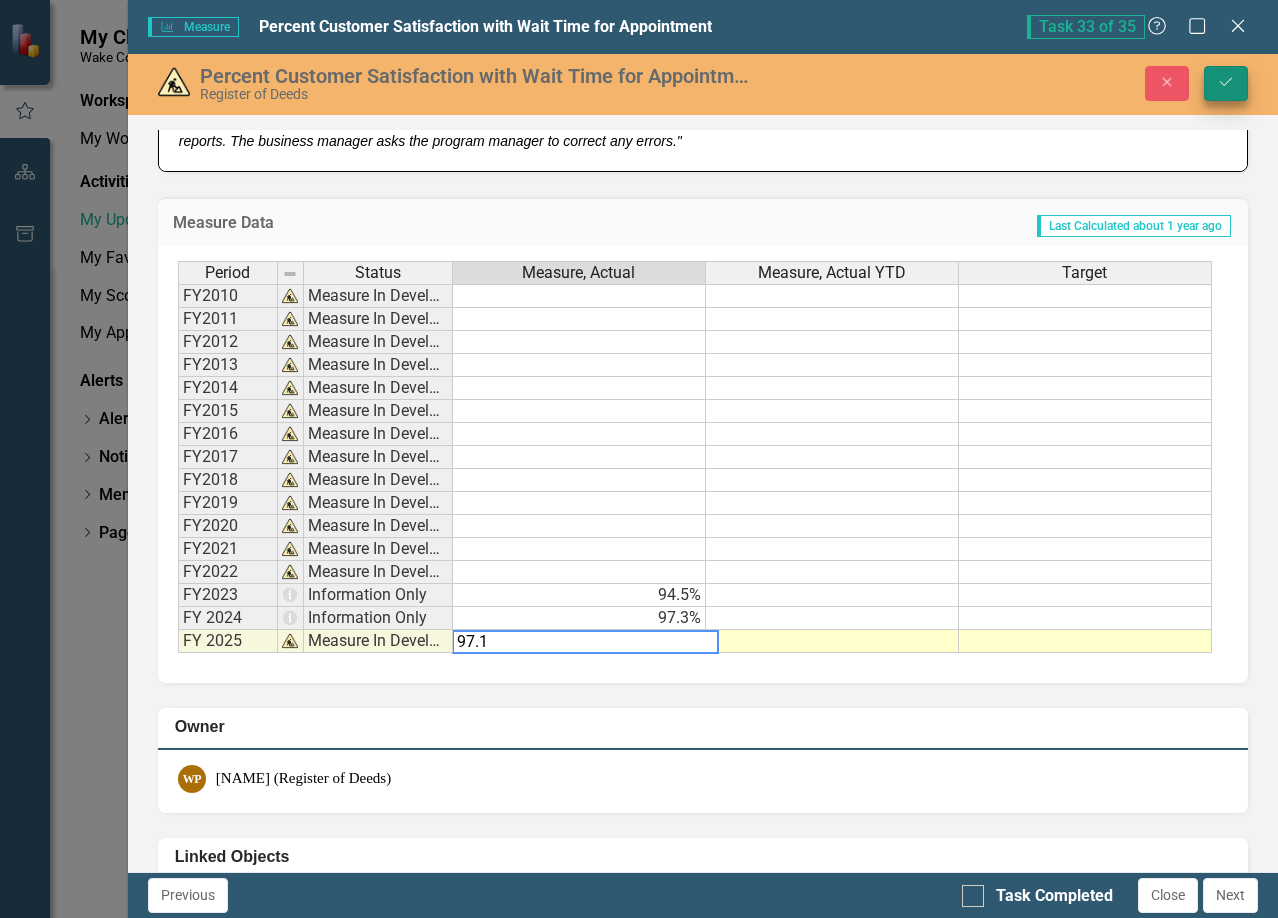 type on "97.1" 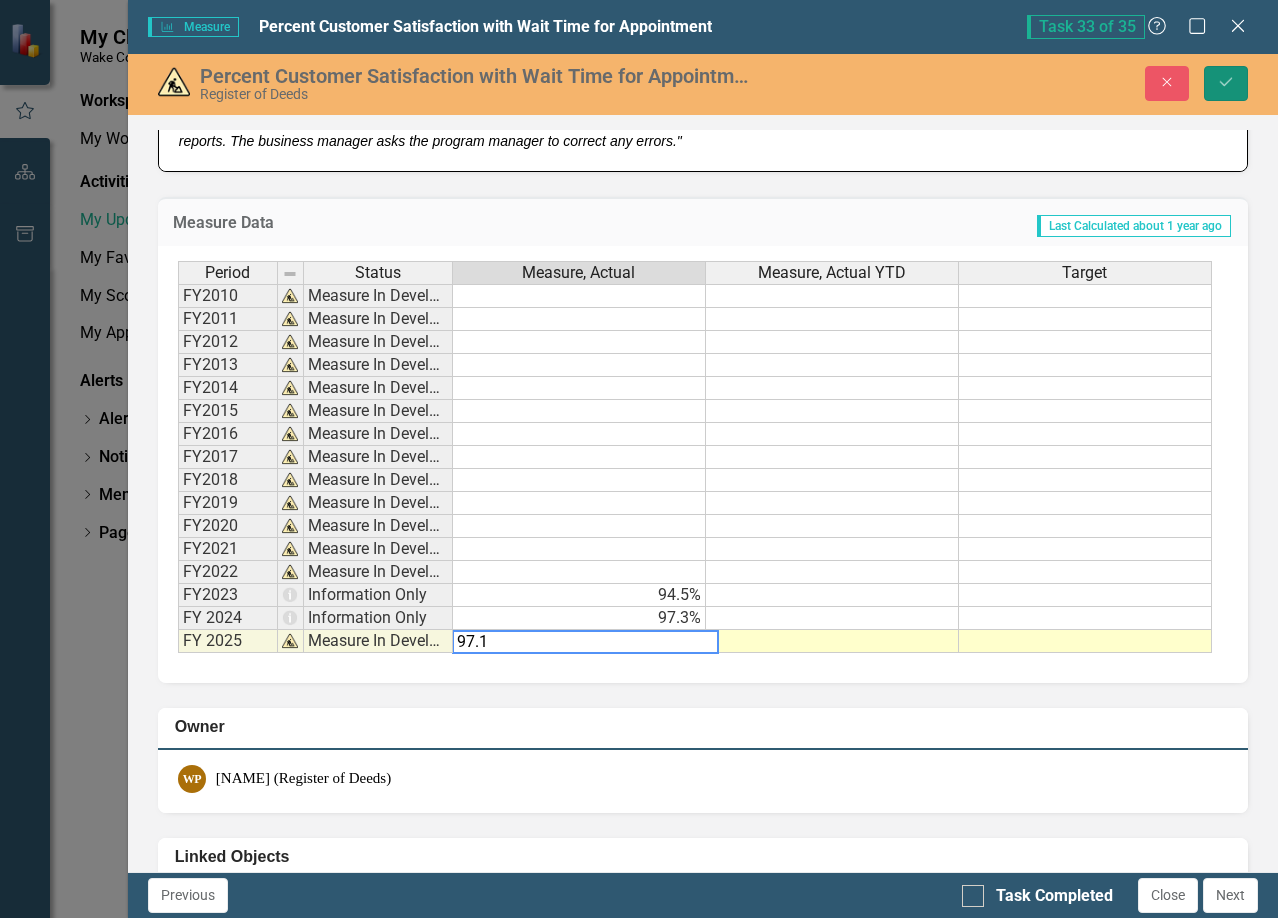 click on "Save" at bounding box center (1226, 83) 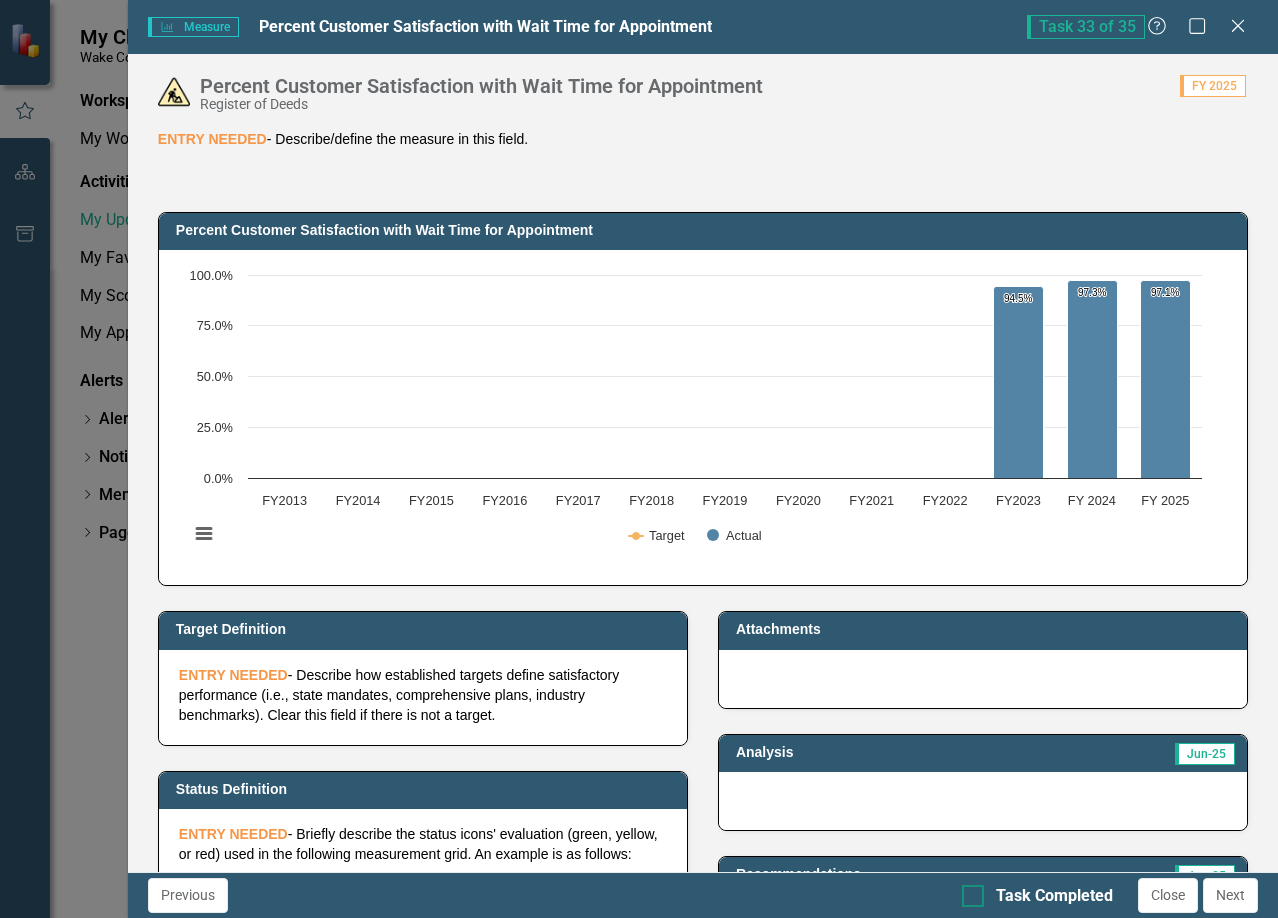 click on "Task Completed" at bounding box center (968, 891) 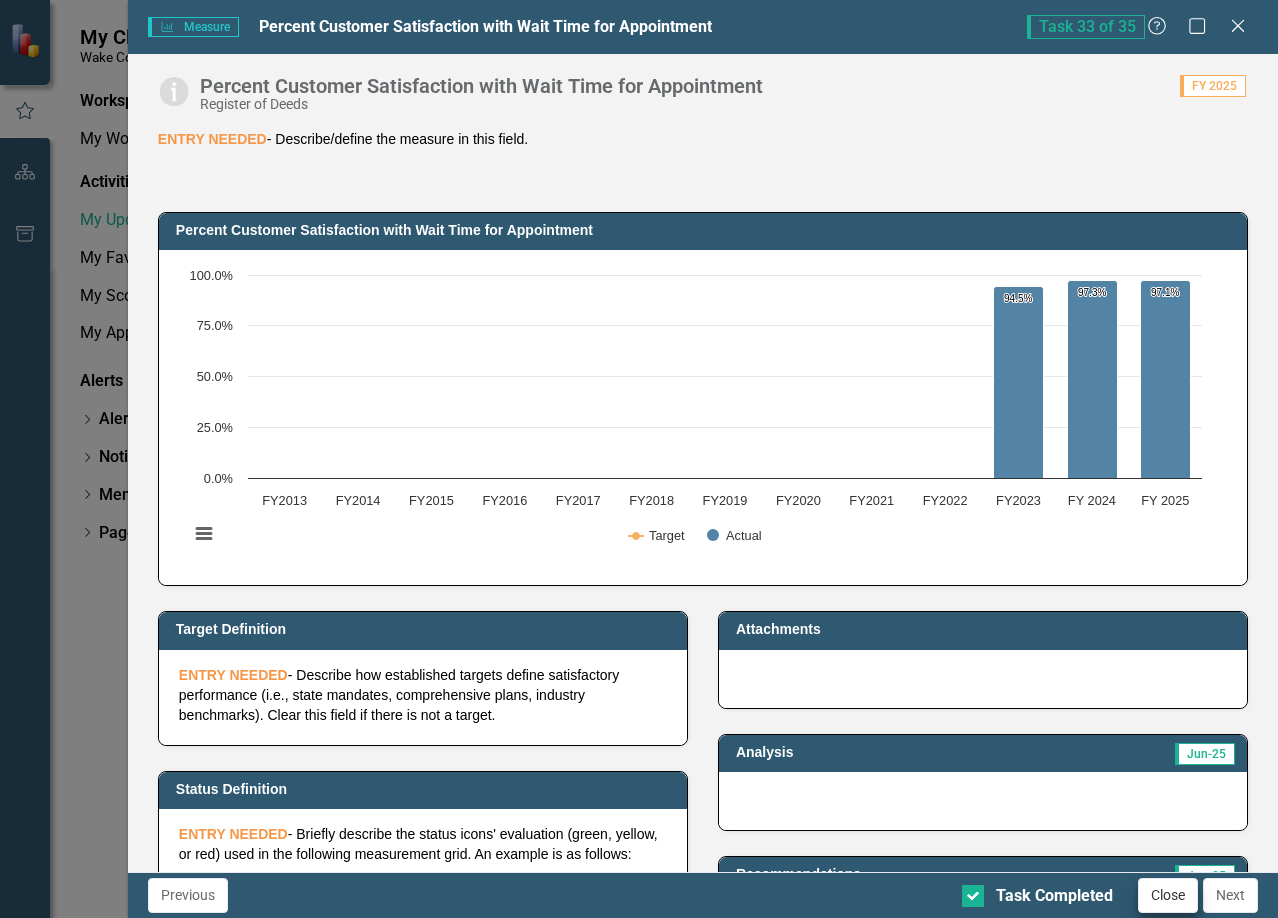 checkbox on "true" 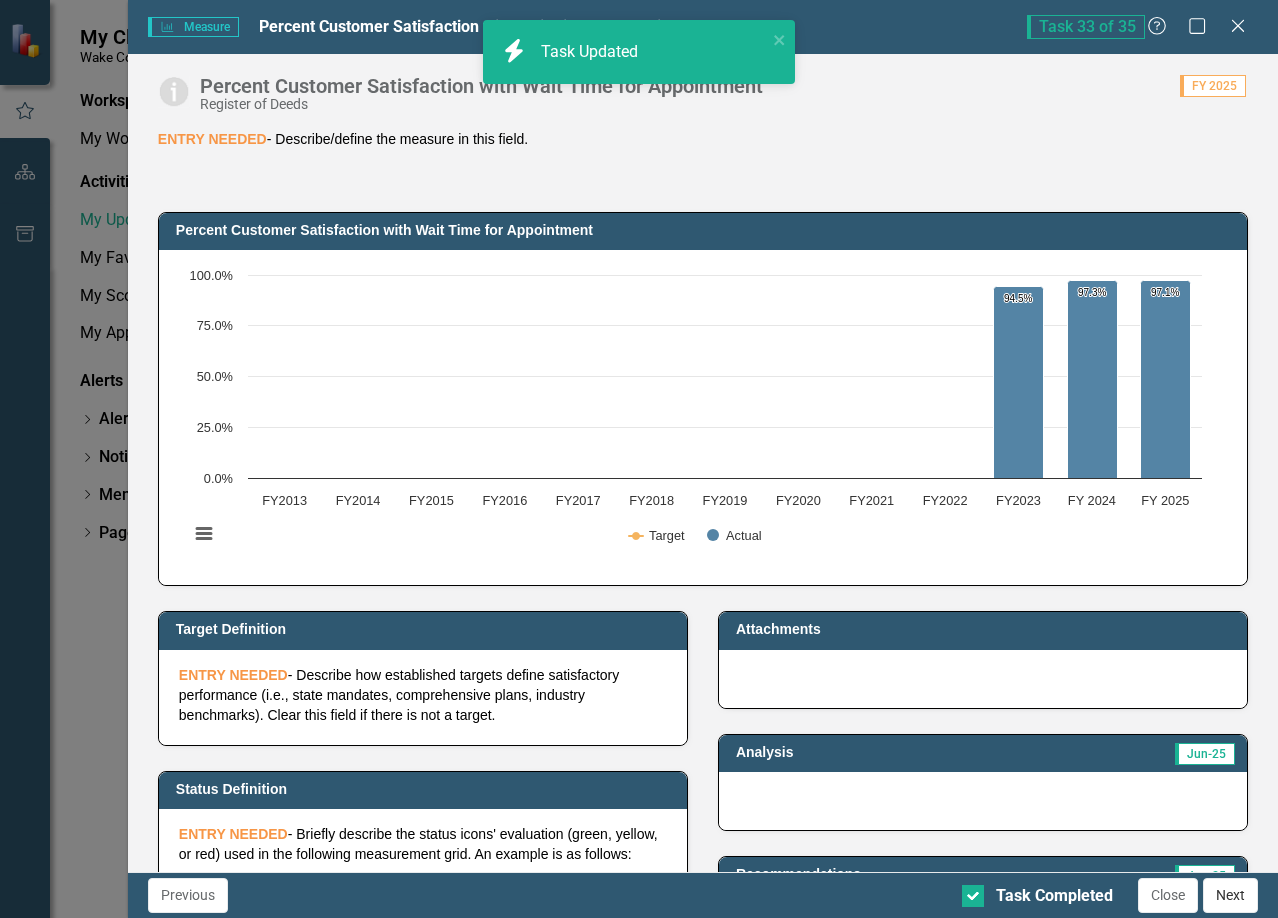 click on "Next" at bounding box center (1230, 895) 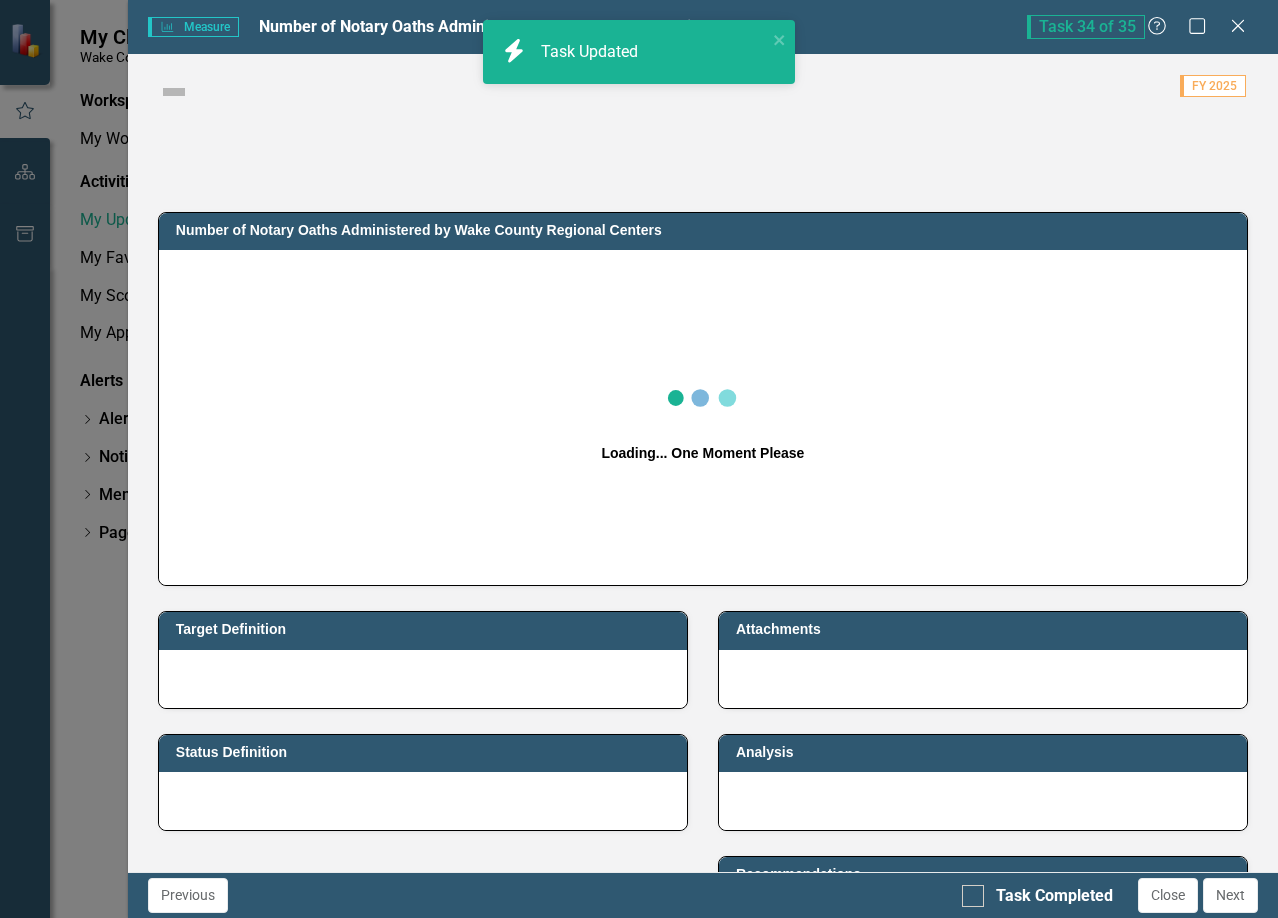 checkbox on "true" 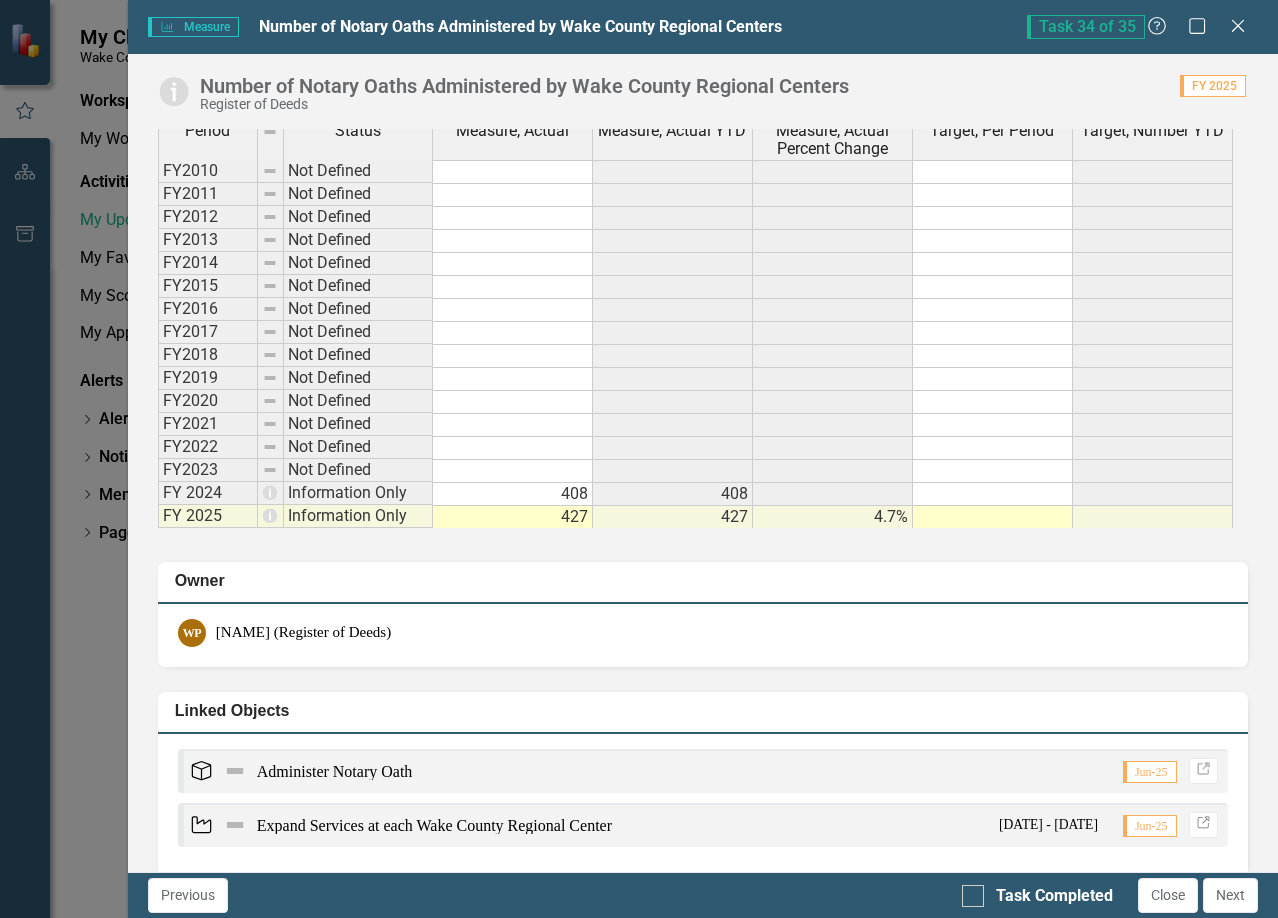 scroll, scrollTop: 1200, scrollLeft: 0, axis: vertical 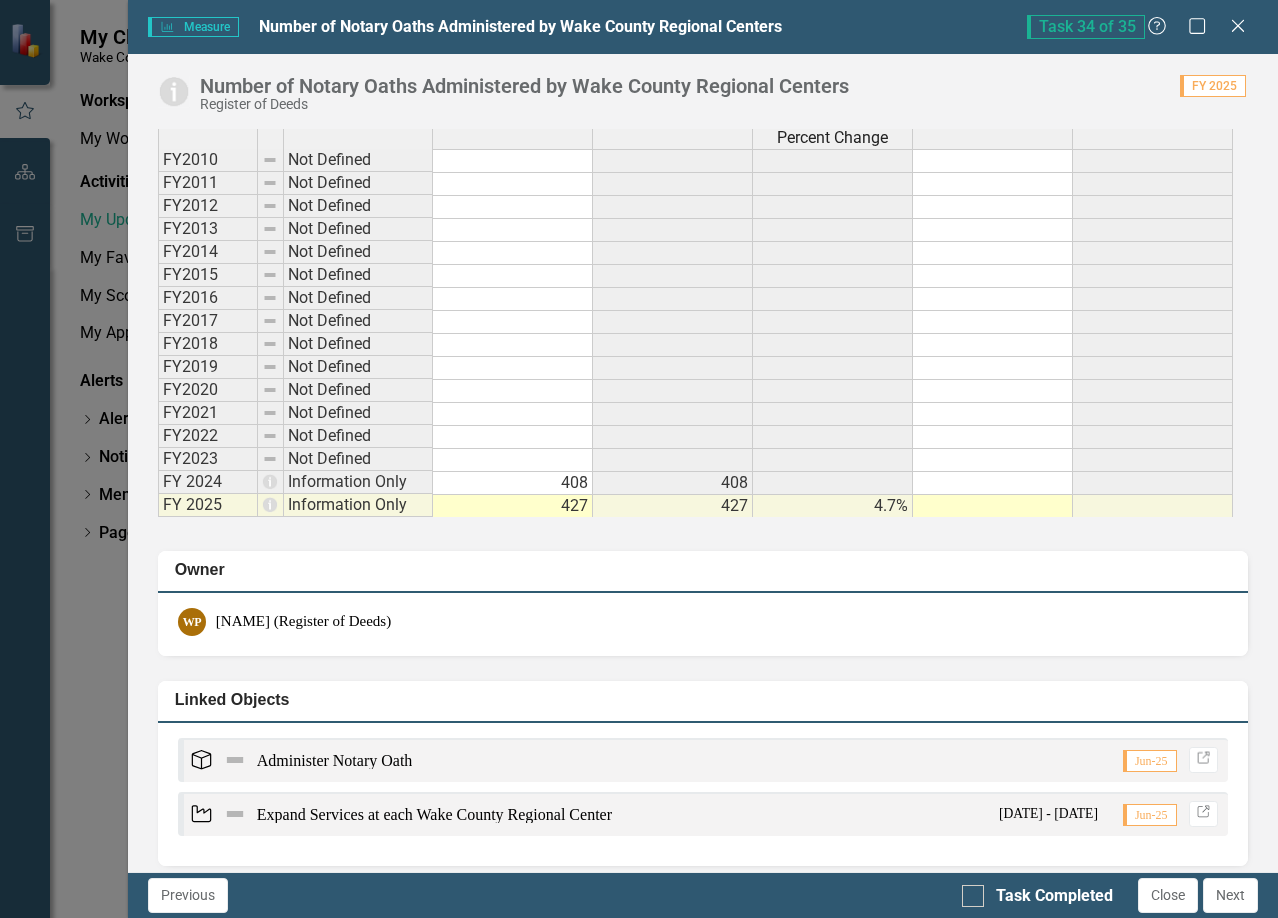click on "427" at bounding box center [513, 506] 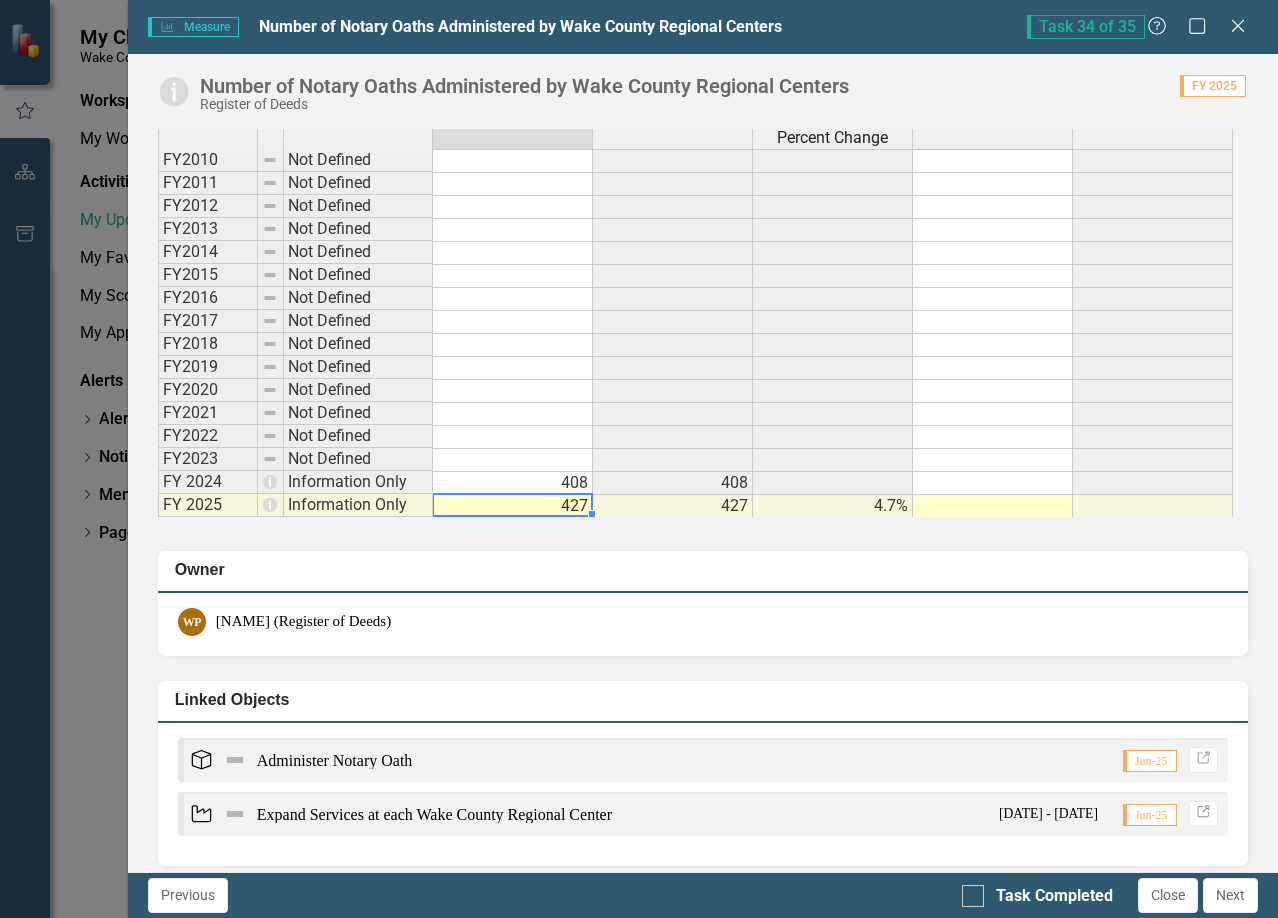 click on "427" at bounding box center [513, 506] 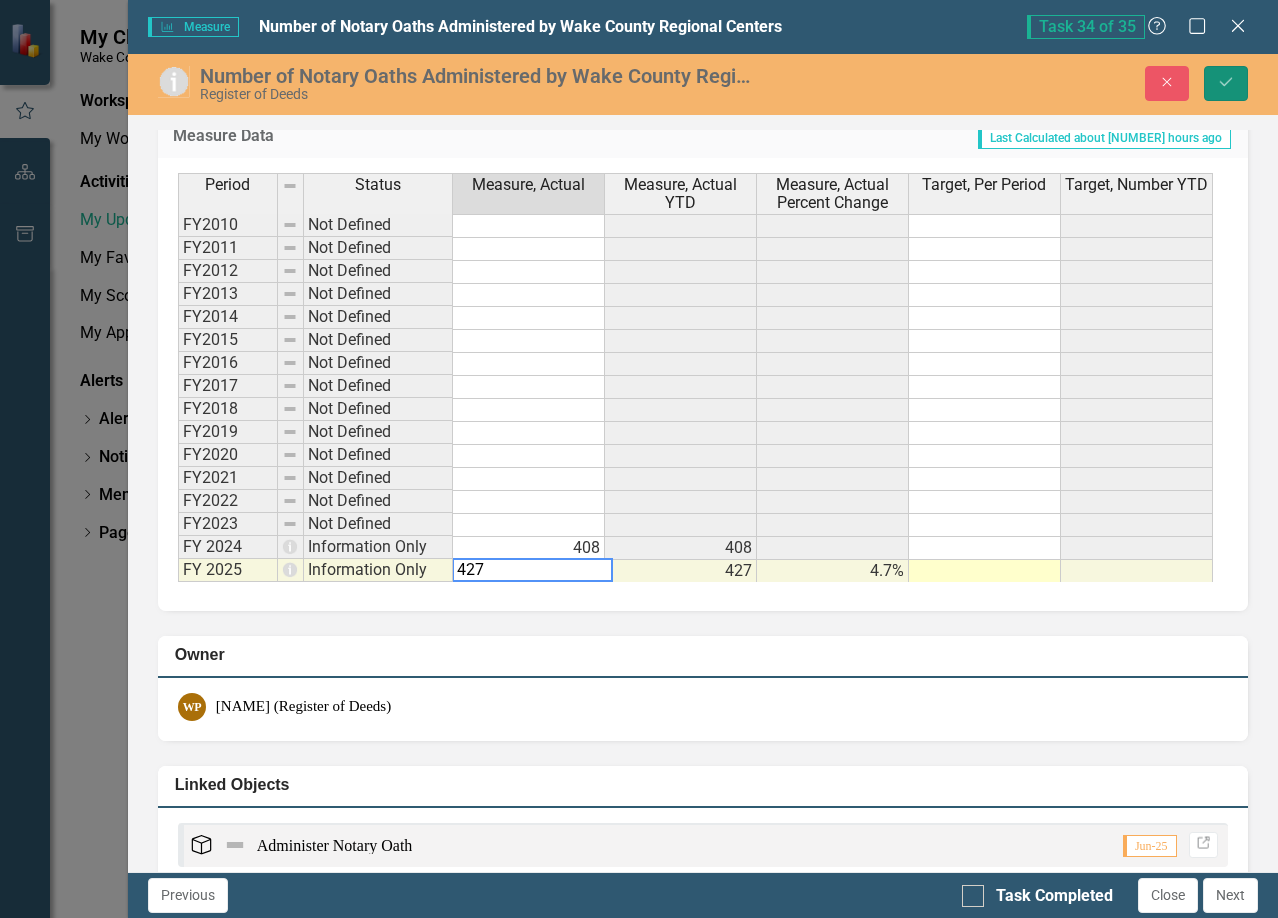 click on "Save" at bounding box center (1226, 83) 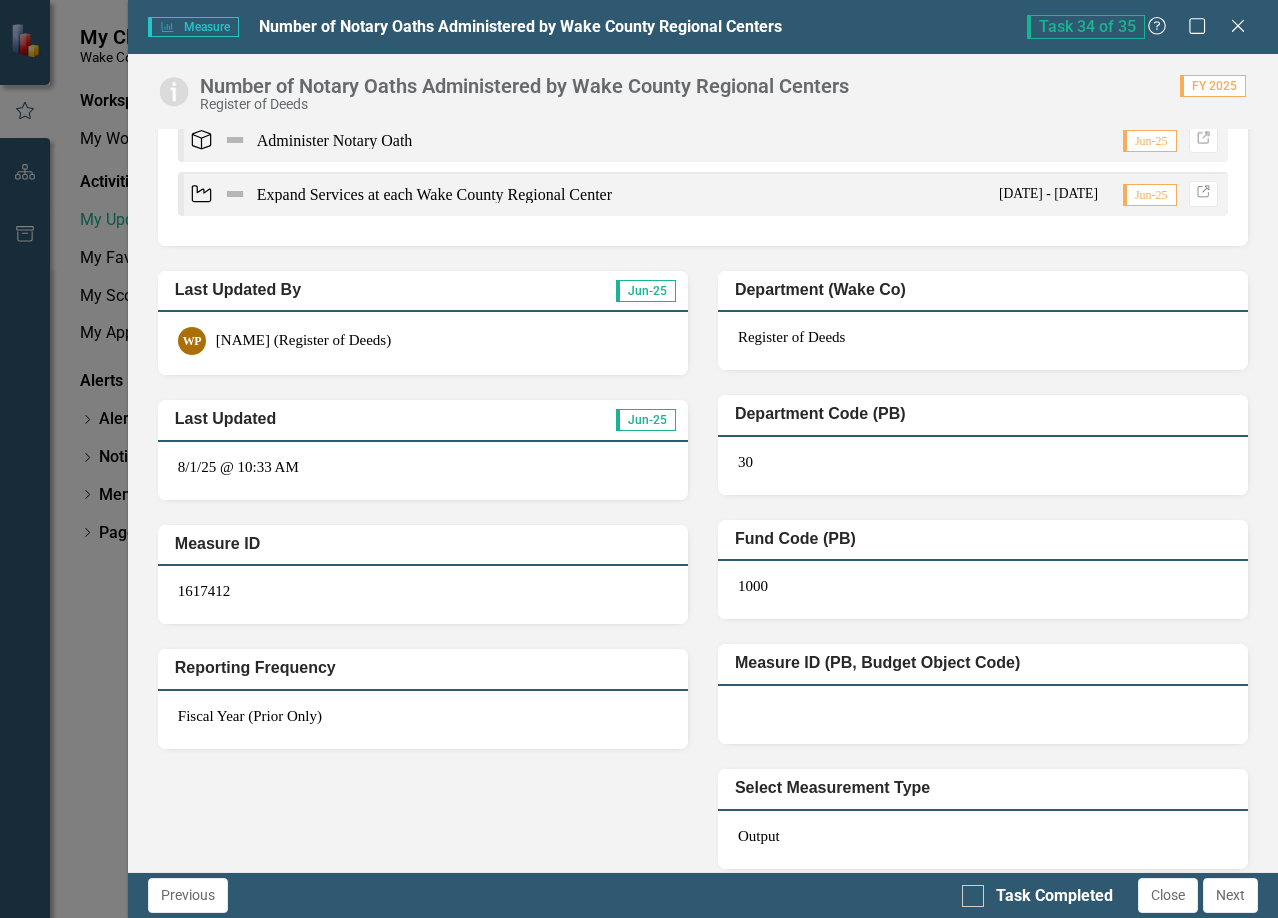 scroll, scrollTop: 1837, scrollLeft: 0, axis: vertical 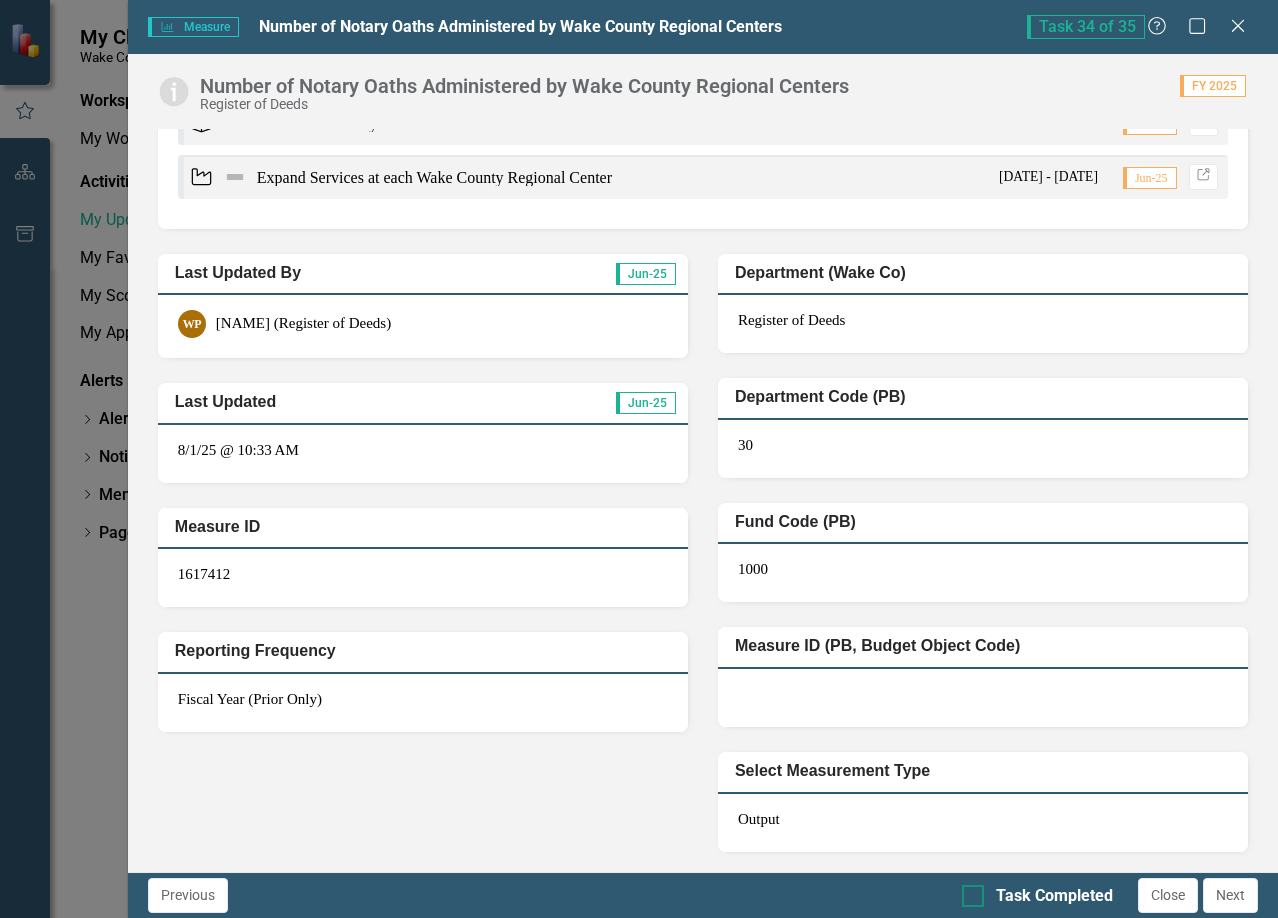 click at bounding box center (973, 896) 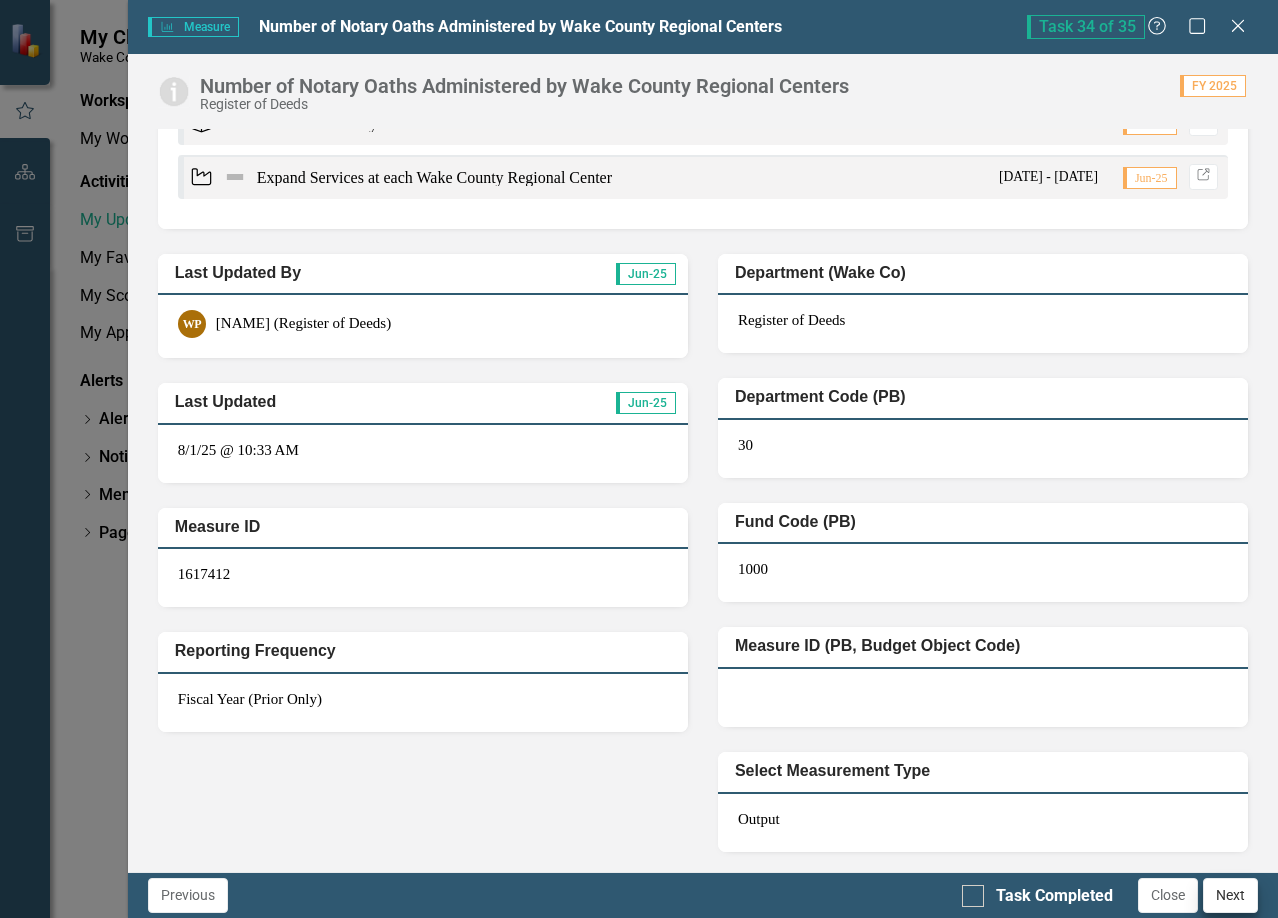 checkbox on "true" 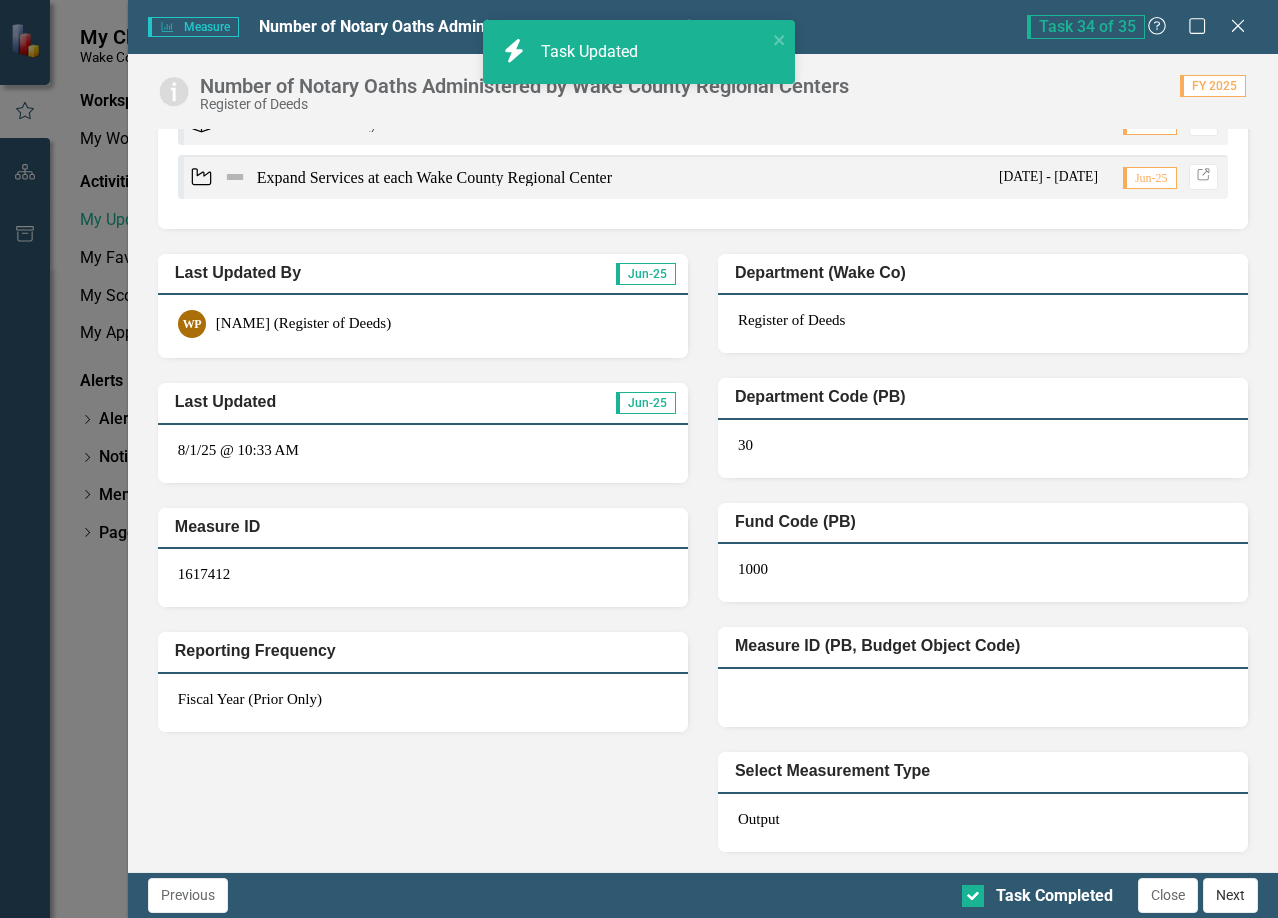 click on "Next" at bounding box center [1230, 895] 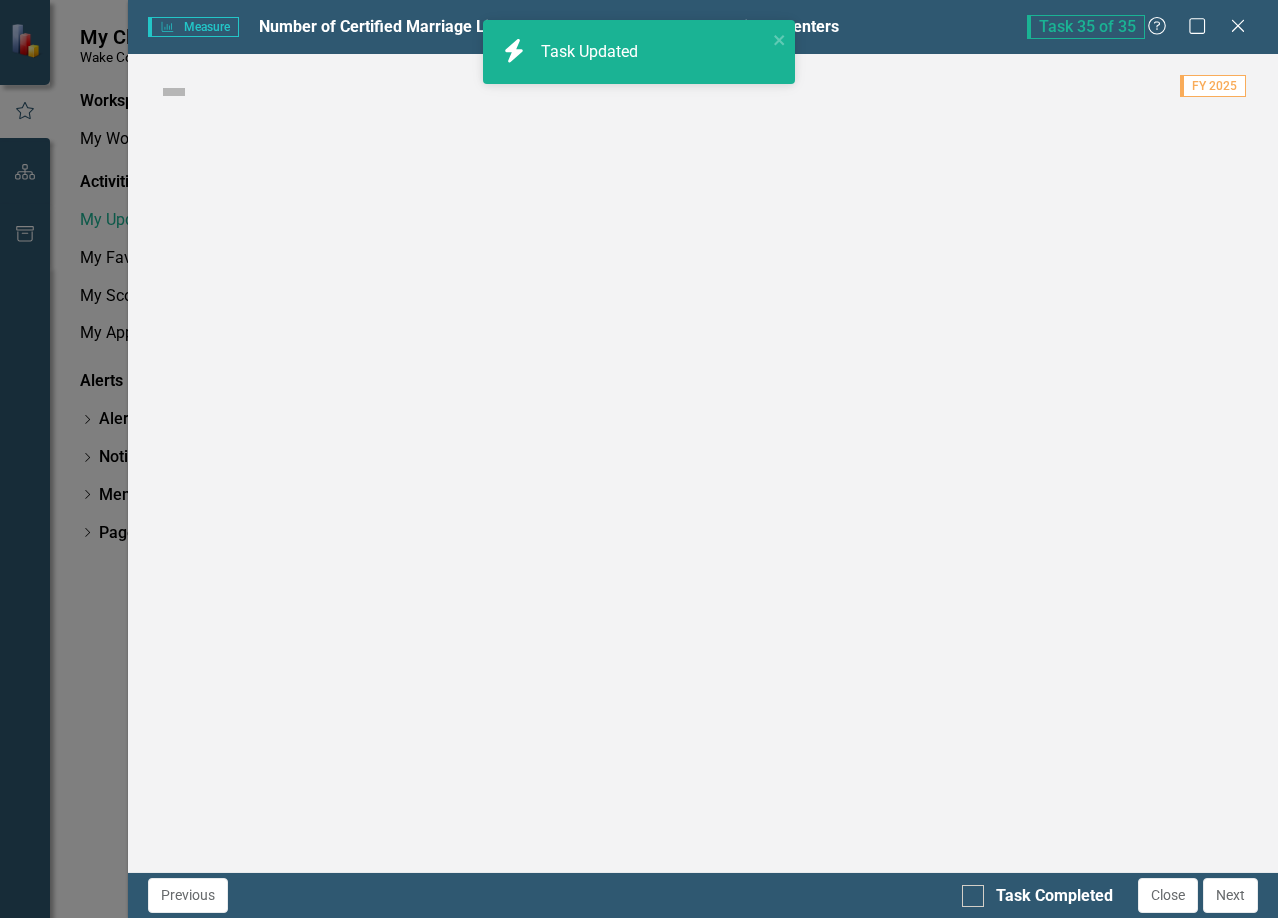 checkbox on "true" 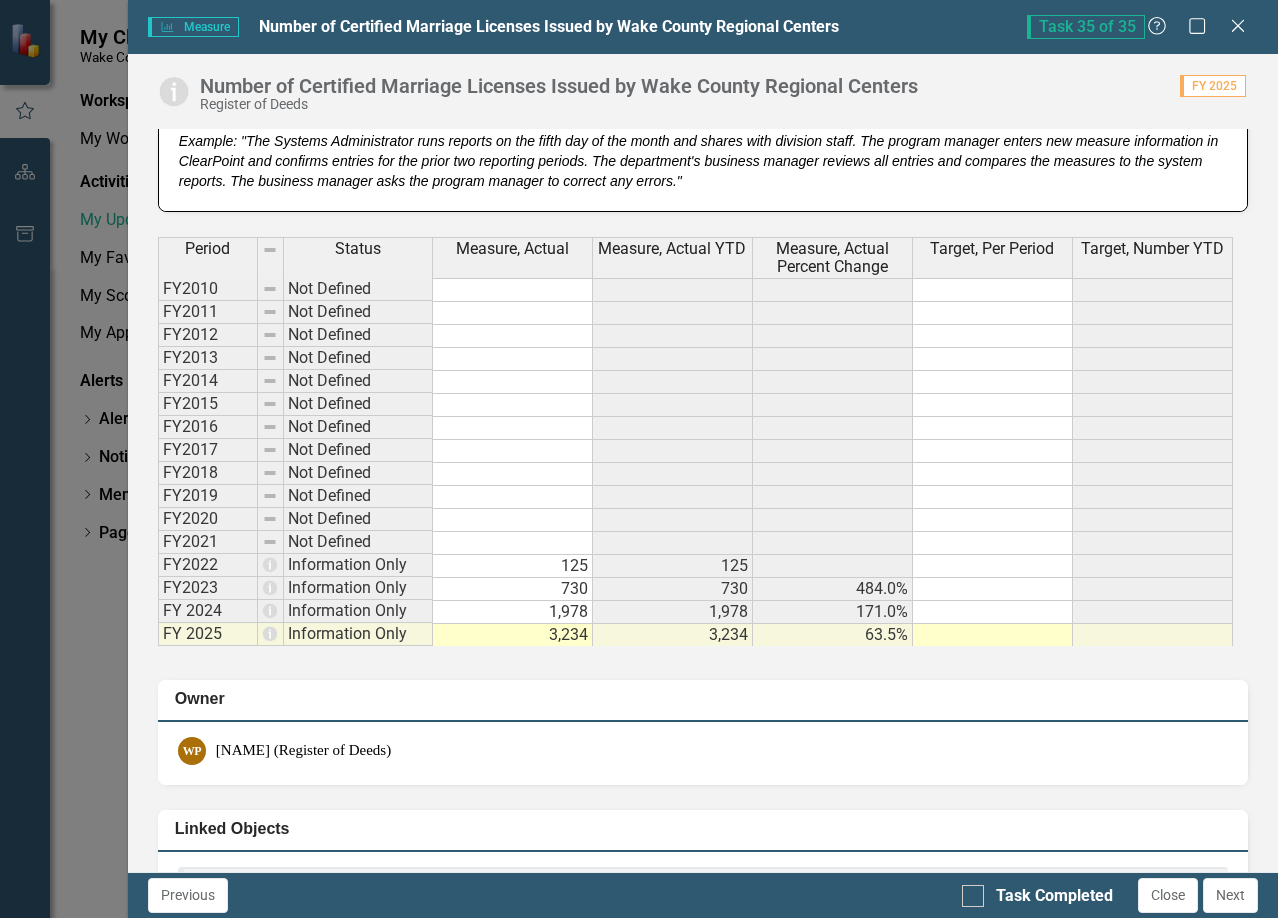 scroll, scrollTop: 1100, scrollLeft: 0, axis: vertical 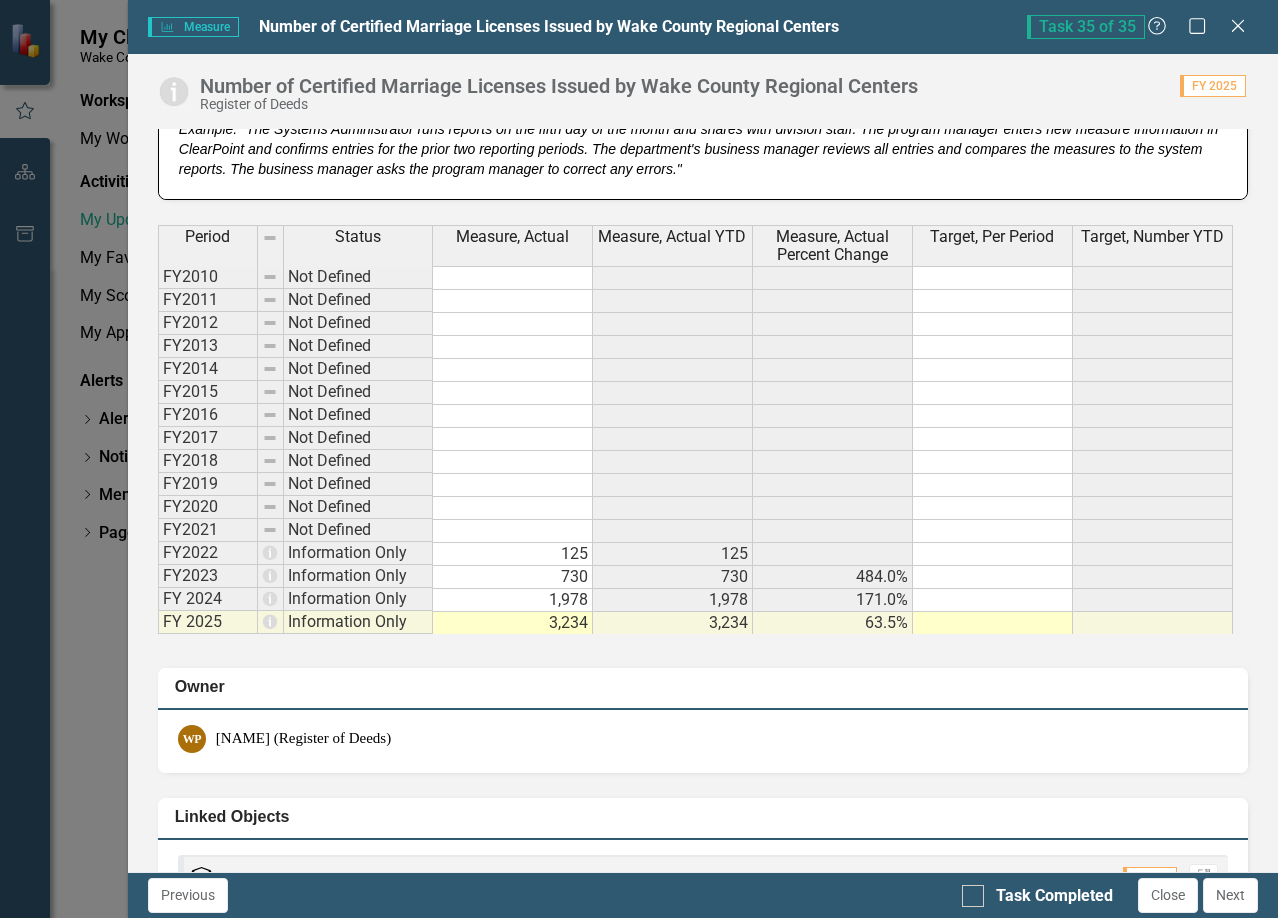 click on "Period Status Measure, Actual Measure, Actual YTD Measure, Actual Percent Change Target, Per Period Target, Number YTD FY2010 Not Defined FY2011 Not Defined FY2012 Not Defined FY2013 Not Defined FY2014 Not Defined FY2015 Not Defined FY2016 Not Defined FY2017 Not Defined FY2018 Not Defined FY2019 Not Defined FY2020 Not Defined FY2021 Not Defined FY2022 Information Only 125 125 FY2023 Information Only 730 730 484.0% FY 2024 Information Only 1,978 1,978 171.0% FY 2025 Information Only 3,234 3,234 63.5%" at bounding box center [158, 429] 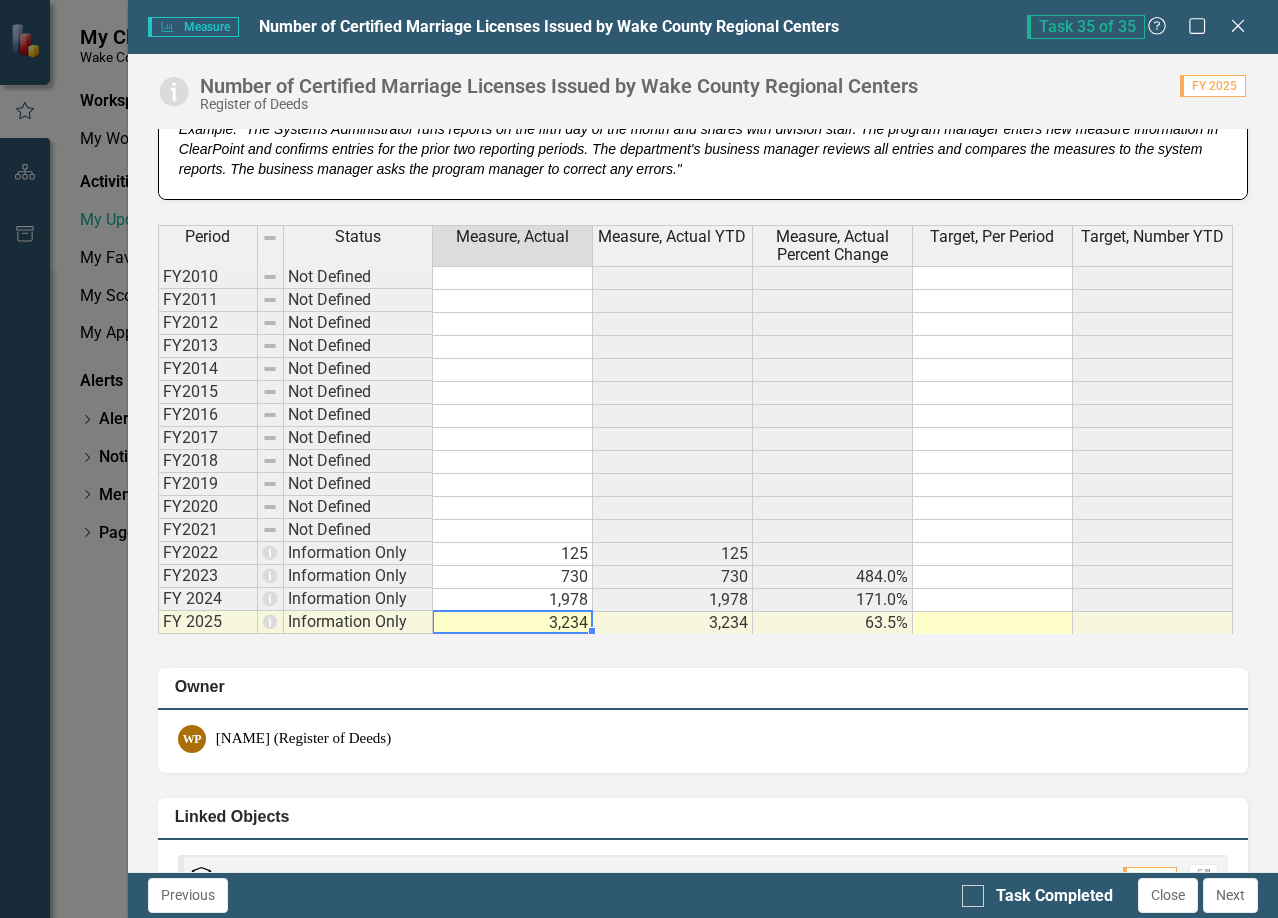 click on "3,234" at bounding box center [513, 623] 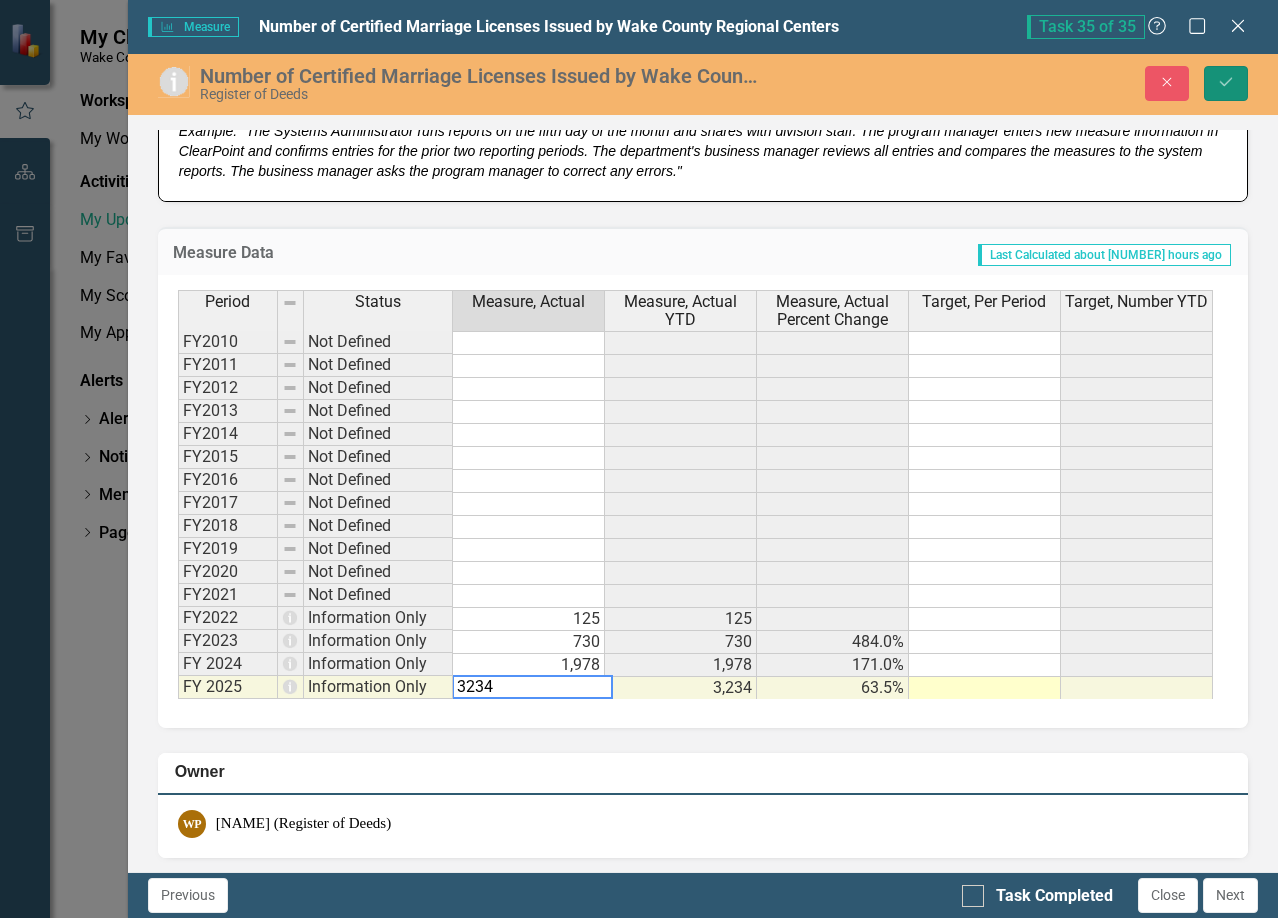 click on "Save" 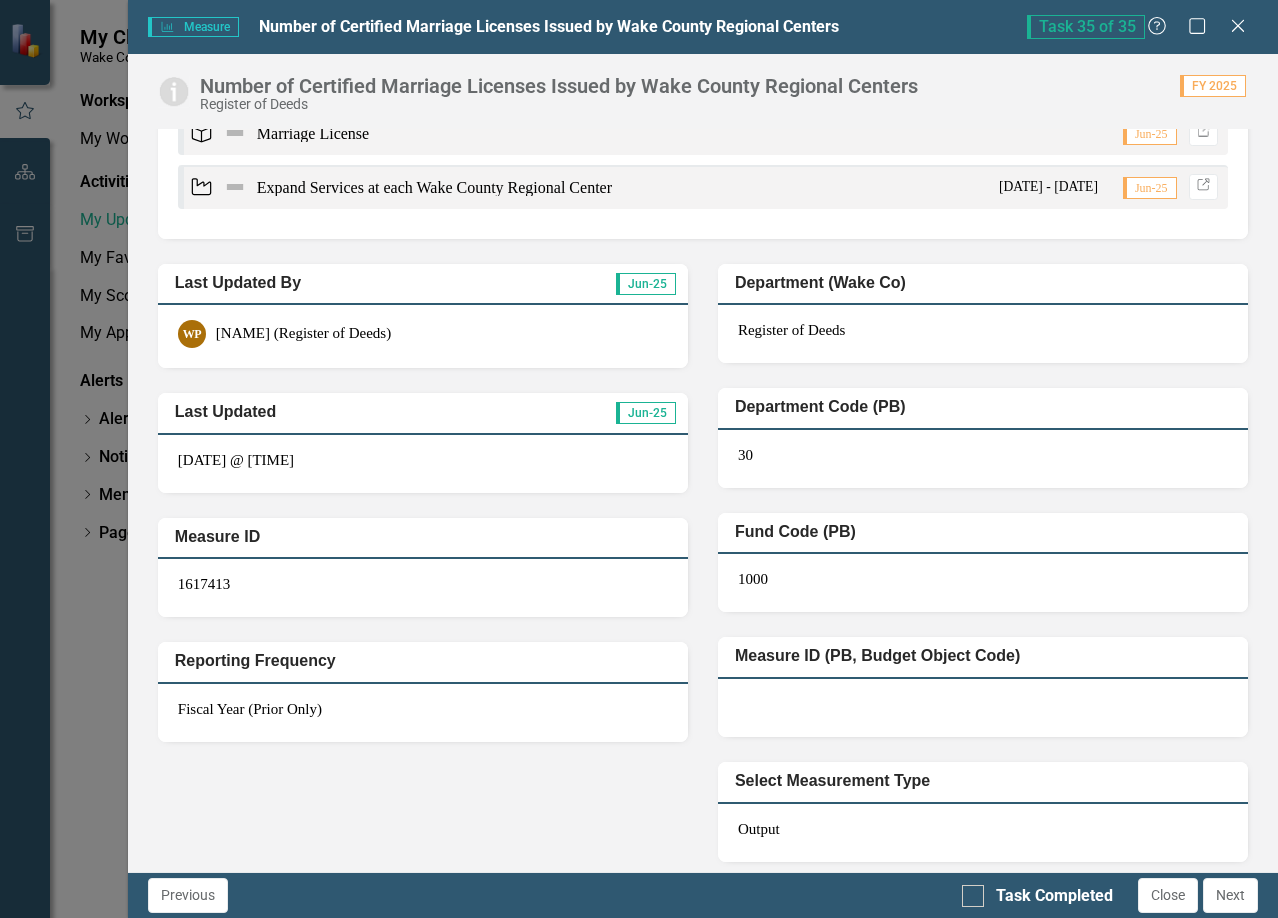 scroll, scrollTop: 1854, scrollLeft: 0, axis: vertical 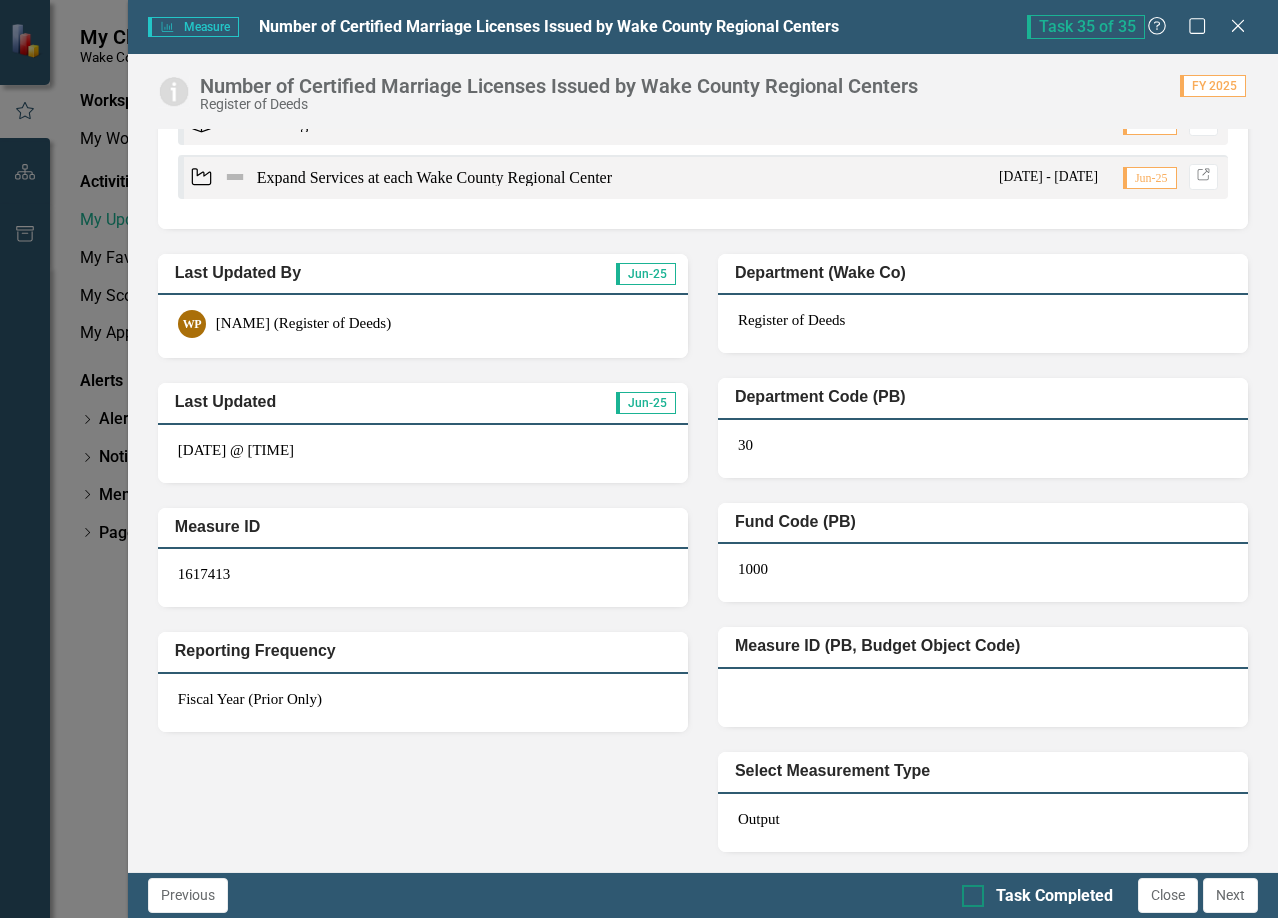 click on "Task Completed" at bounding box center [968, 891] 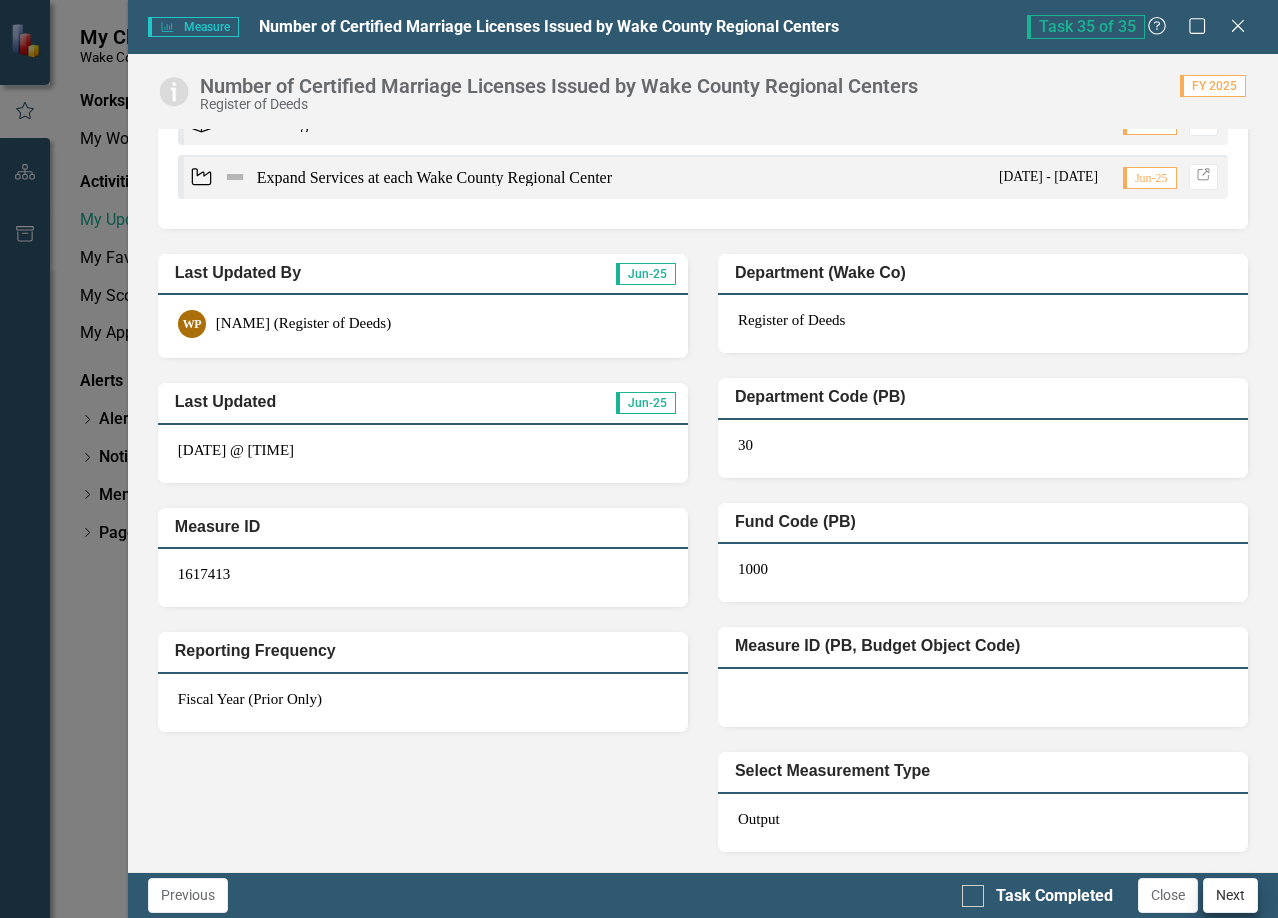 checkbox on "true" 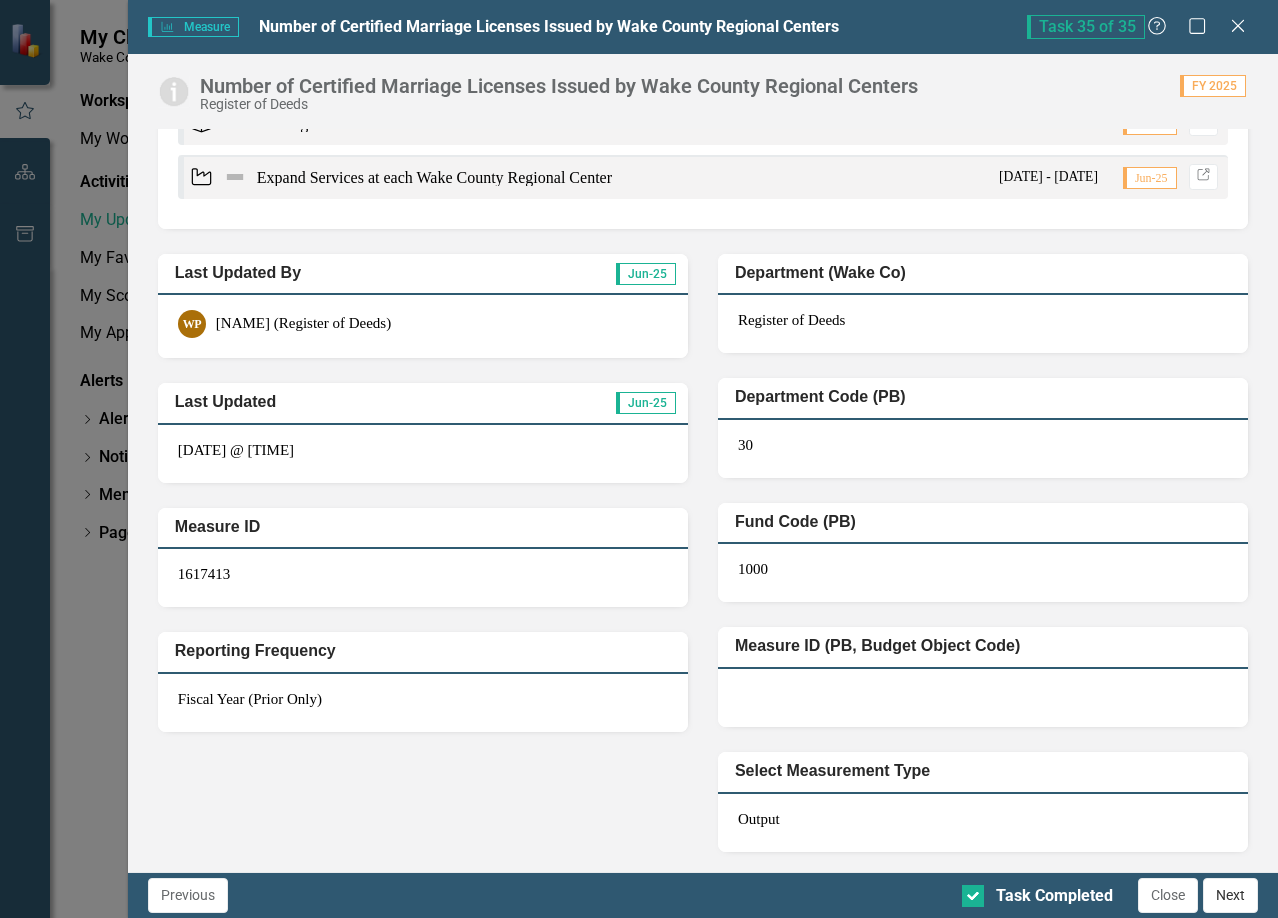 click on "Next" at bounding box center [1230, 895] 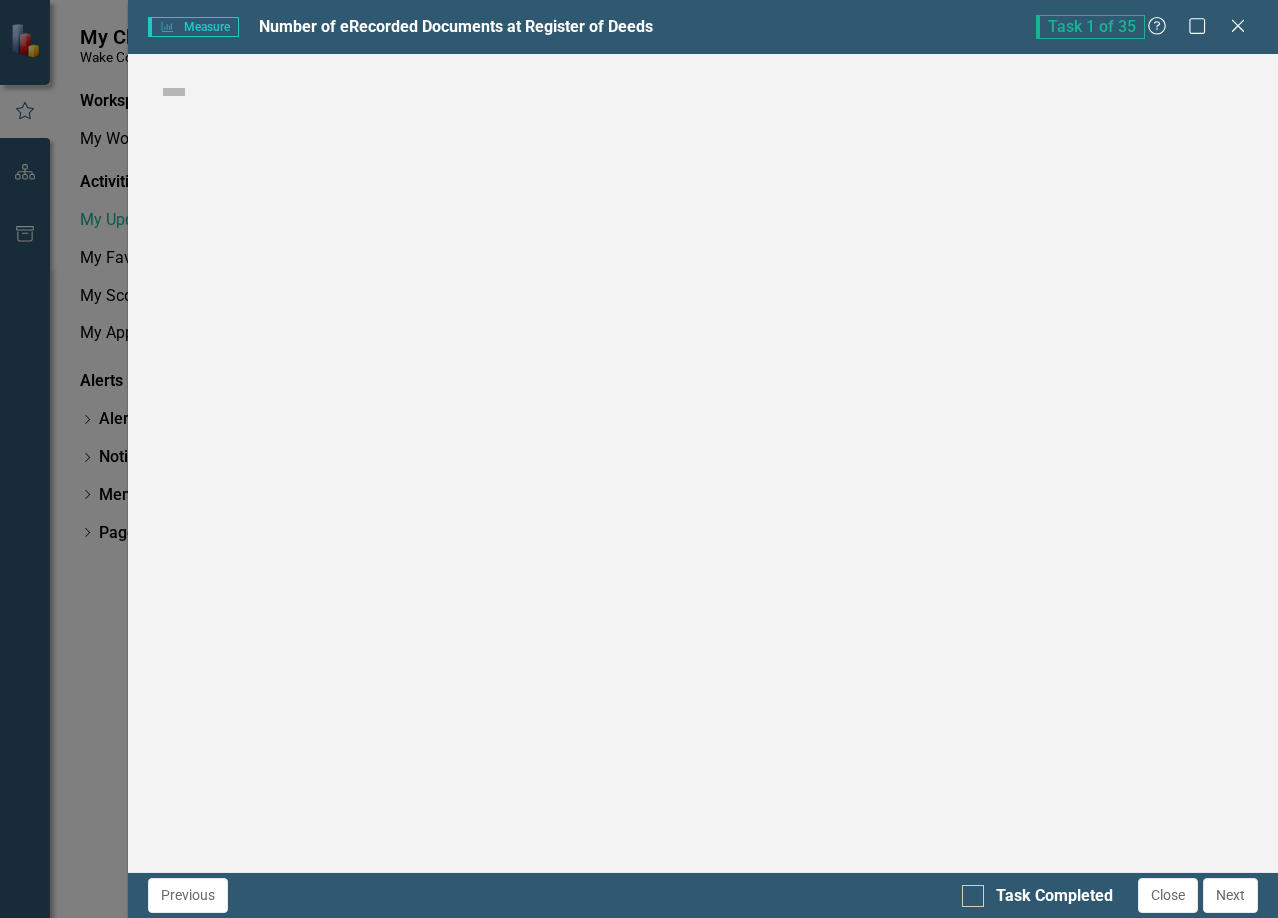 checkbox on "true" 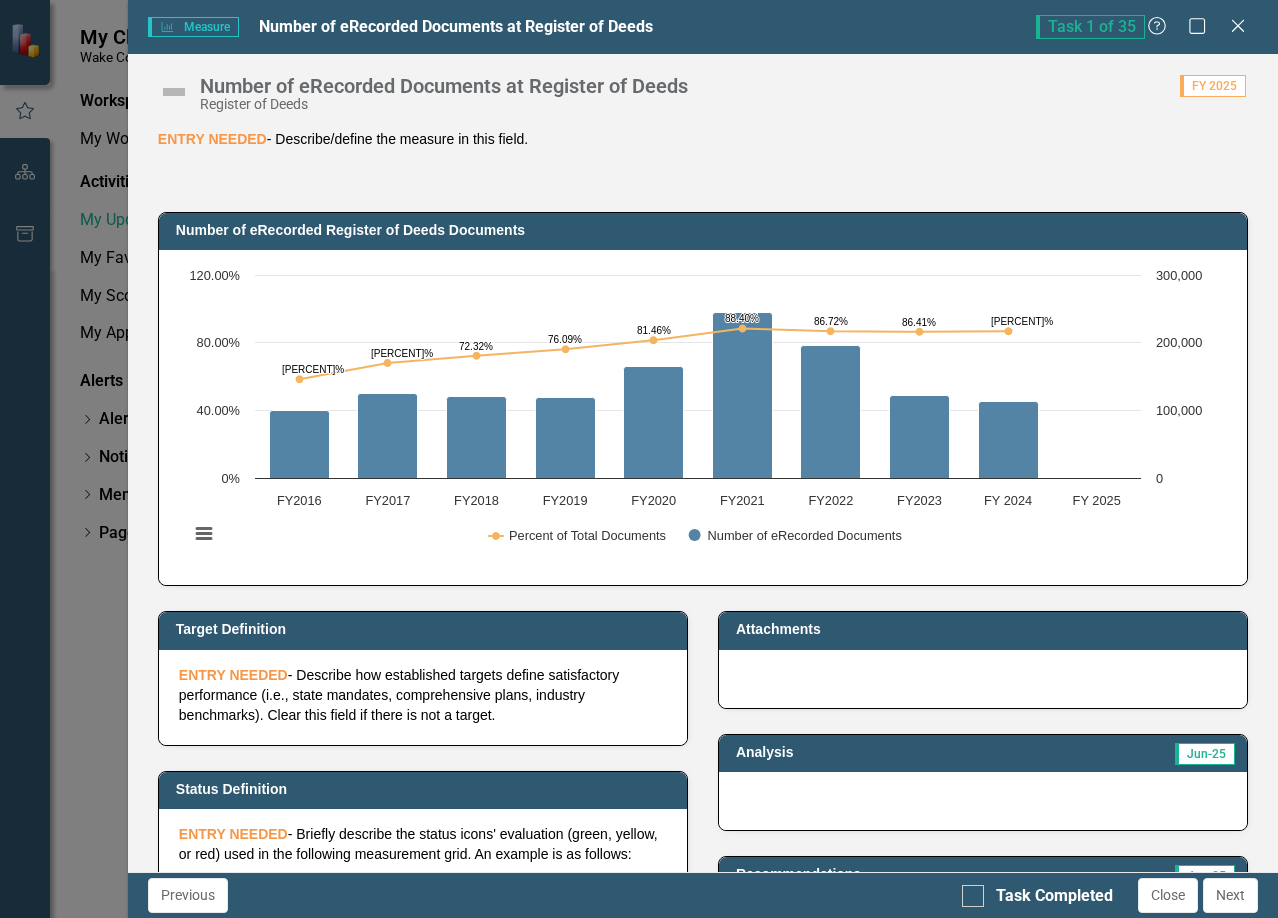 scroll, scrollTop: 0, scrollLeft: 0, axis: both 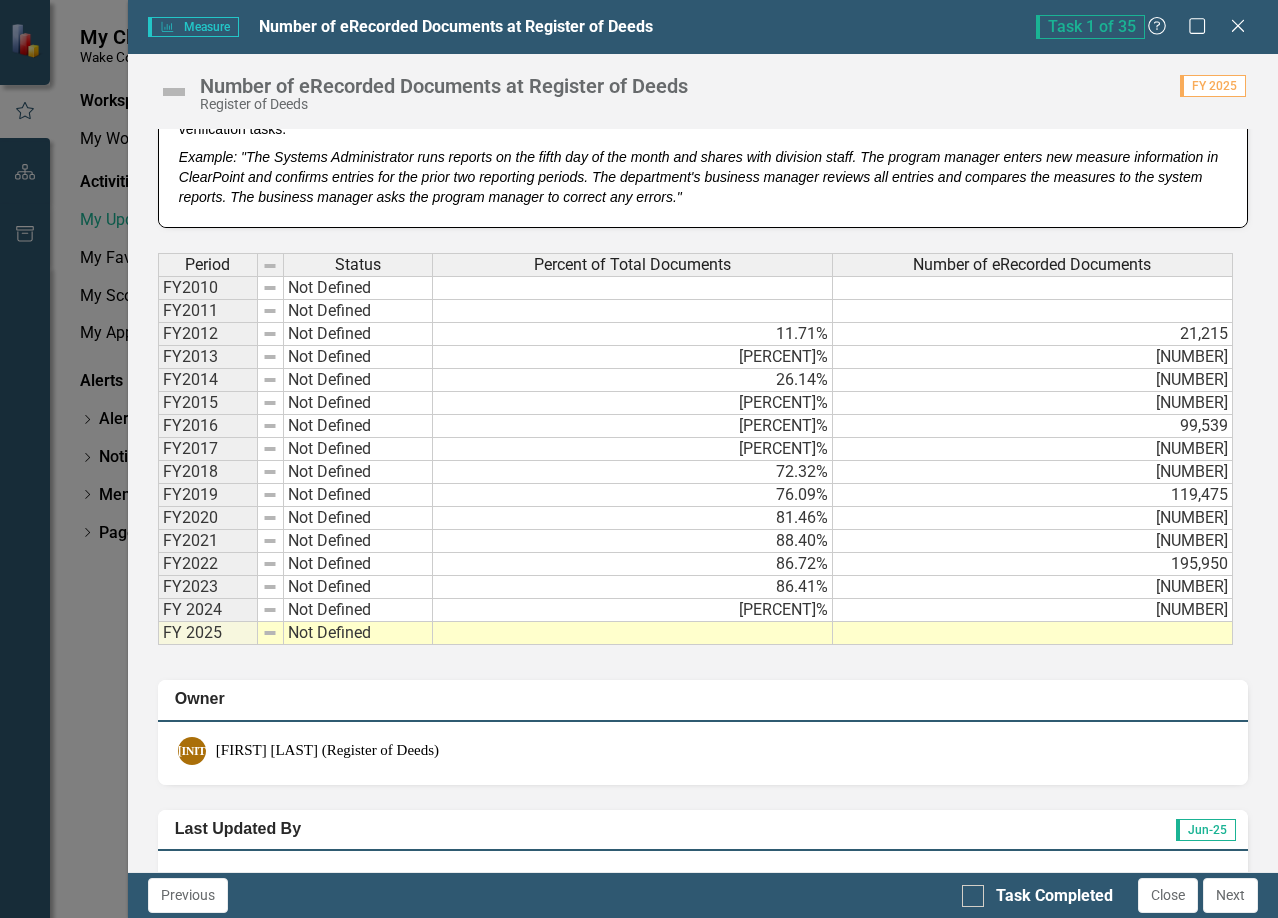 click at bounding box center (1033, 633) 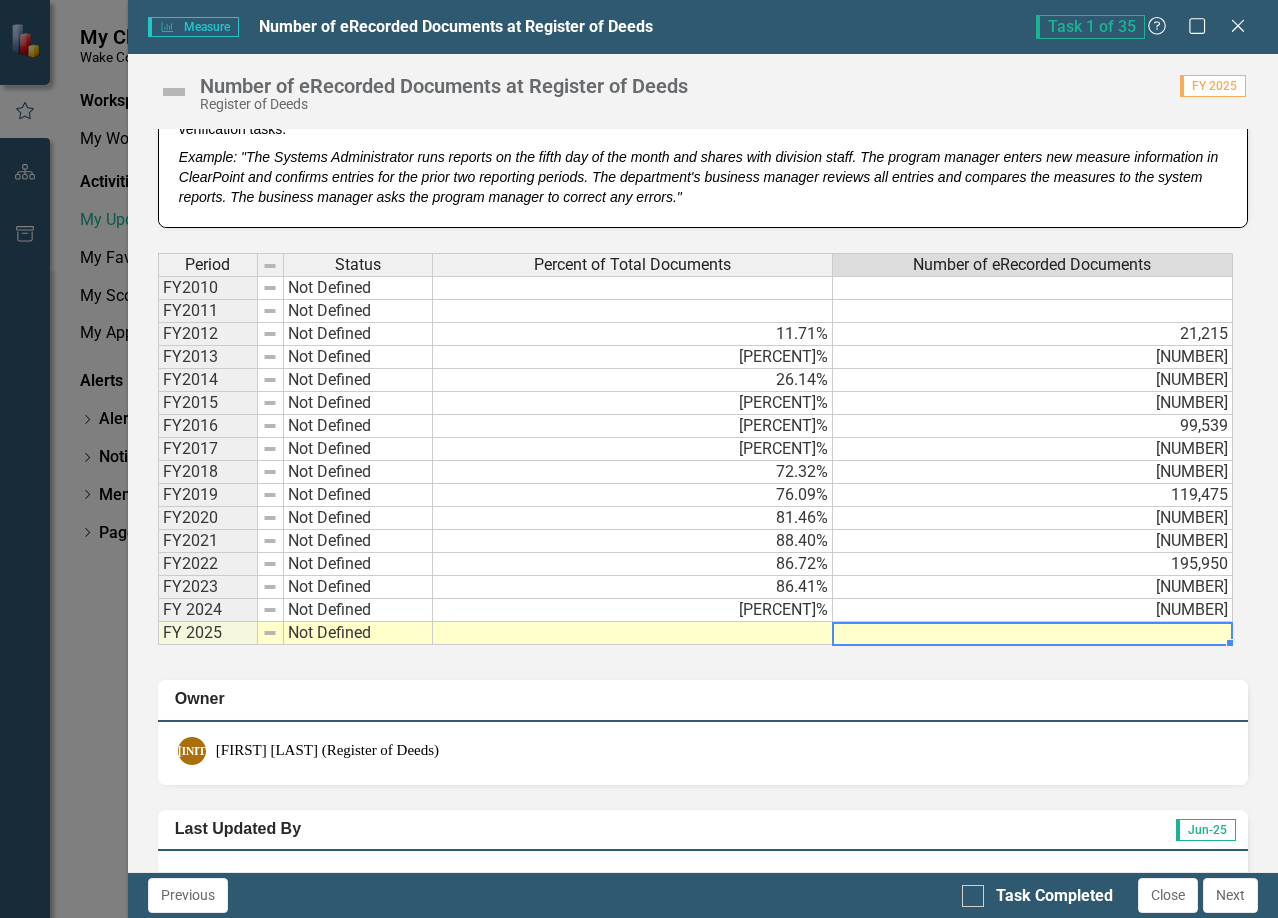 click at bounding box center (1033, 633) 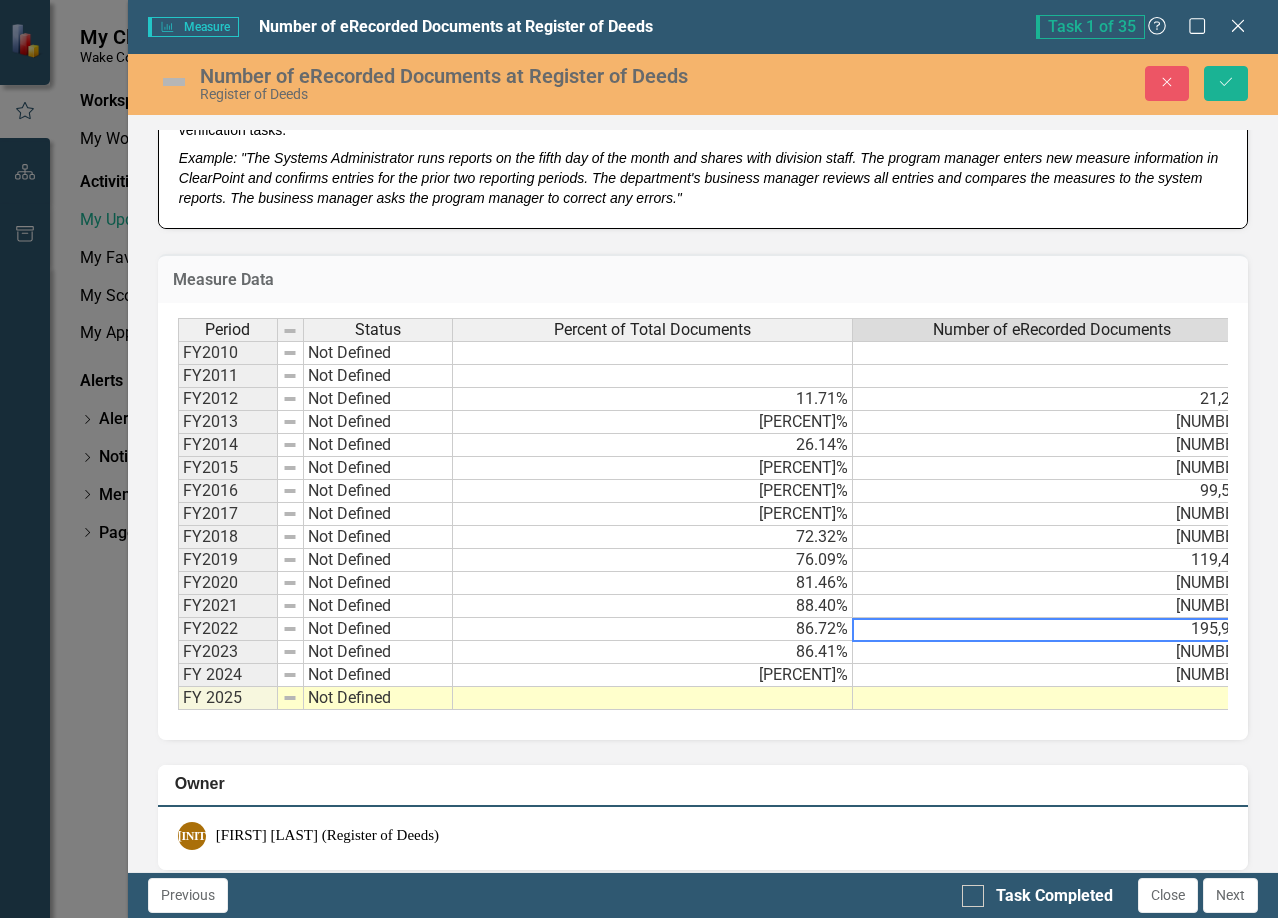 type on "195950" 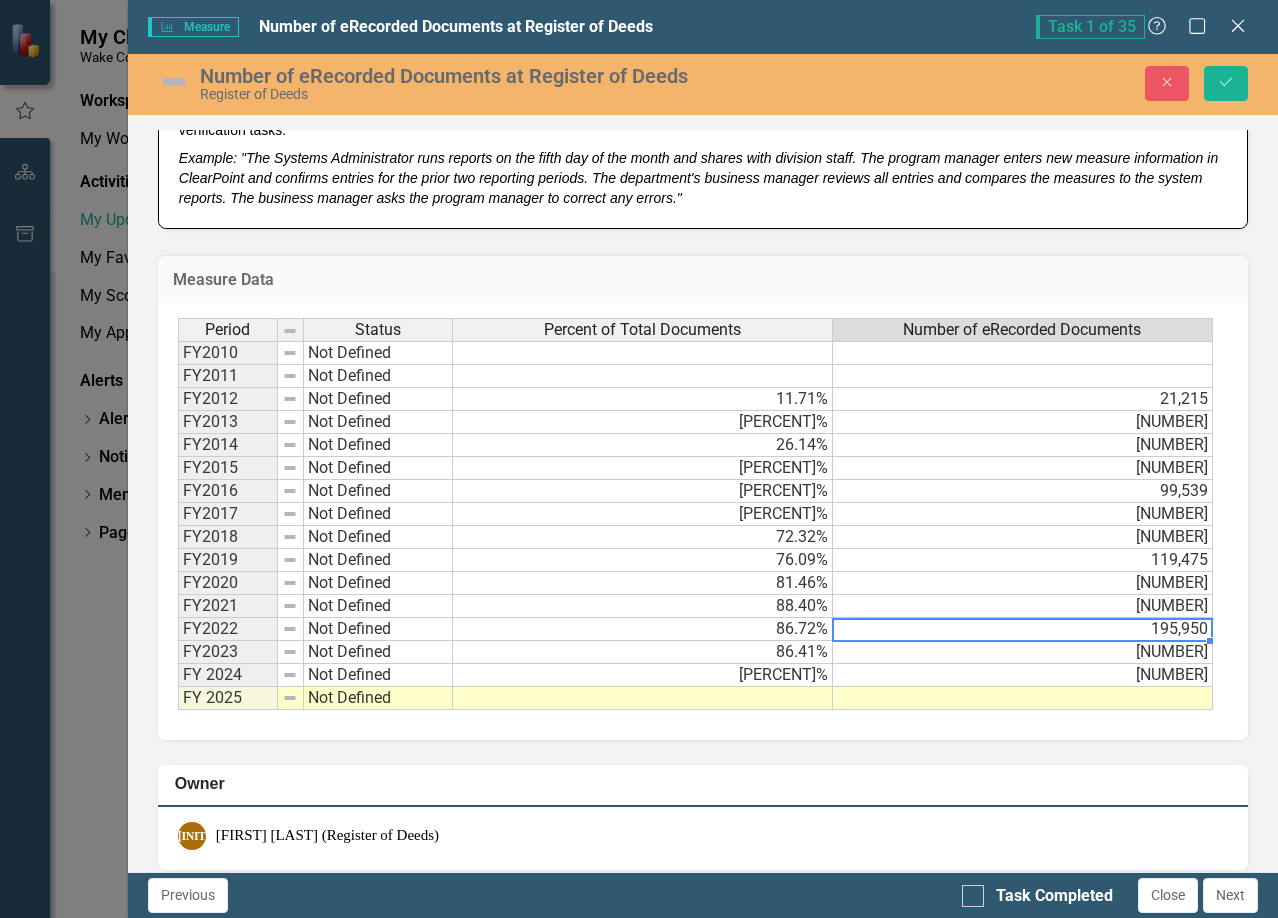 click at bounding box center (1023, 698) 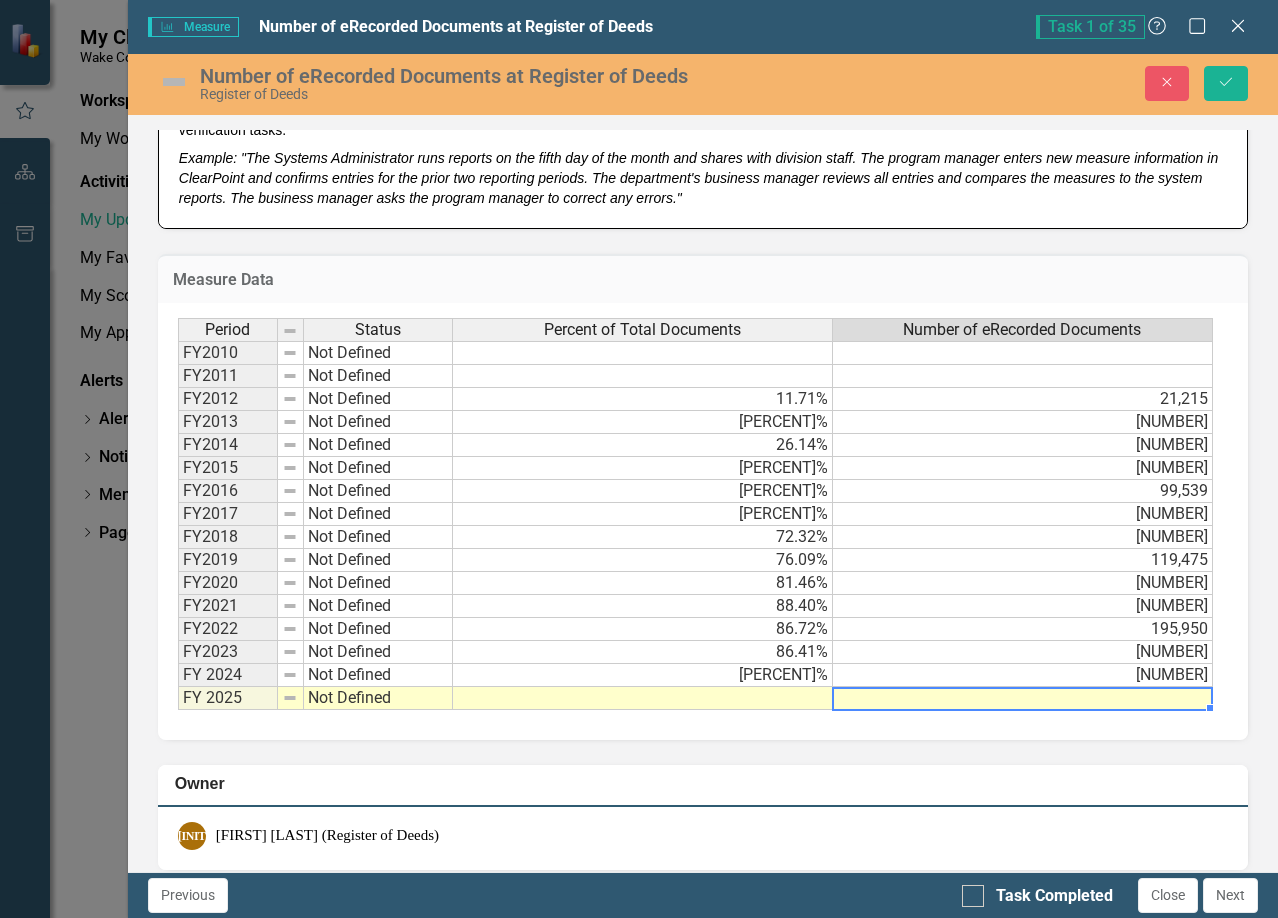 click at bounding box center [1023, 698] 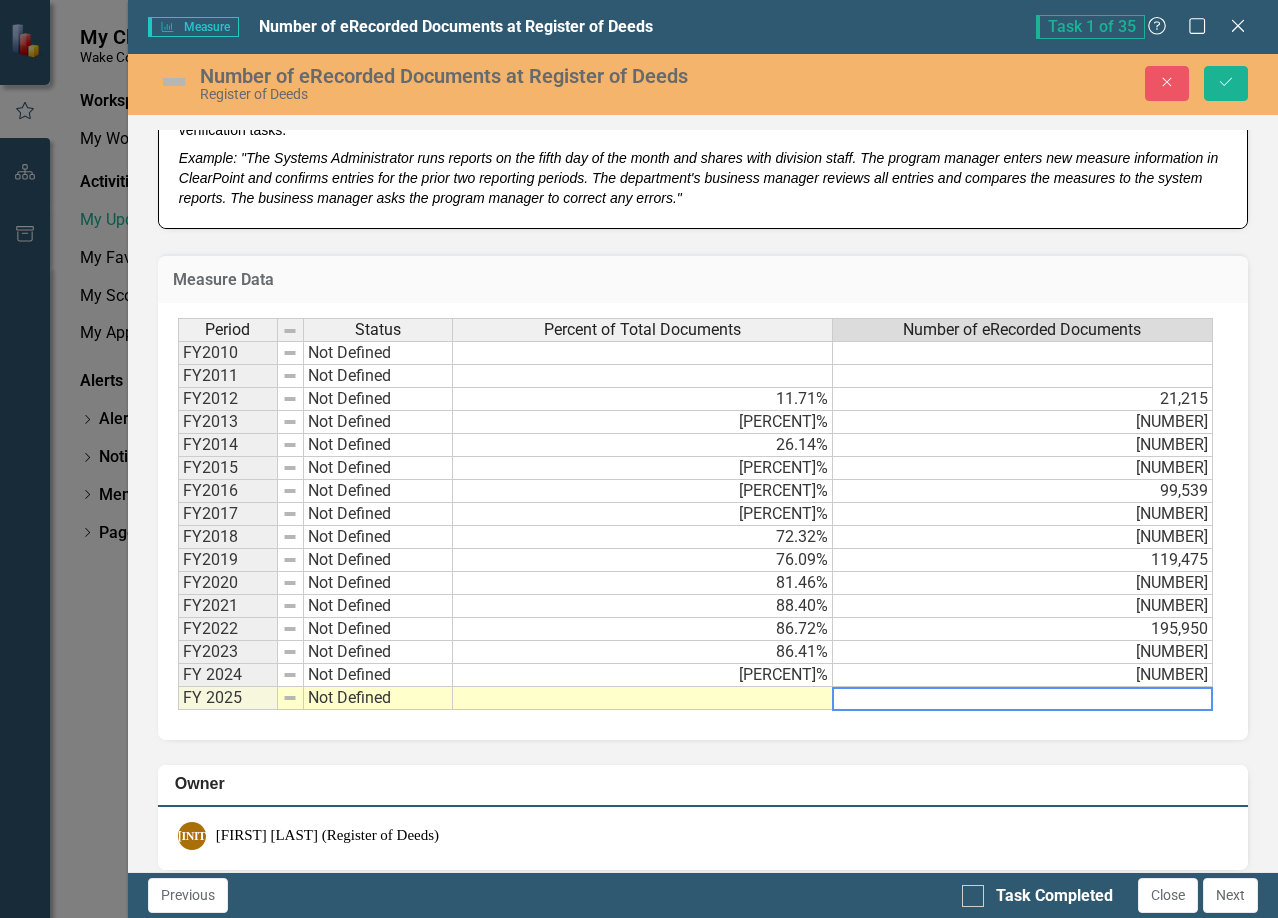 click at bounding box center [1022, 699] 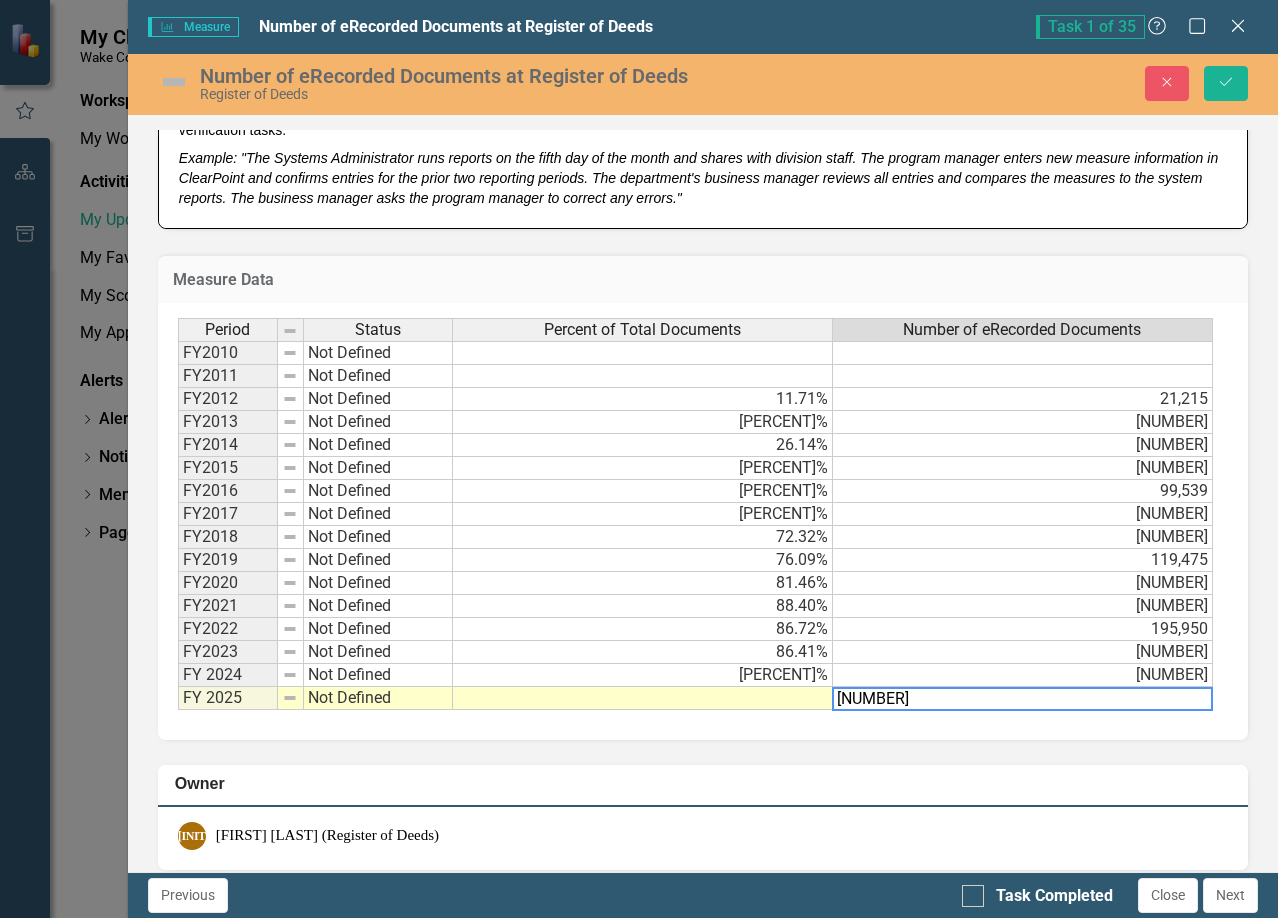 type on "120099" 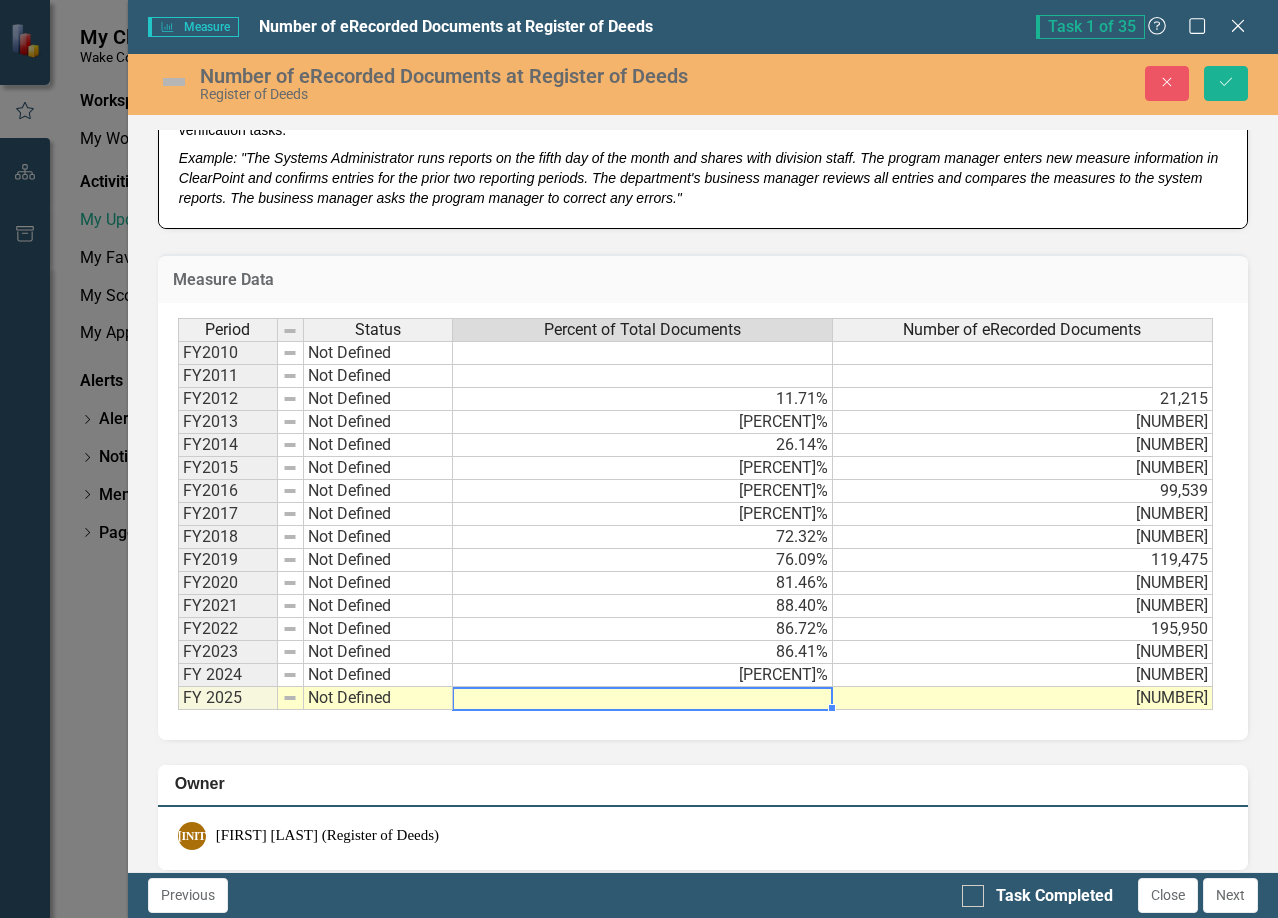 click at bounding box center (643, 698) 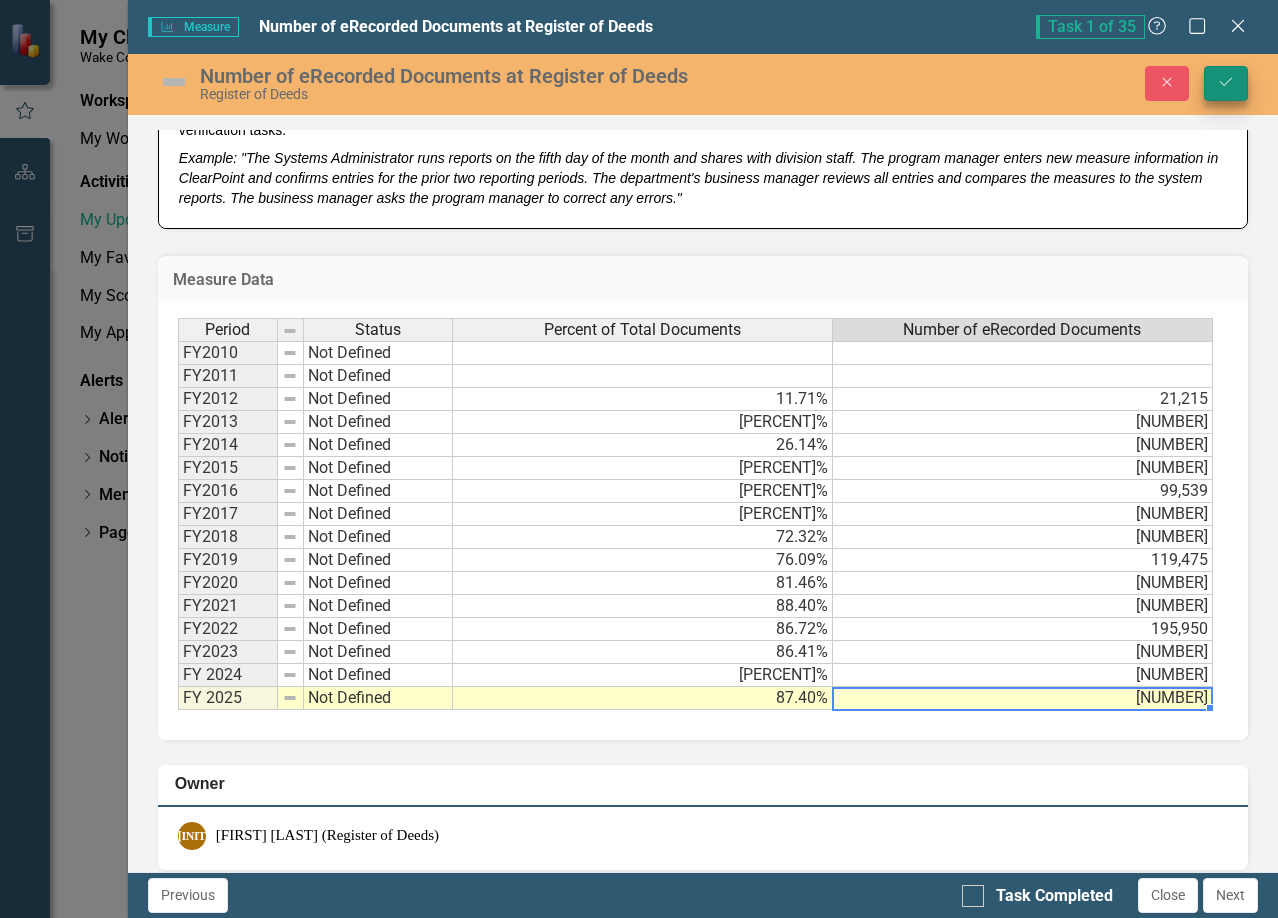 type on "120099" 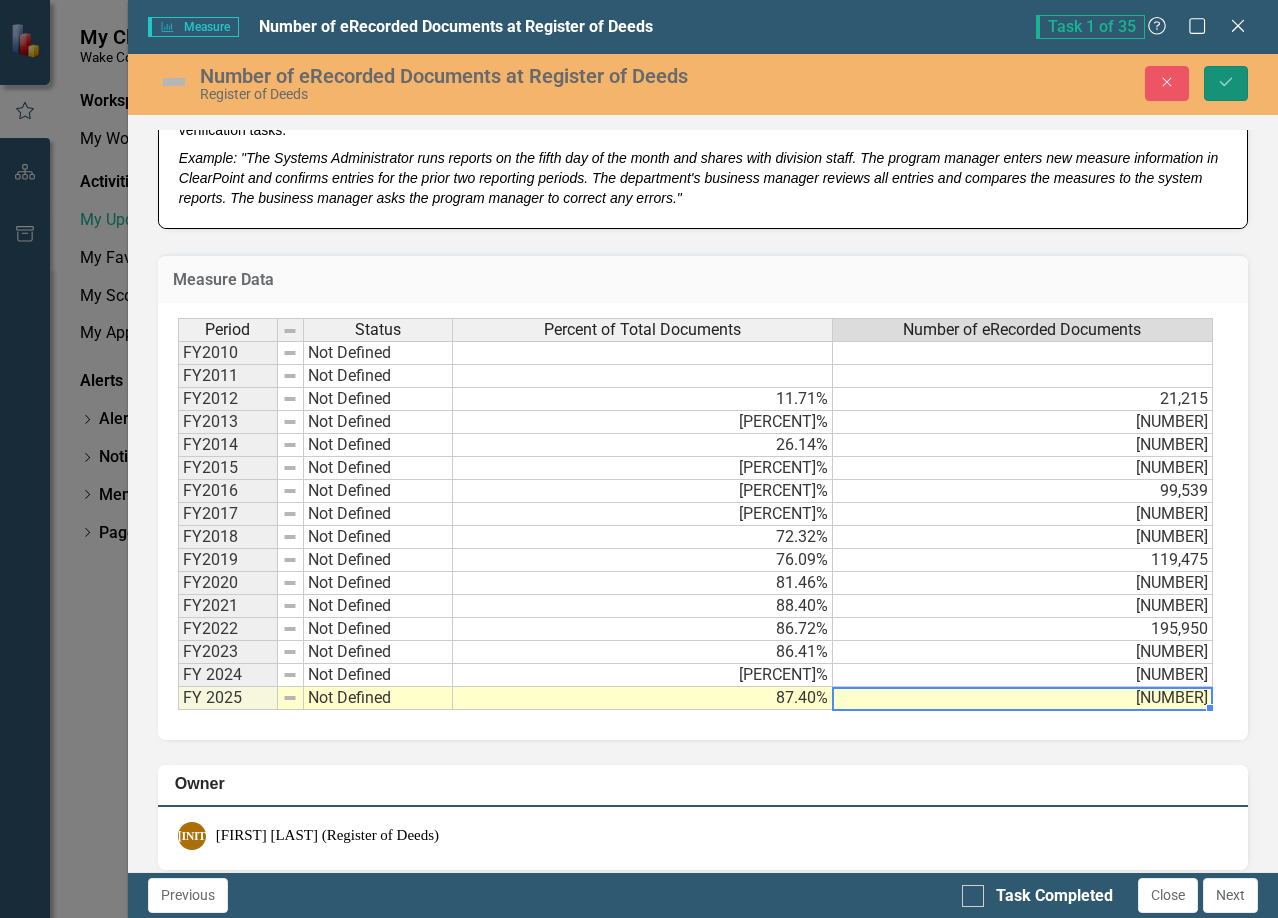 click on "Save" at bounding box center [1226, 83] 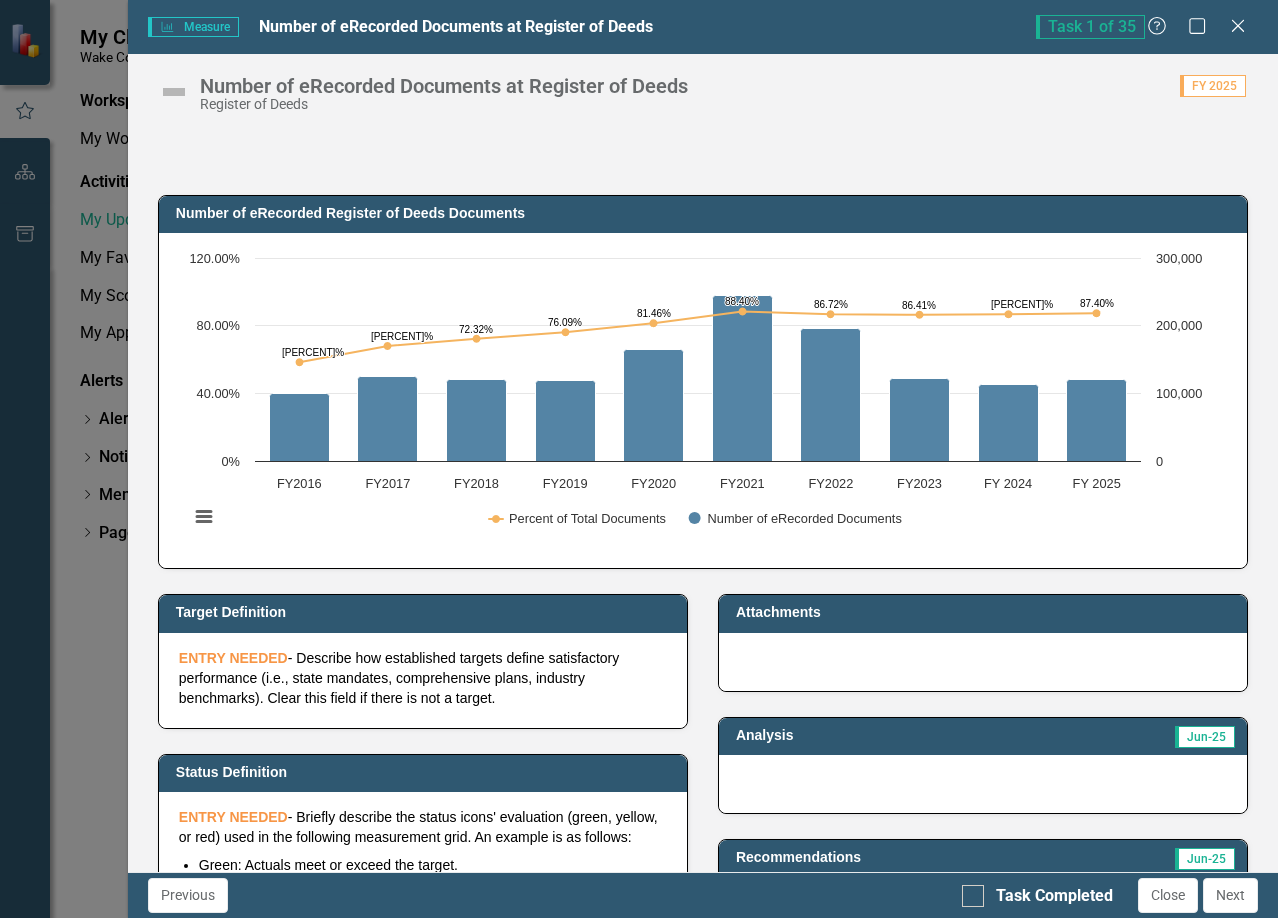 scroll, scrollTop: 5, scrollLeft: 0, axis: vertical 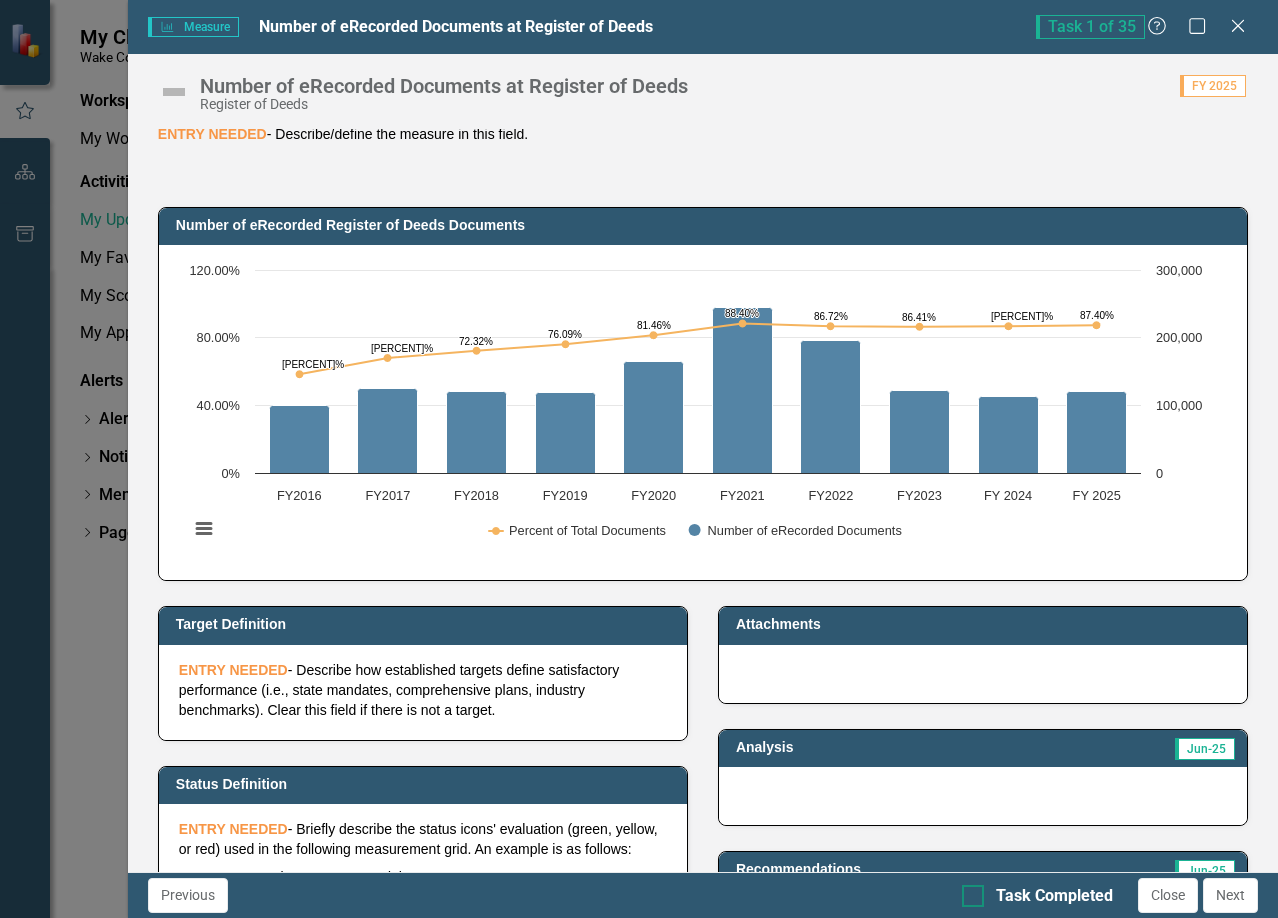 click at bounding box center (973, 896) 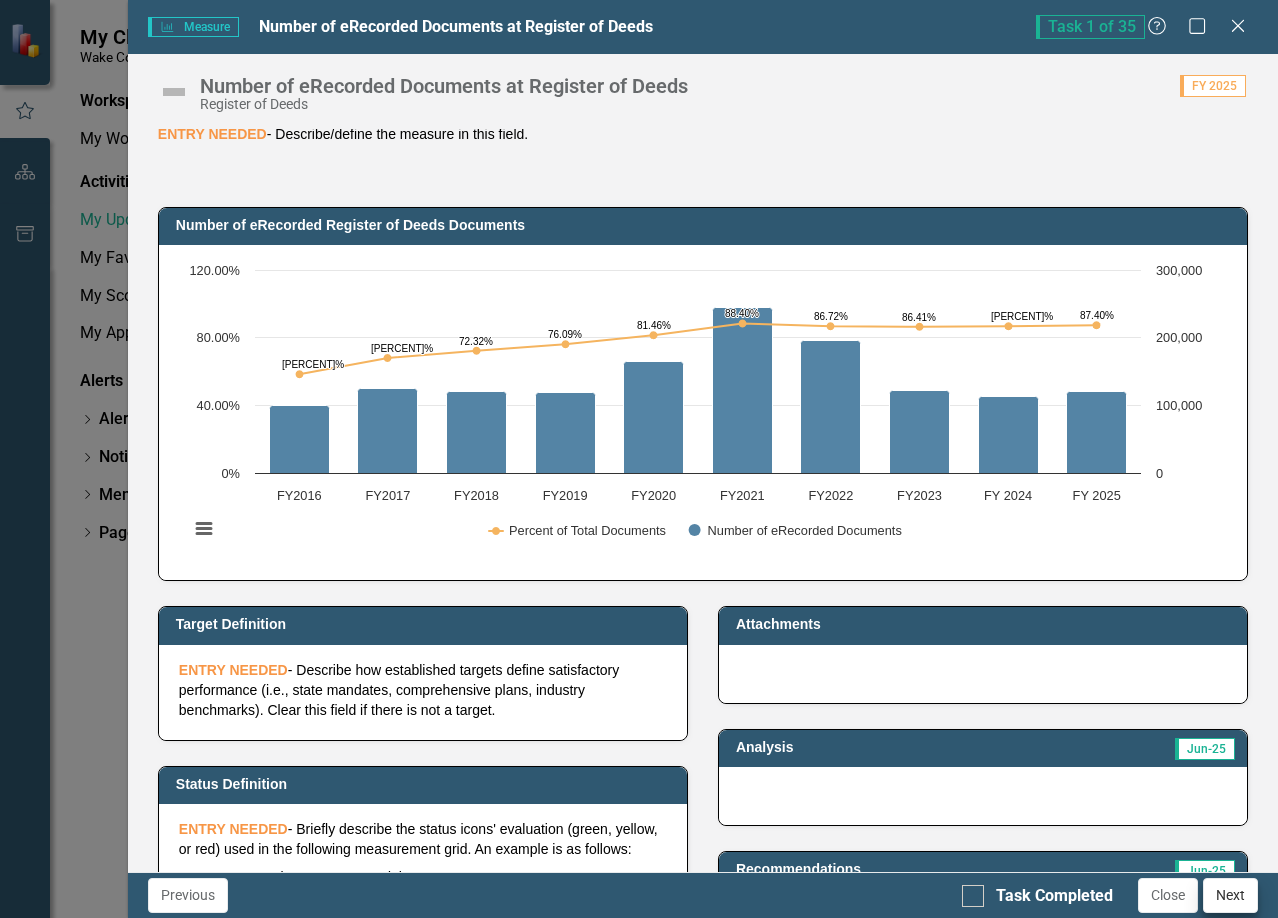 checkbox on "true" 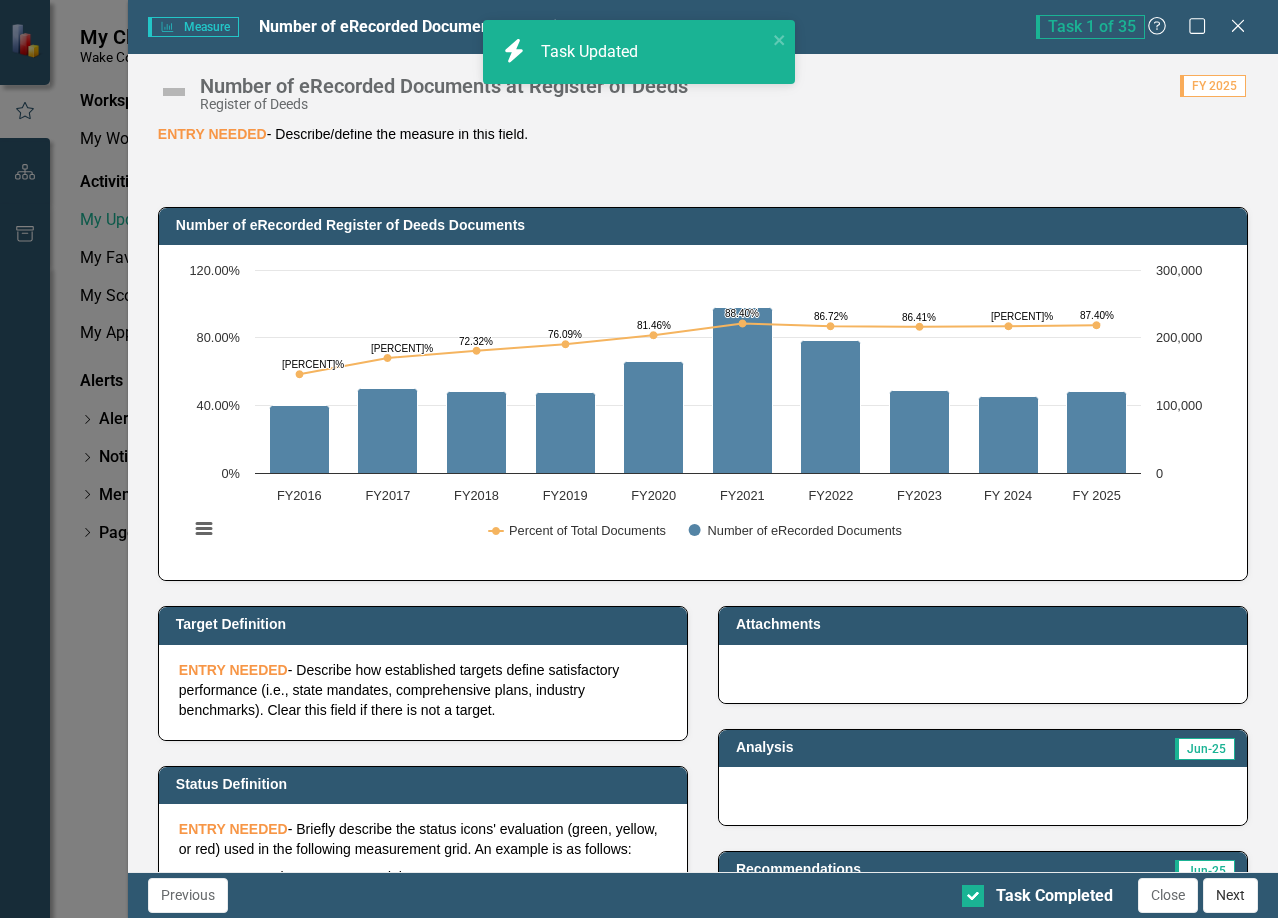 click on "Next" at bounding box center [1230, 895] 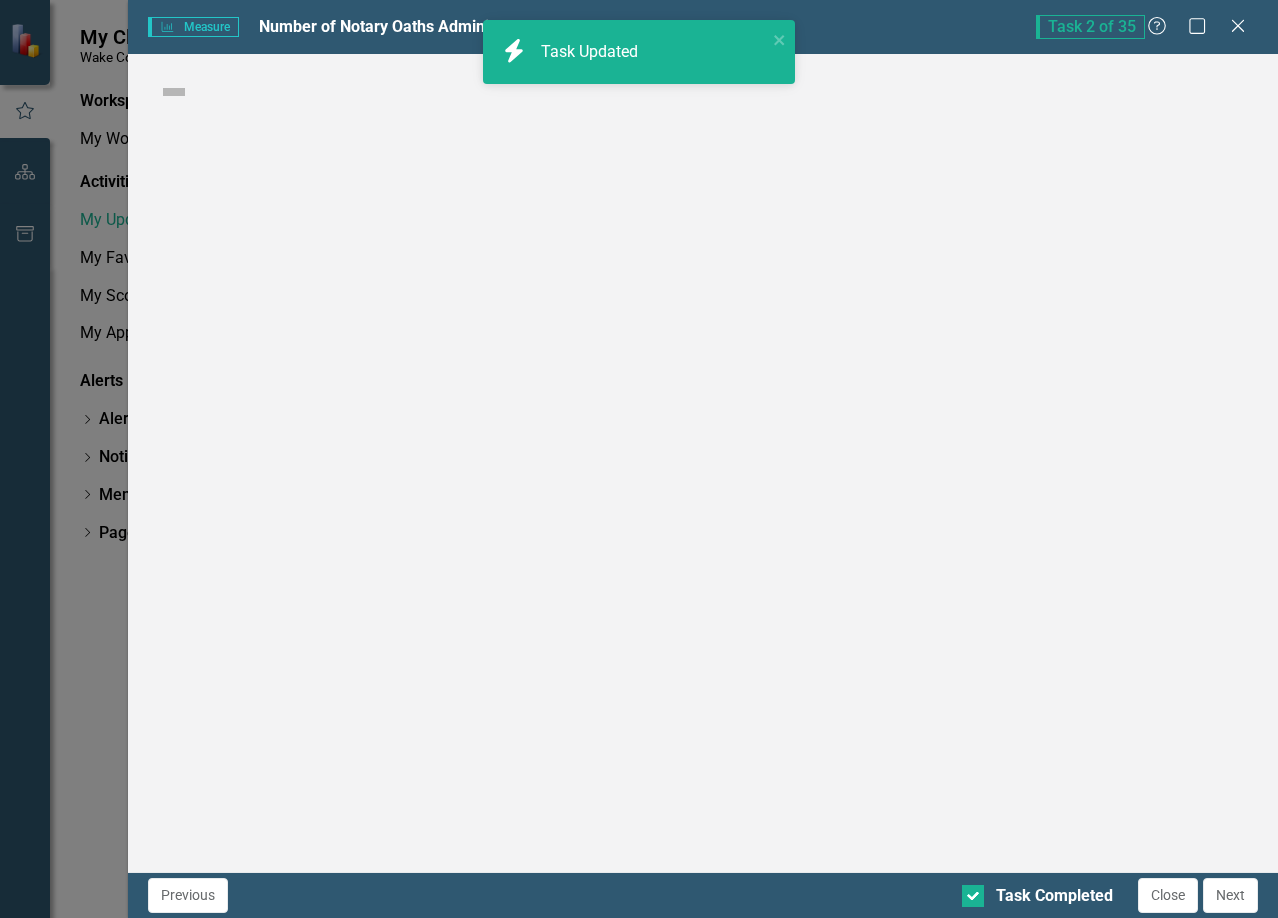 checkbox on "true" 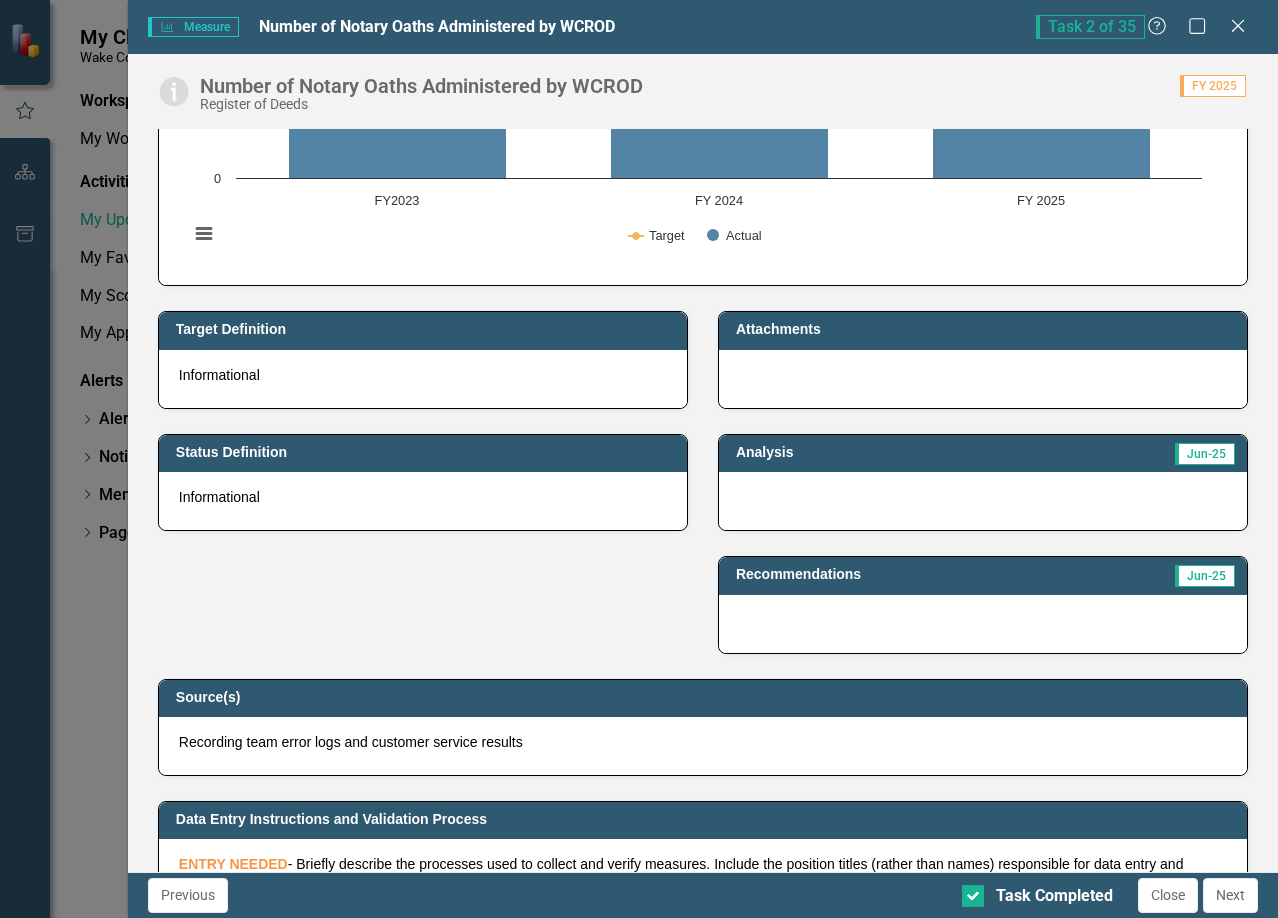 scroll, scrollTop: 0, scrollLeft: 0, axis: both 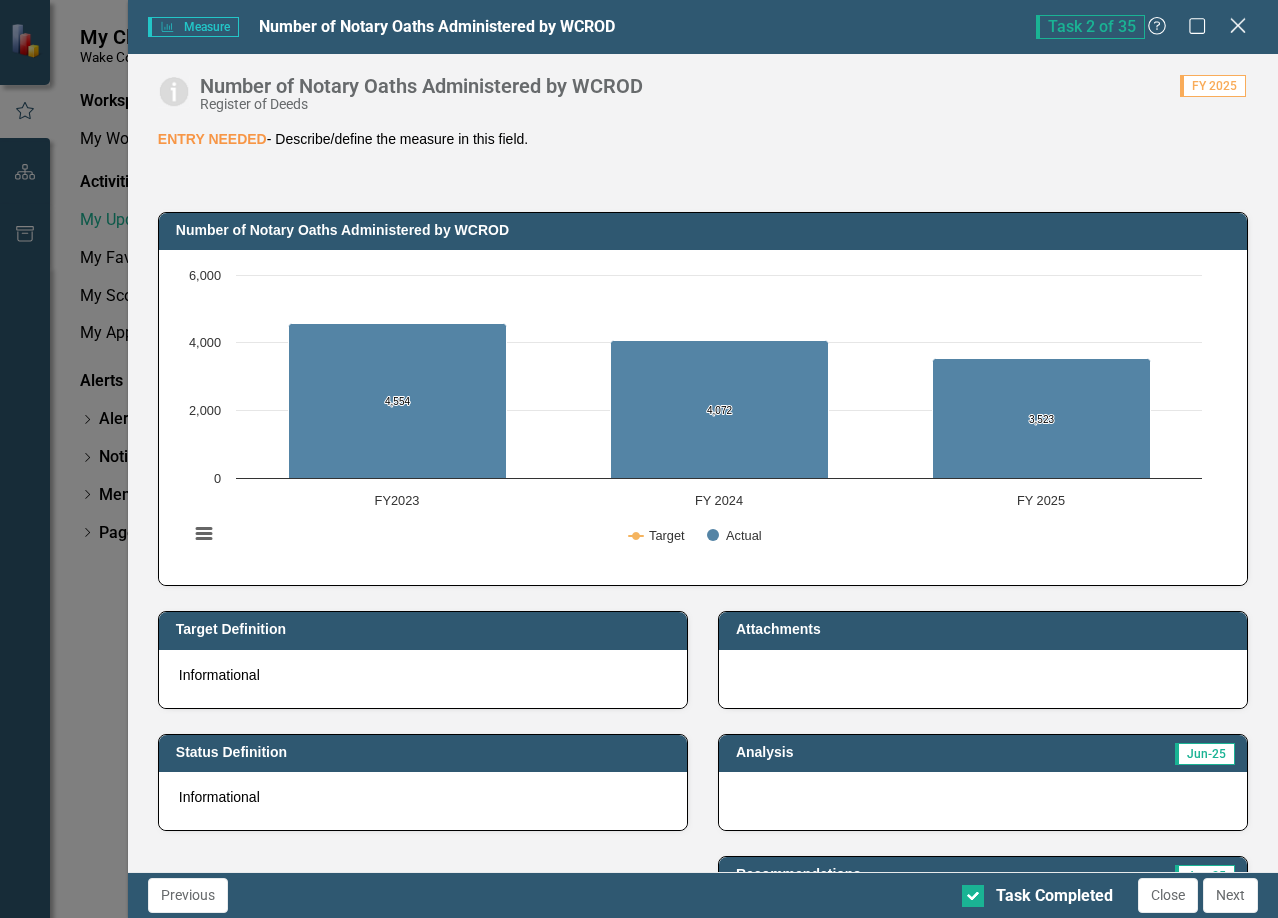 click on "Close" 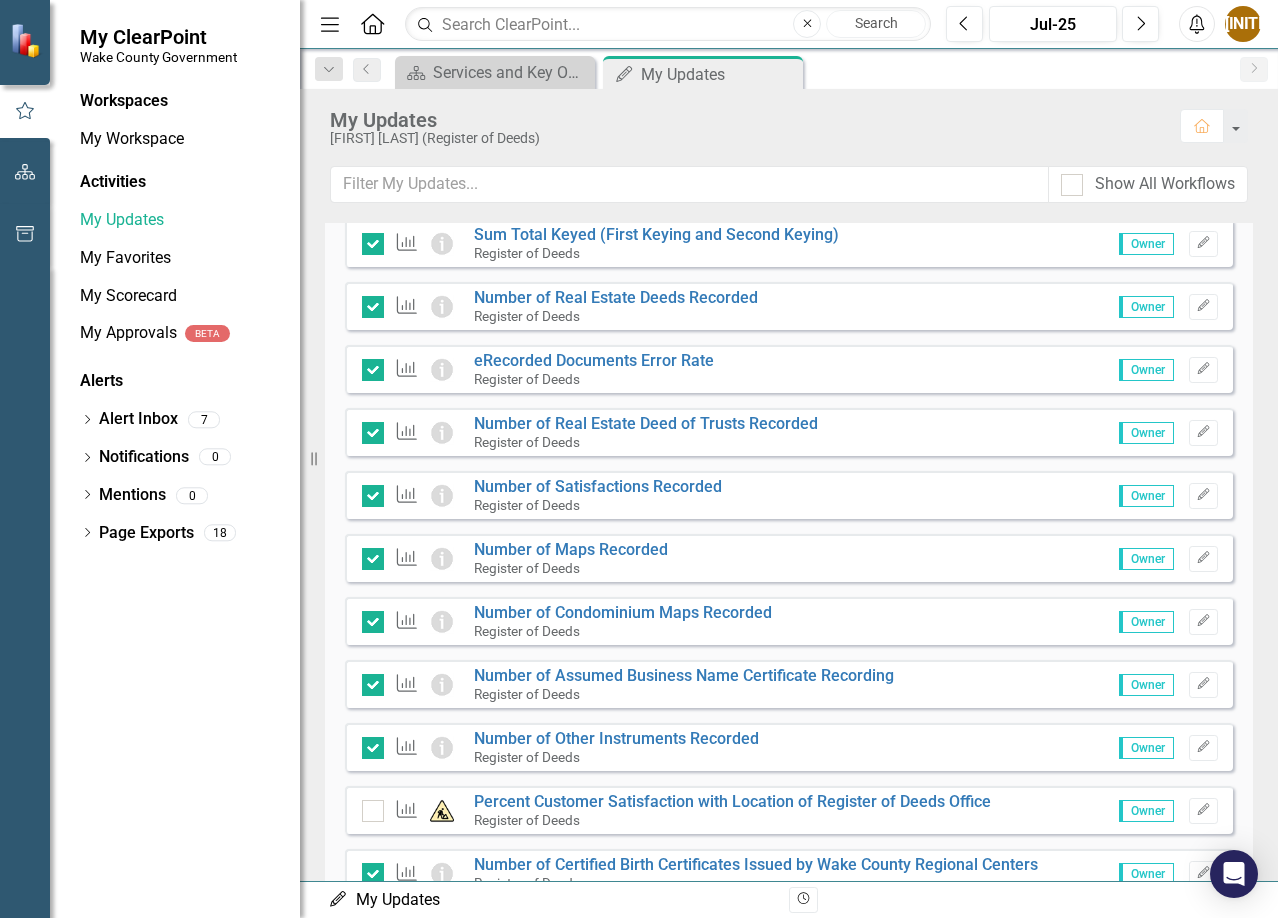 scroll, scrollTop: 1338, scrollLeft: 0, axis: vertical 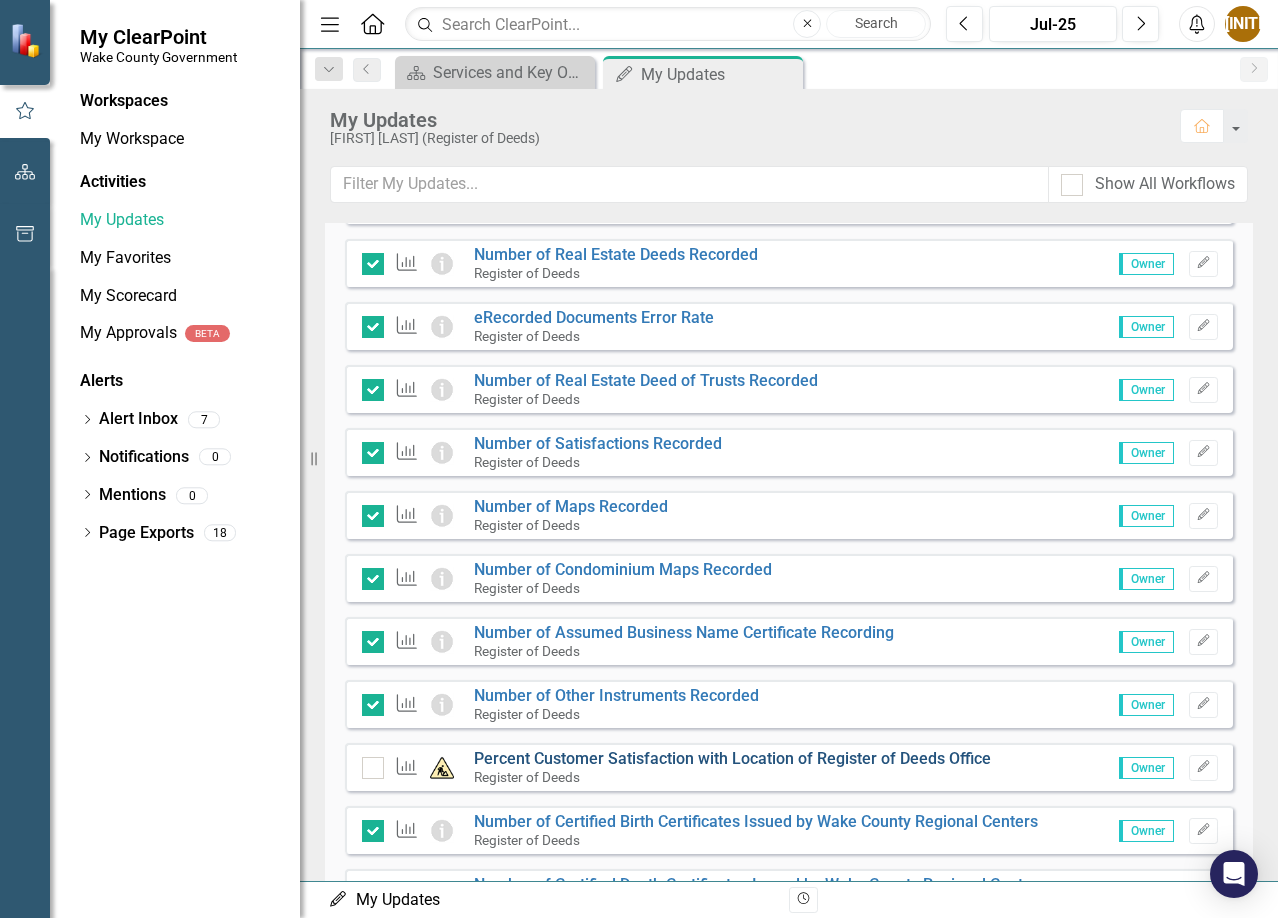 click on "Percent Customer Satisfaction with Location of Register of Deeds Office" at bounding box center [732, 758] 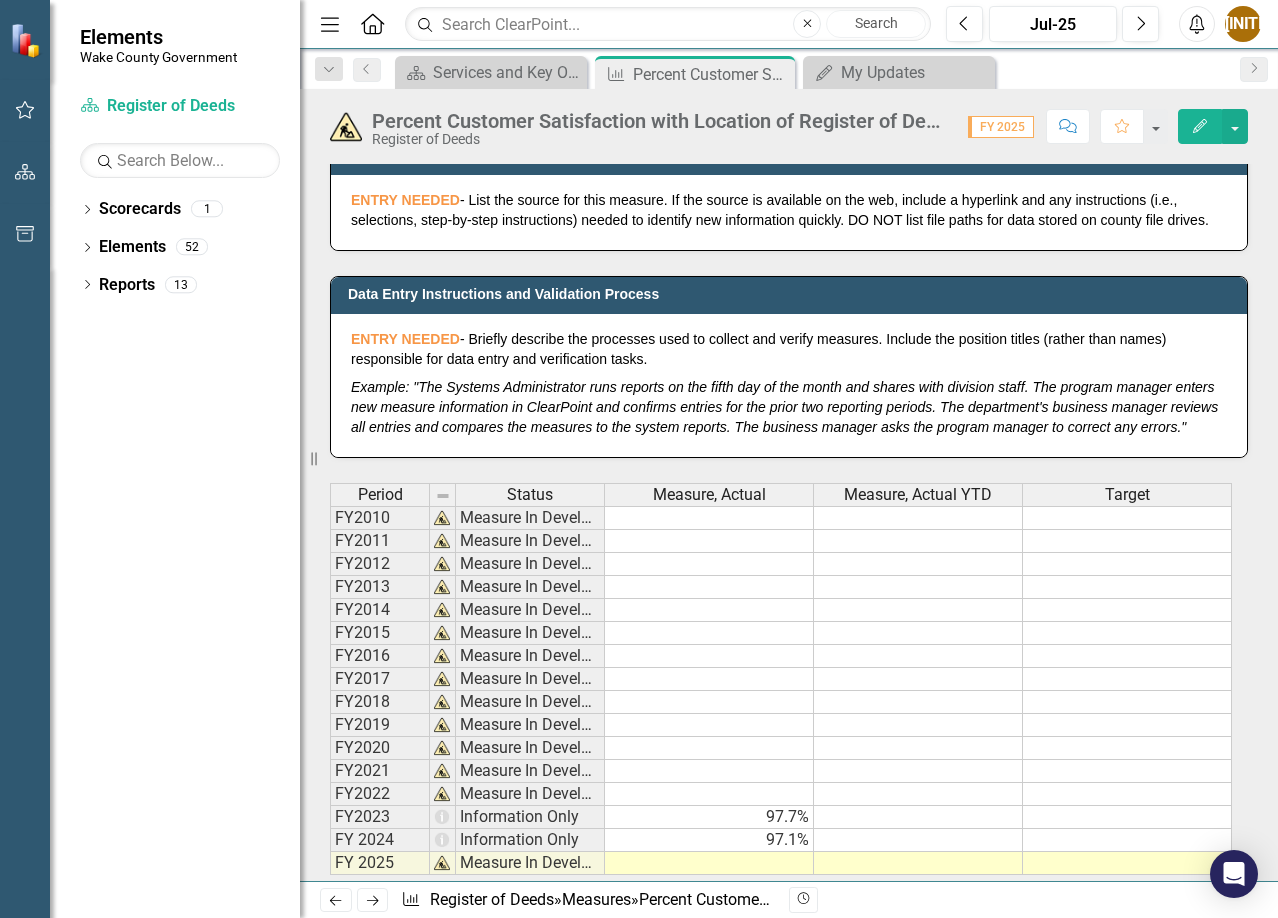 scroll, scrollTop: 1100, scrollLeft: 0, axis: vertical 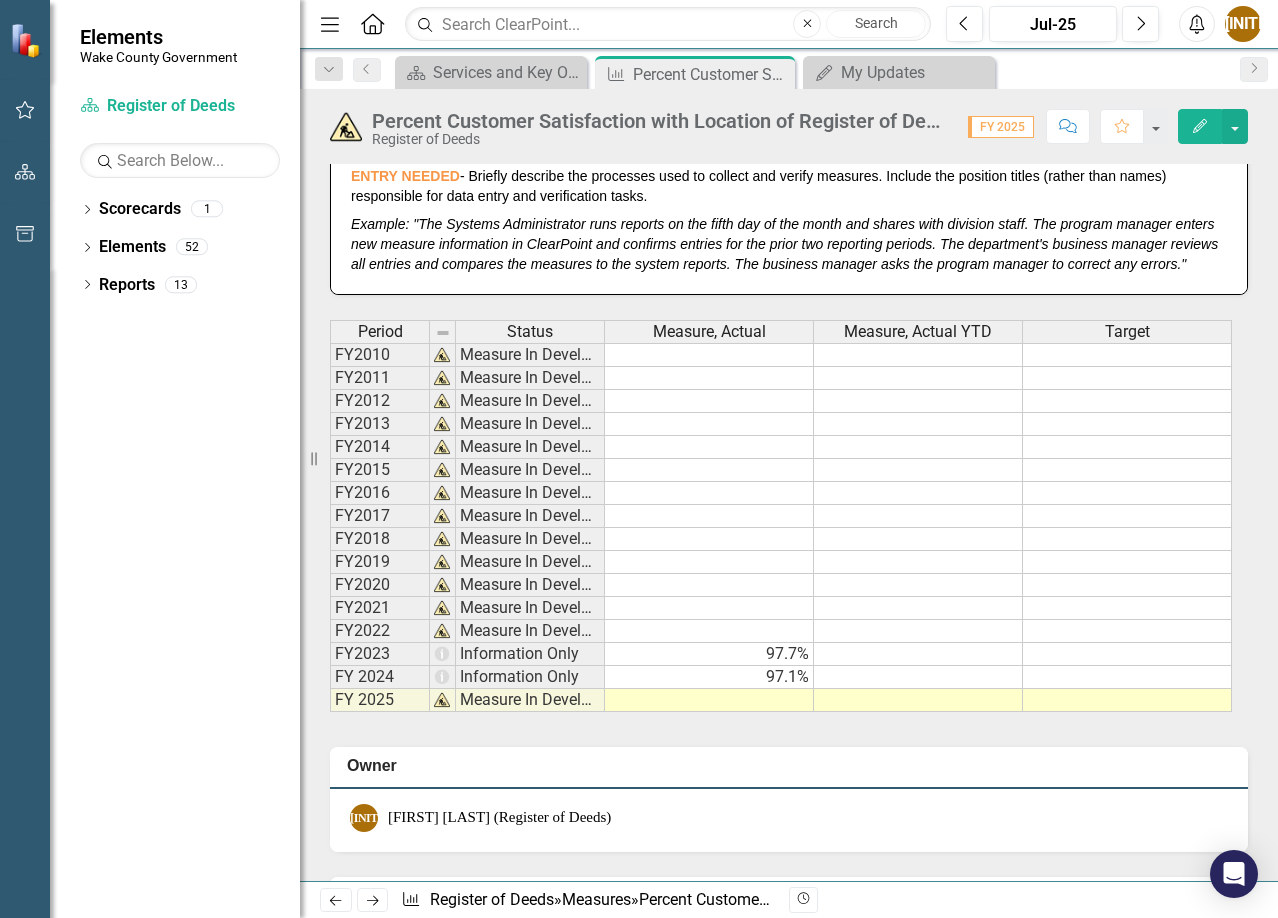 click at bounding box center [709, 700] 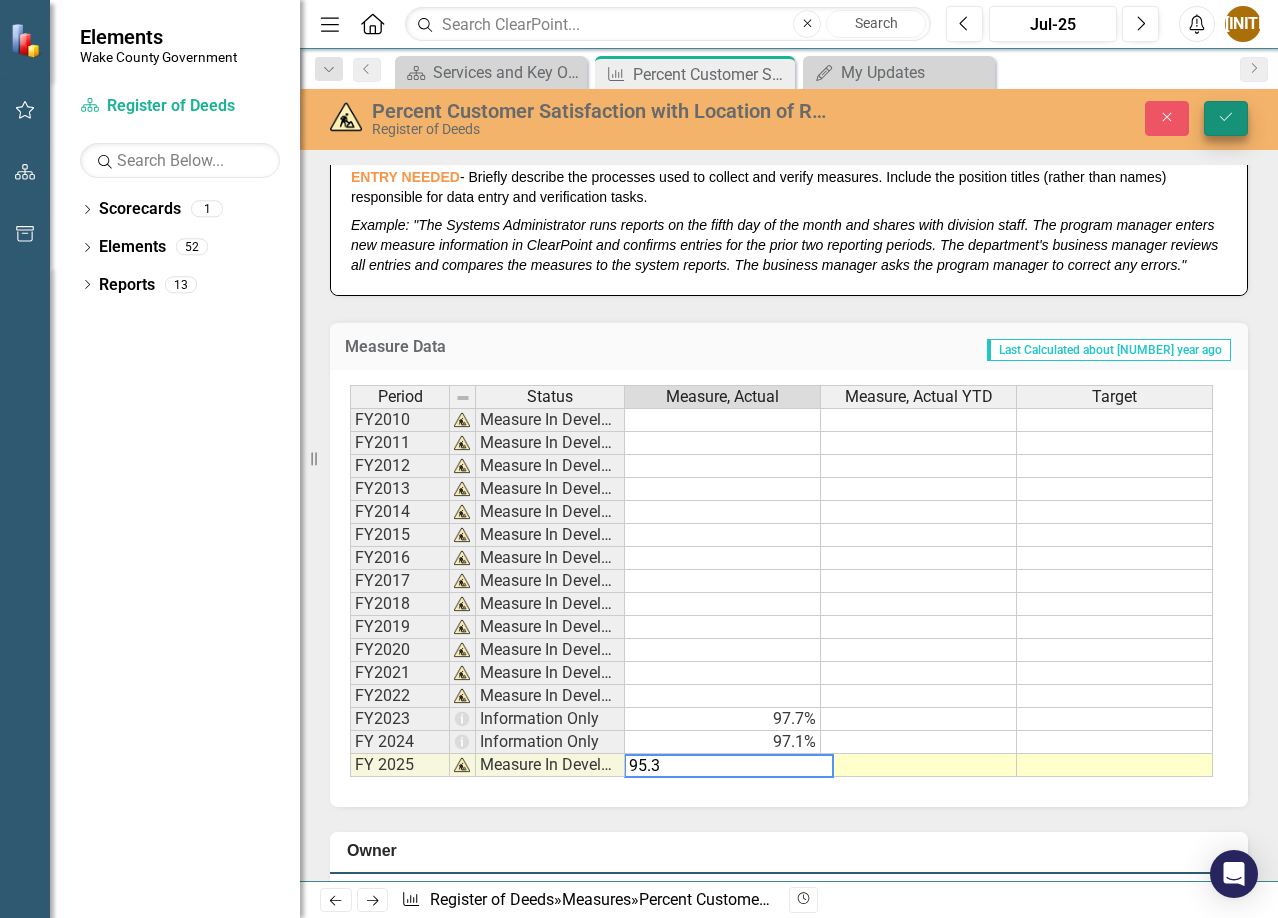 type on "95.3" 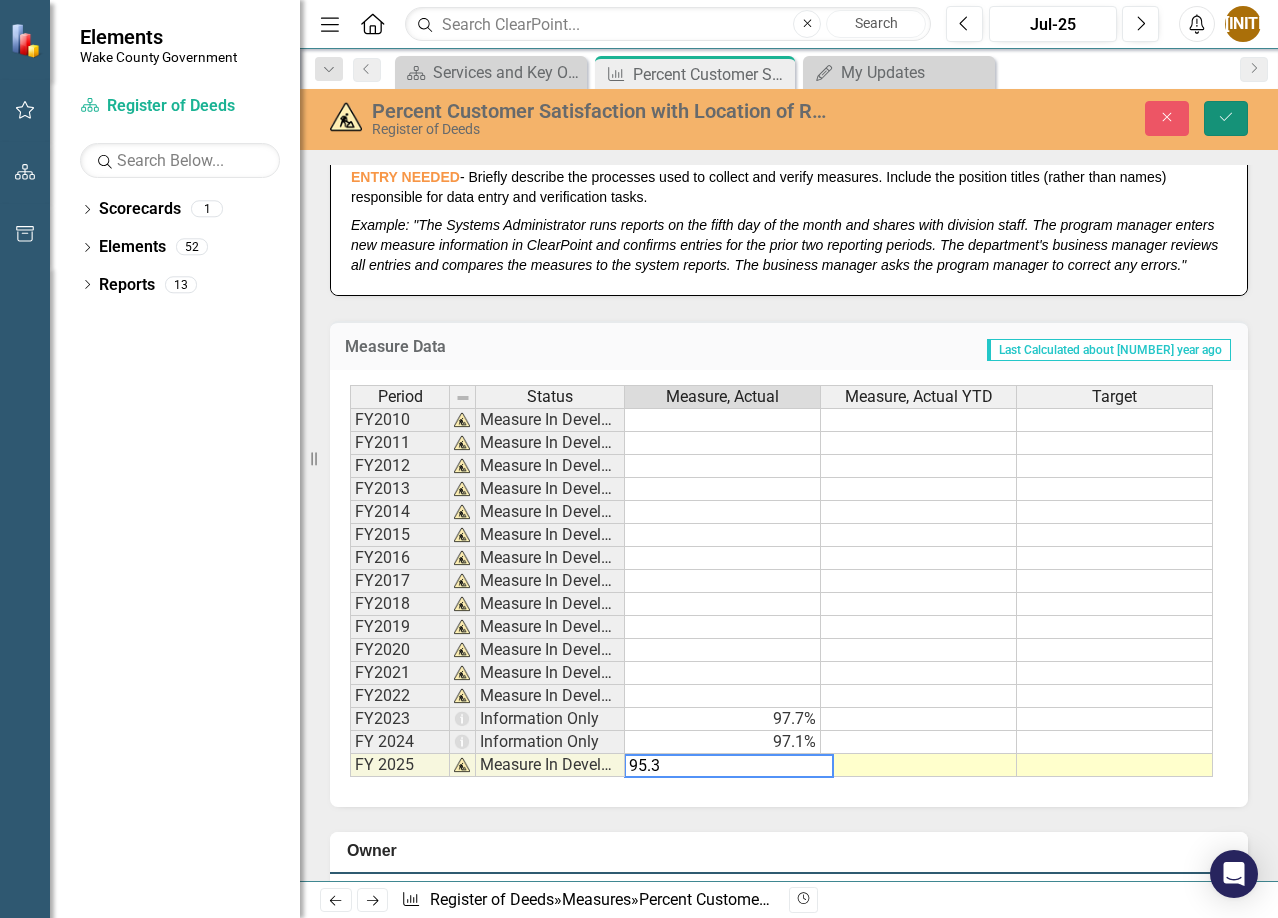 click on "Save" at bounding box center (1226, 118) 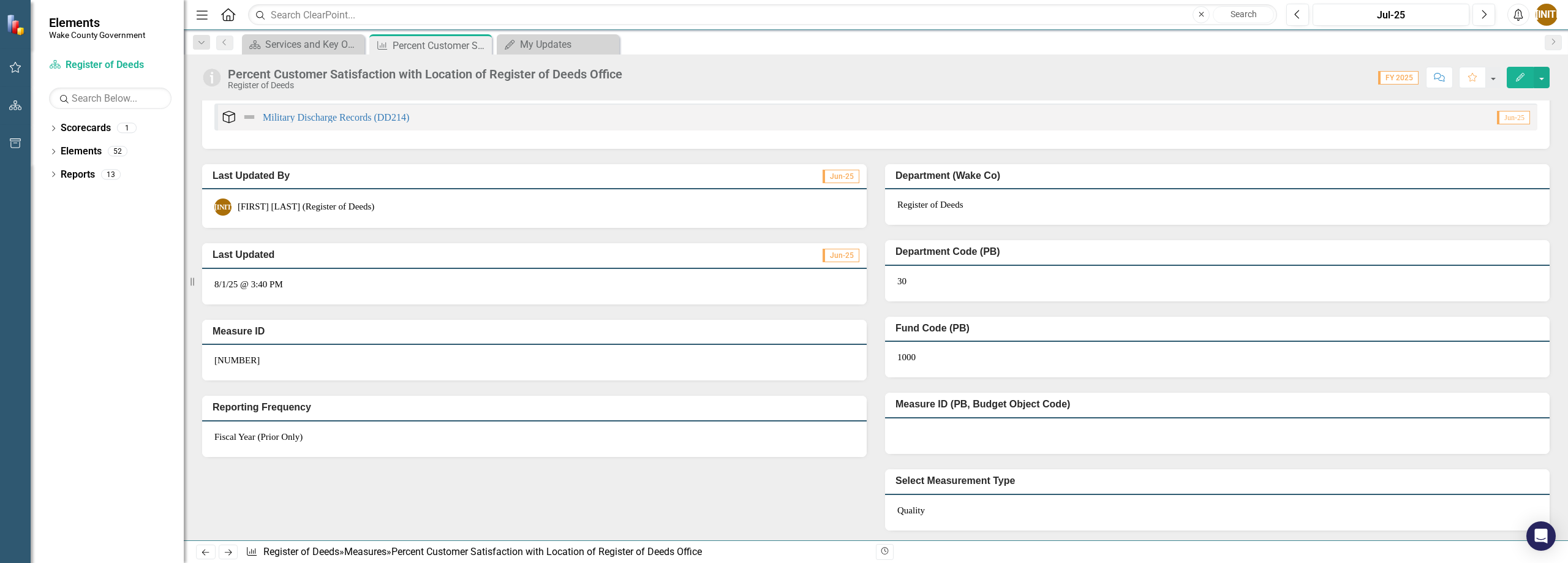 scroll, scrollTop: 1206, scrollLeft: 0, axis: vertical 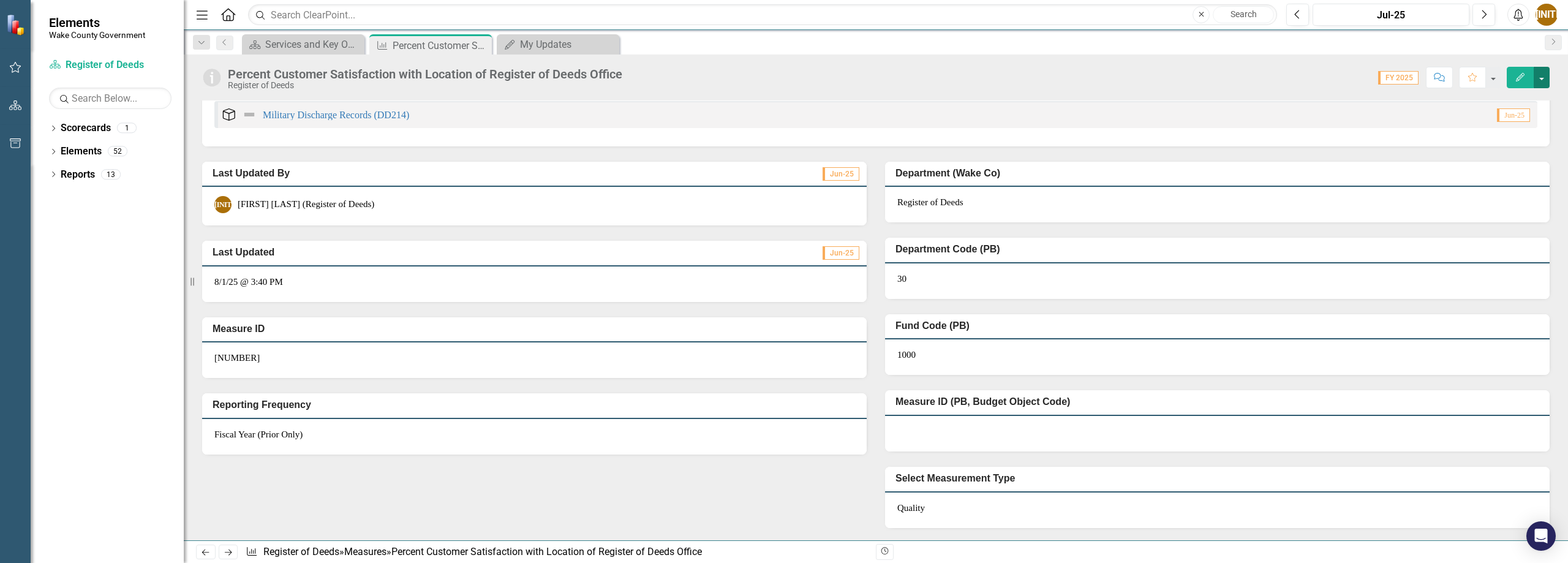click at bounding box center [1542, 77] 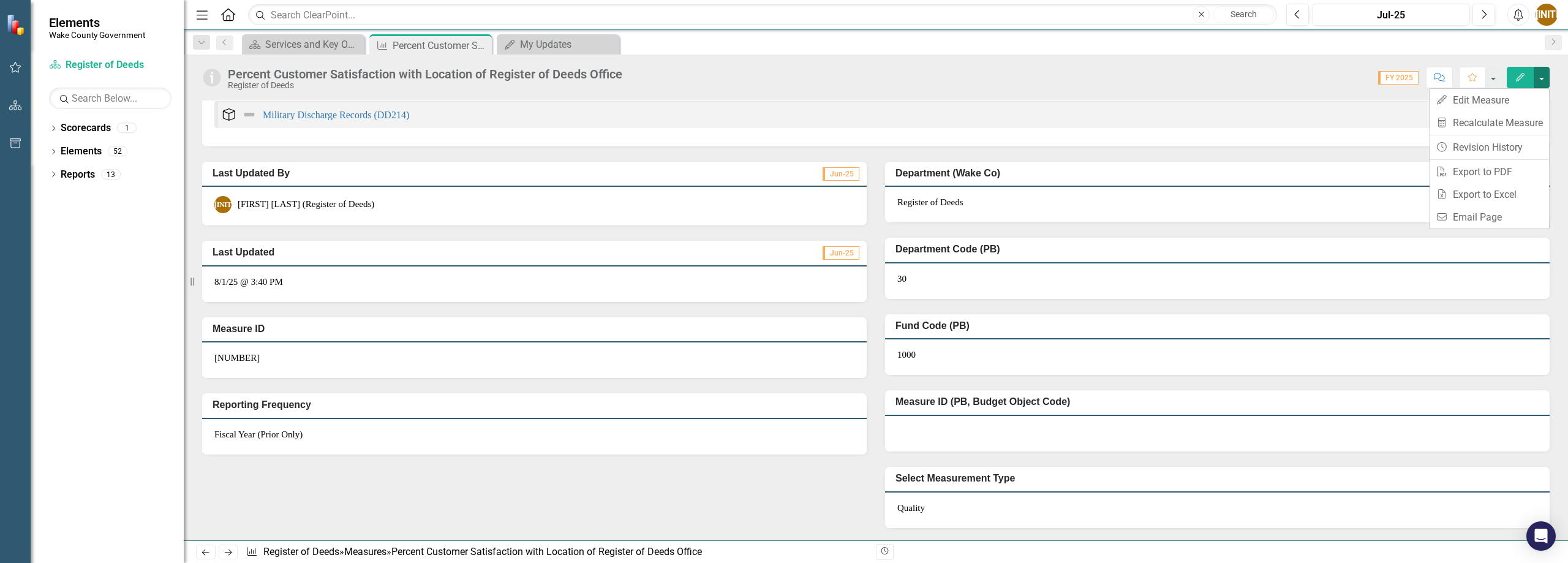 click on "Percent Customer Satisfaction with Location of Register of Deeds Office Register of Deeds Score: 0.00 FY 2025 Completed  Comment Favorite Edit" at bounding box center (876, 73) 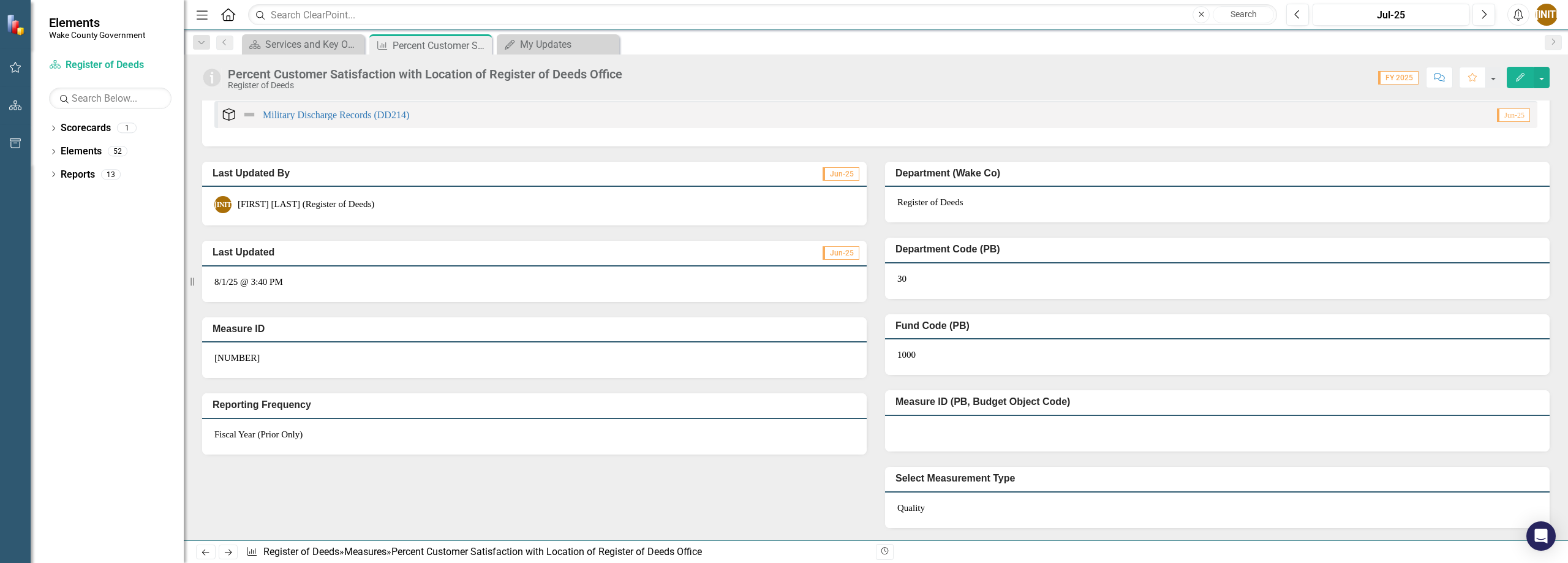click on "Close" 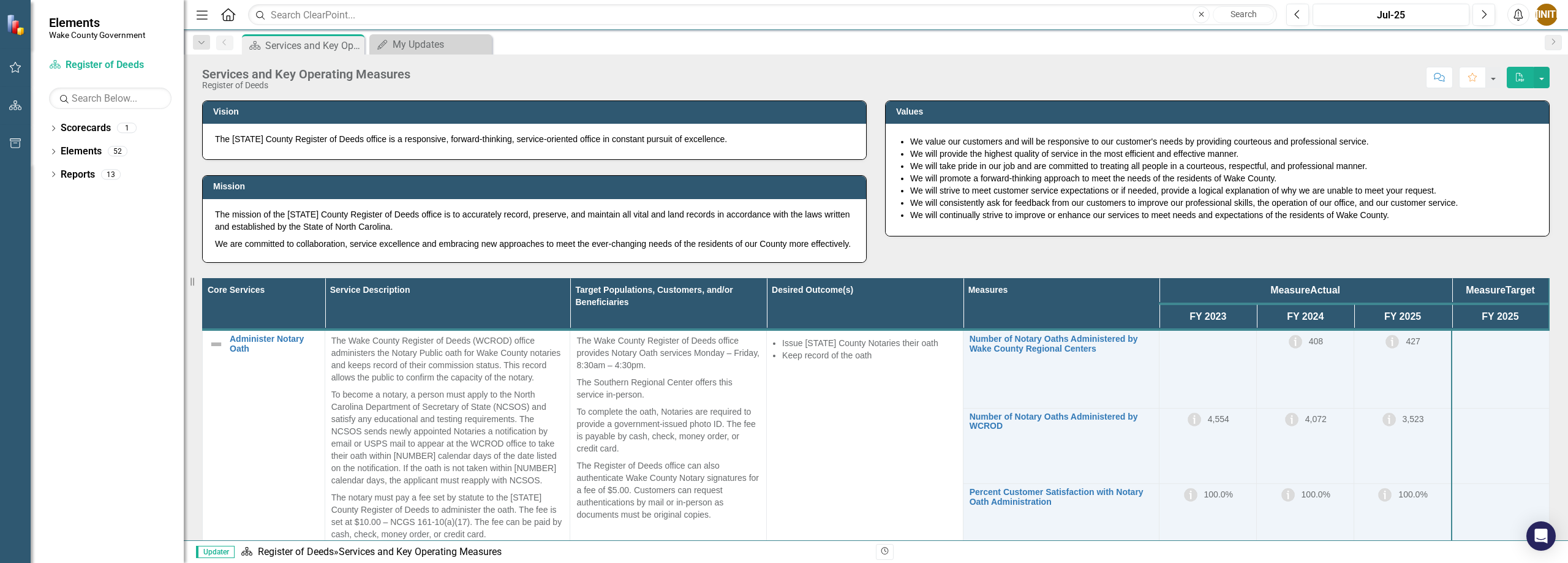 click 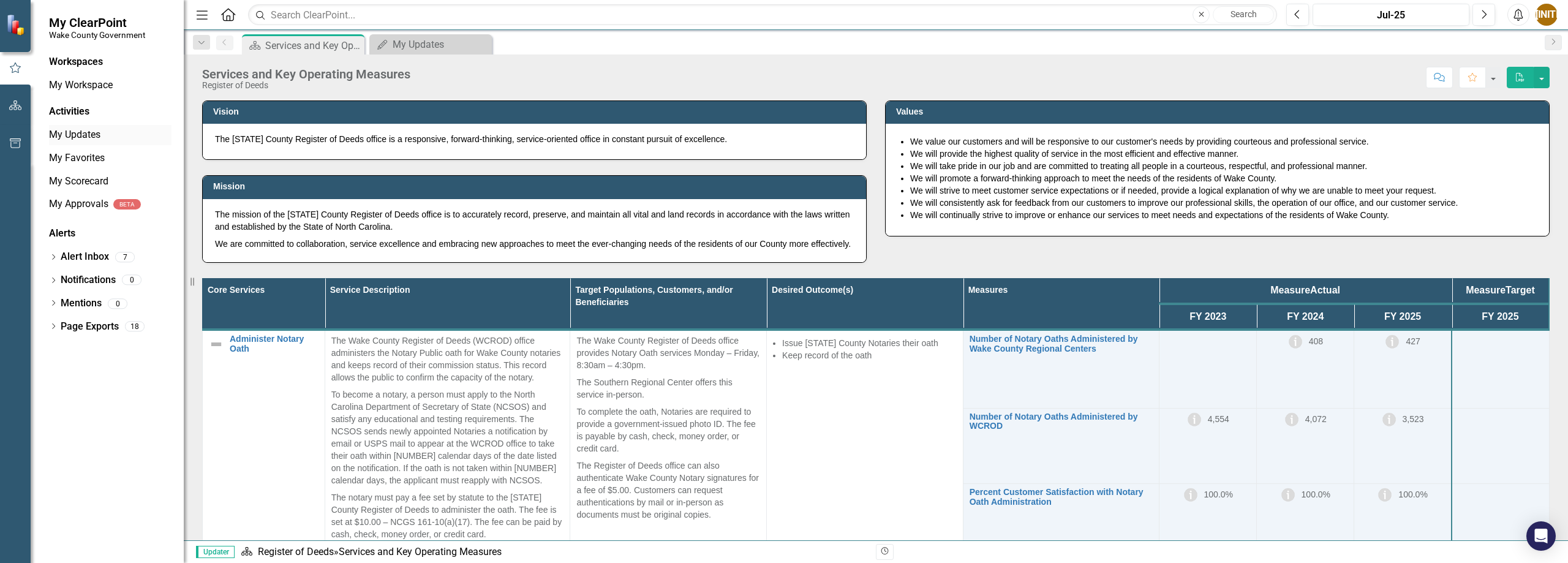 click on "My Updates" at bounding box center [110, 135] 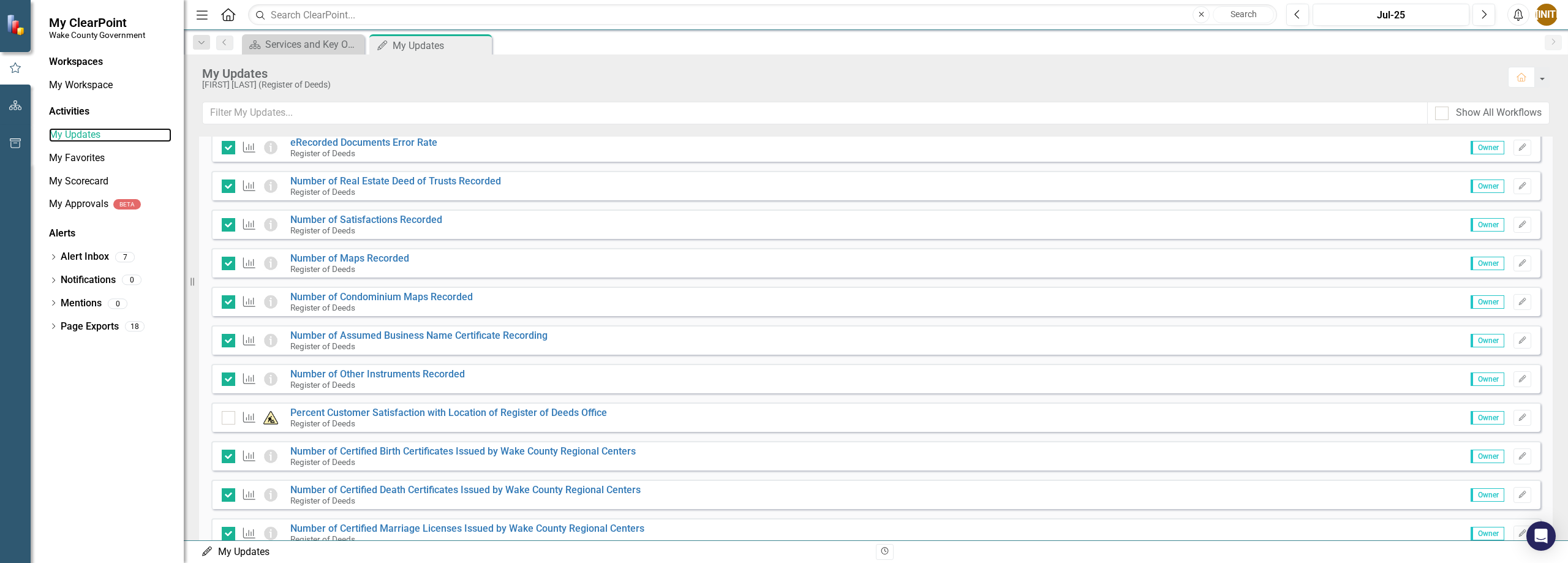scroll, scrollTop: 858, scrollLeft: 0, axis: vertical 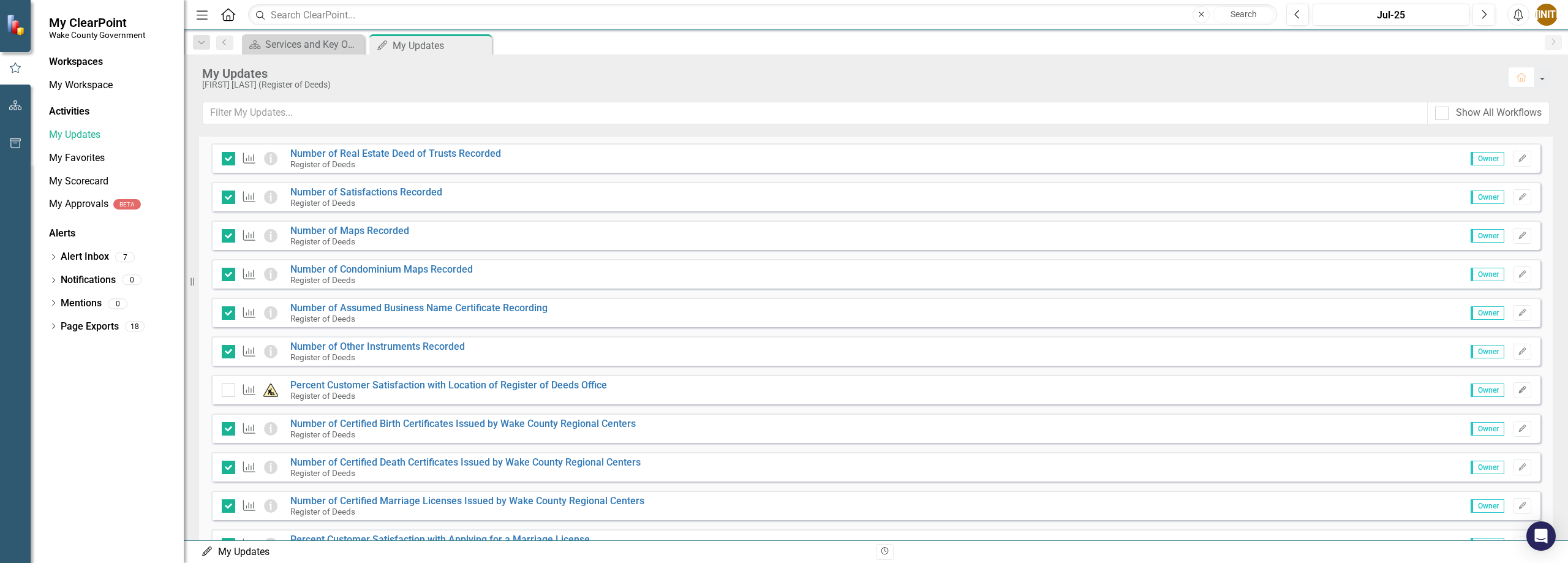 click on "Edit" at bounding box center (1522, 390) 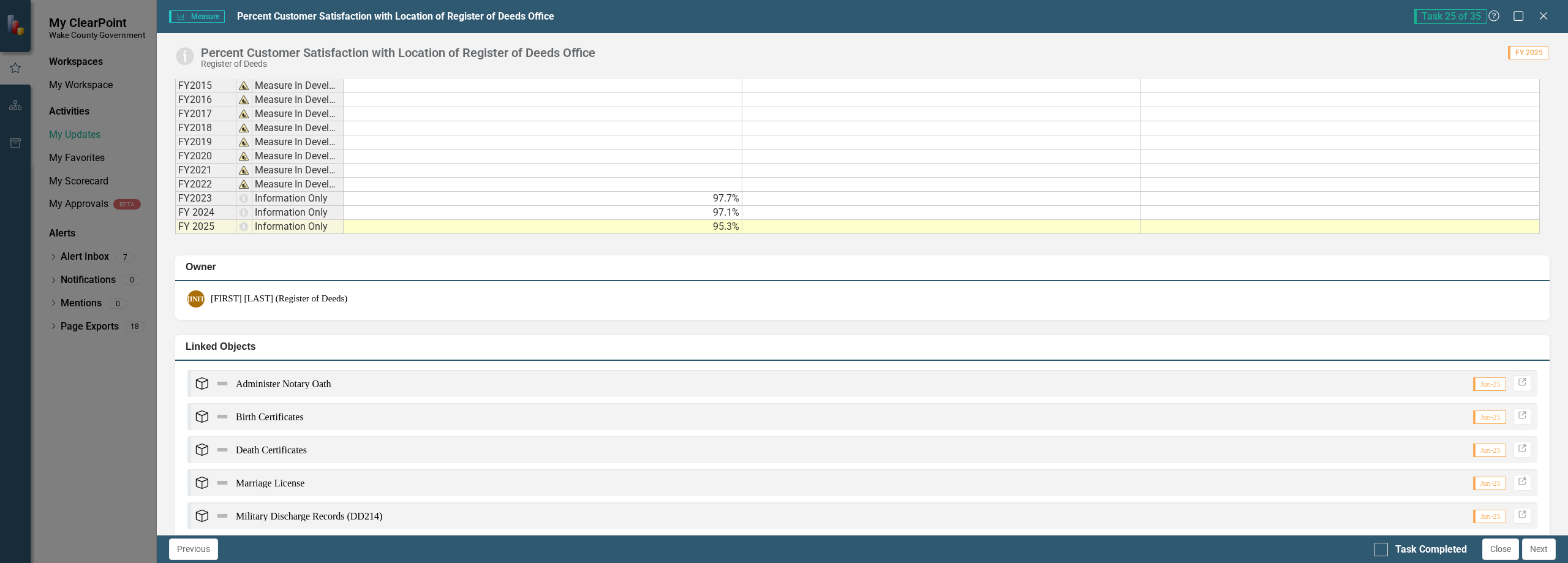 scroll, scrollTop: 858, scrollLeft: 0, axis: vertical 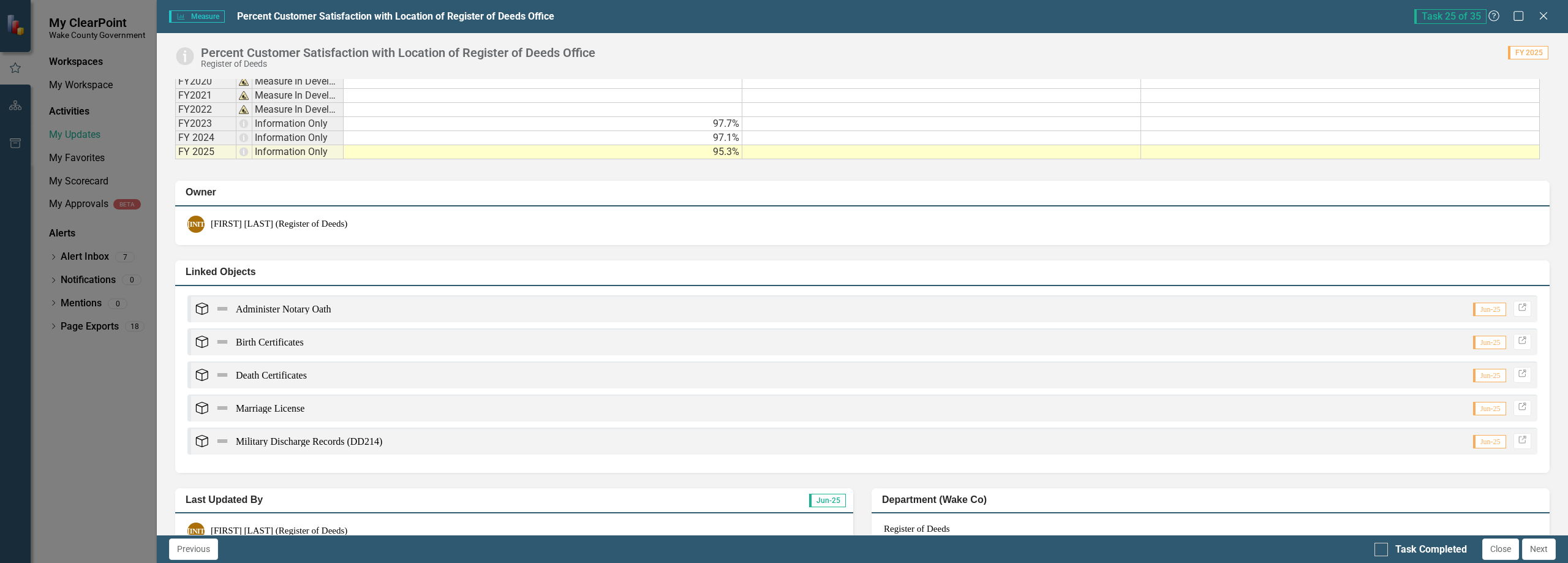 click on "95.3%" at bounding box center (543, 152) 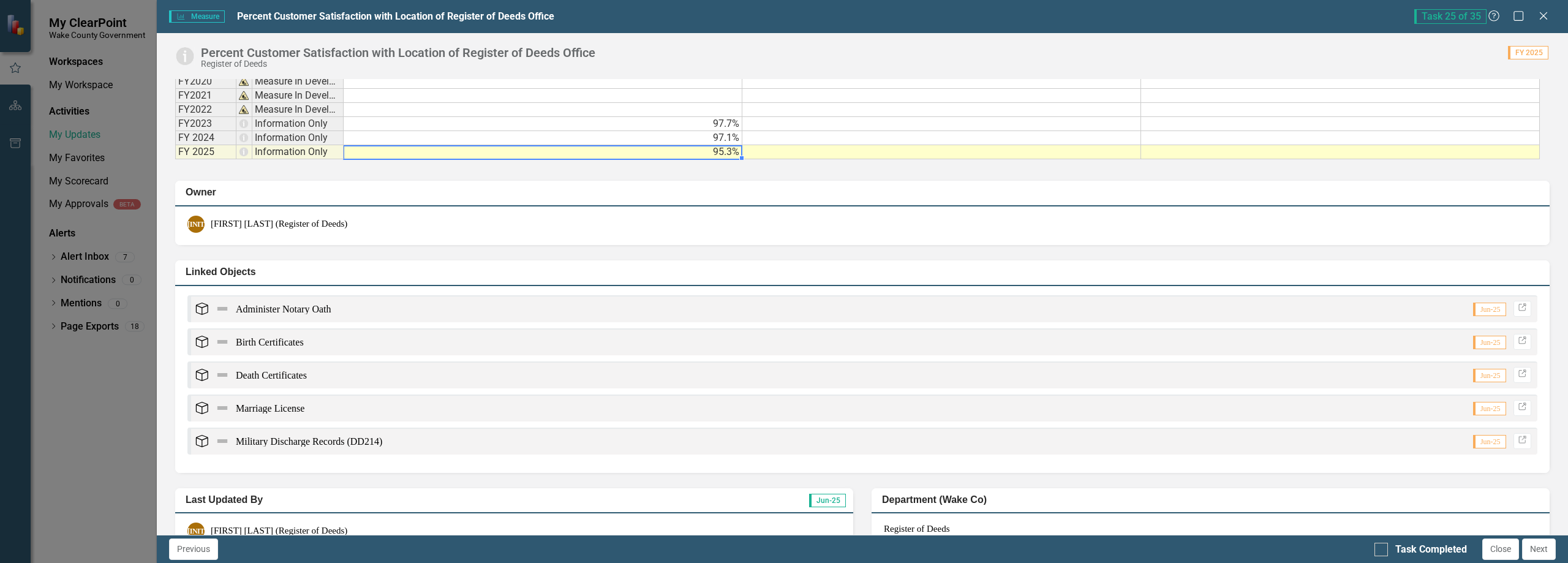 click on "95.3%" at bounding box center (543, 152) 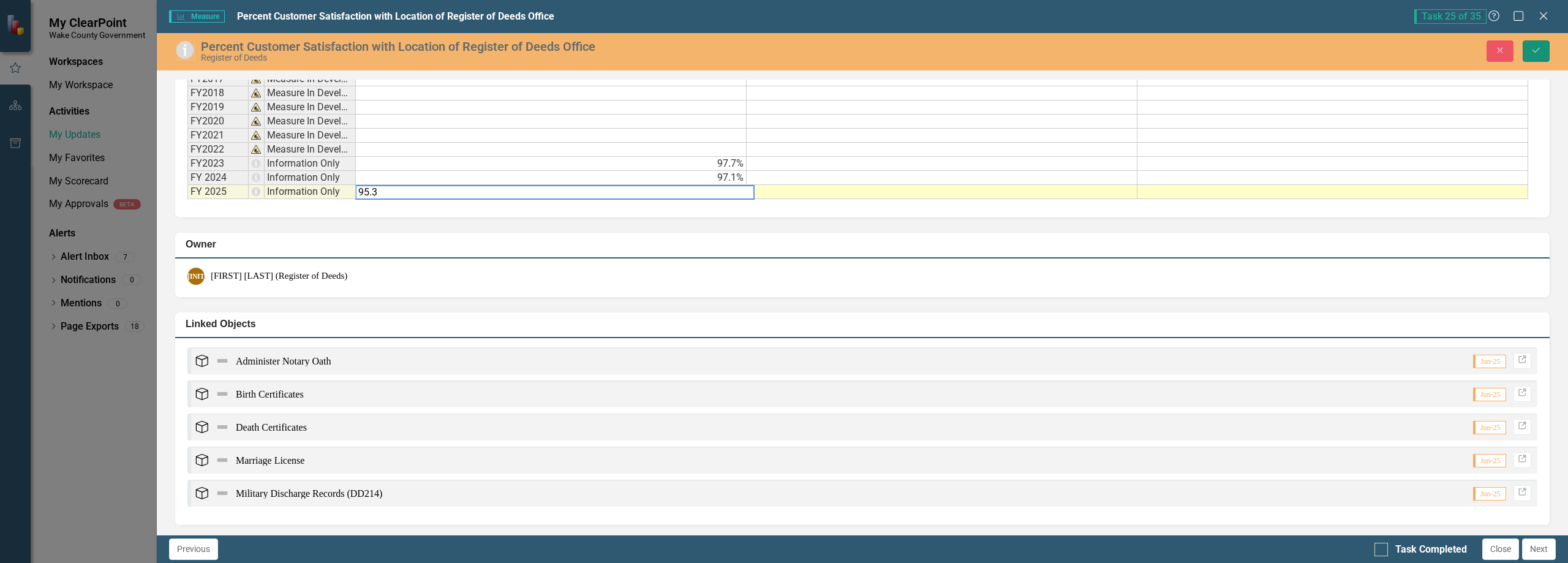 click on "Save" at bounding box center [1536, 51] 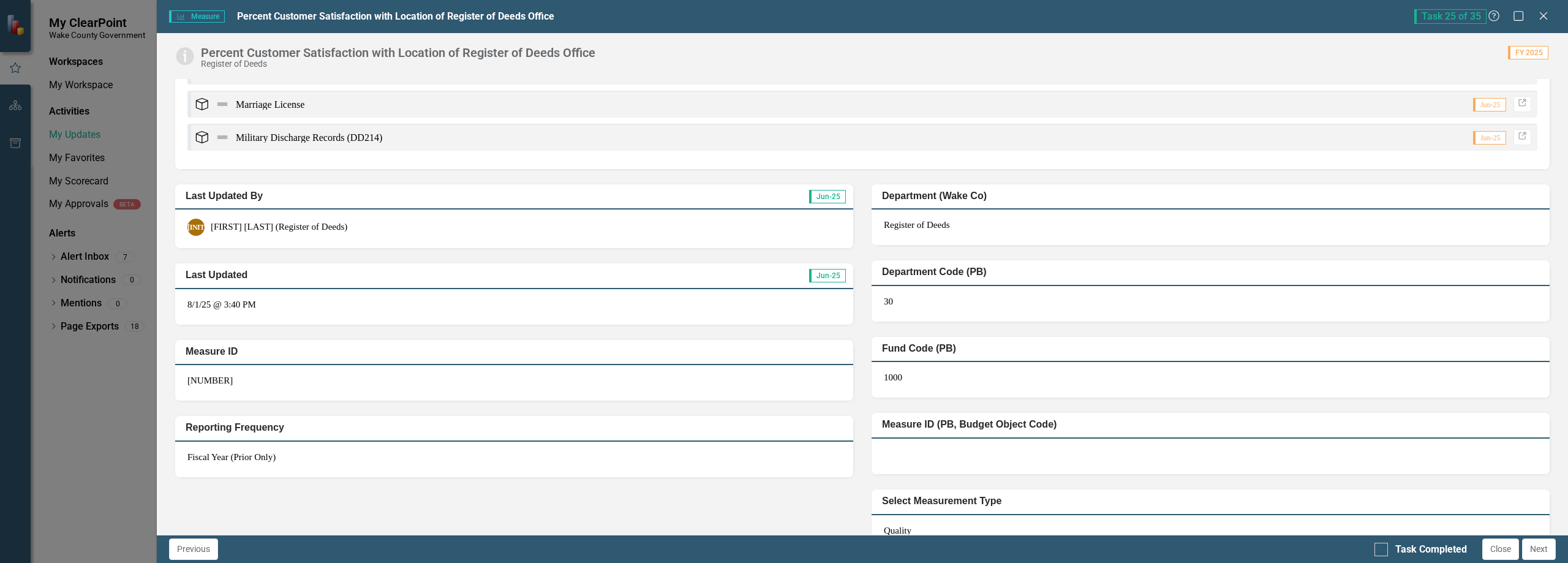 scroll, scrollTop: 1190, scrollLeft: 0, axis: vertical 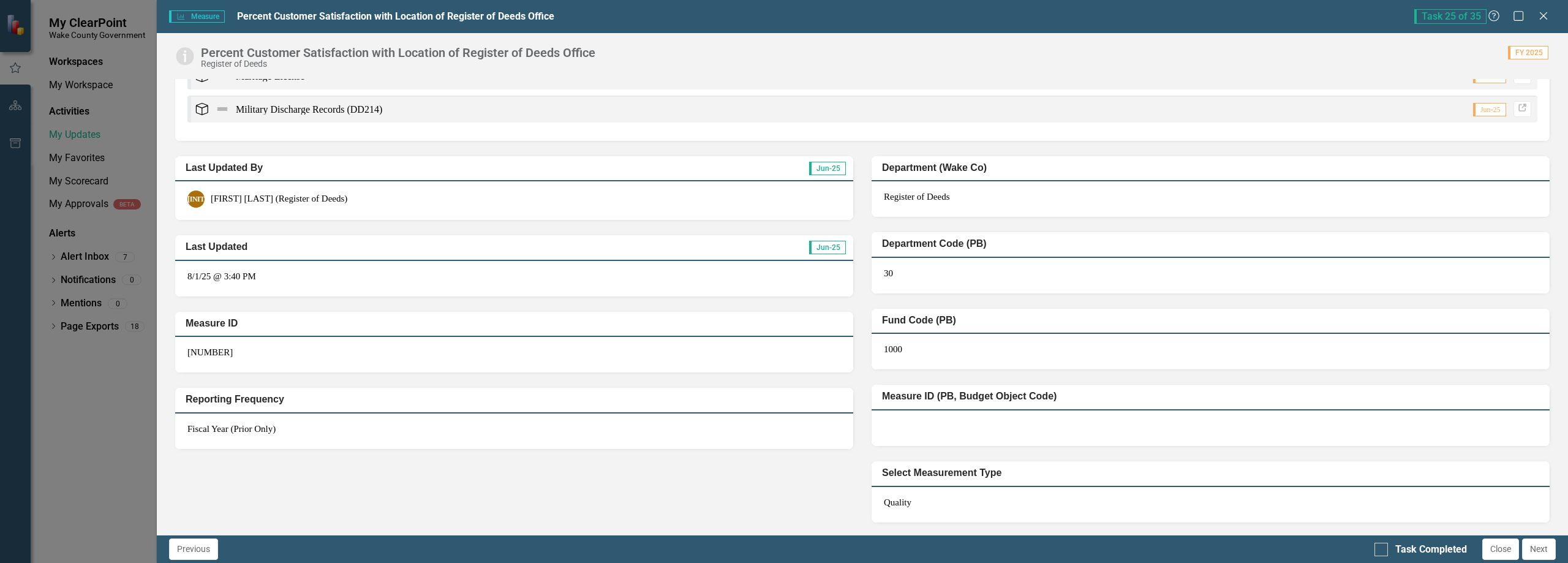 click on "Previous Task Completed Close Next" at bounding box center [862, 549] 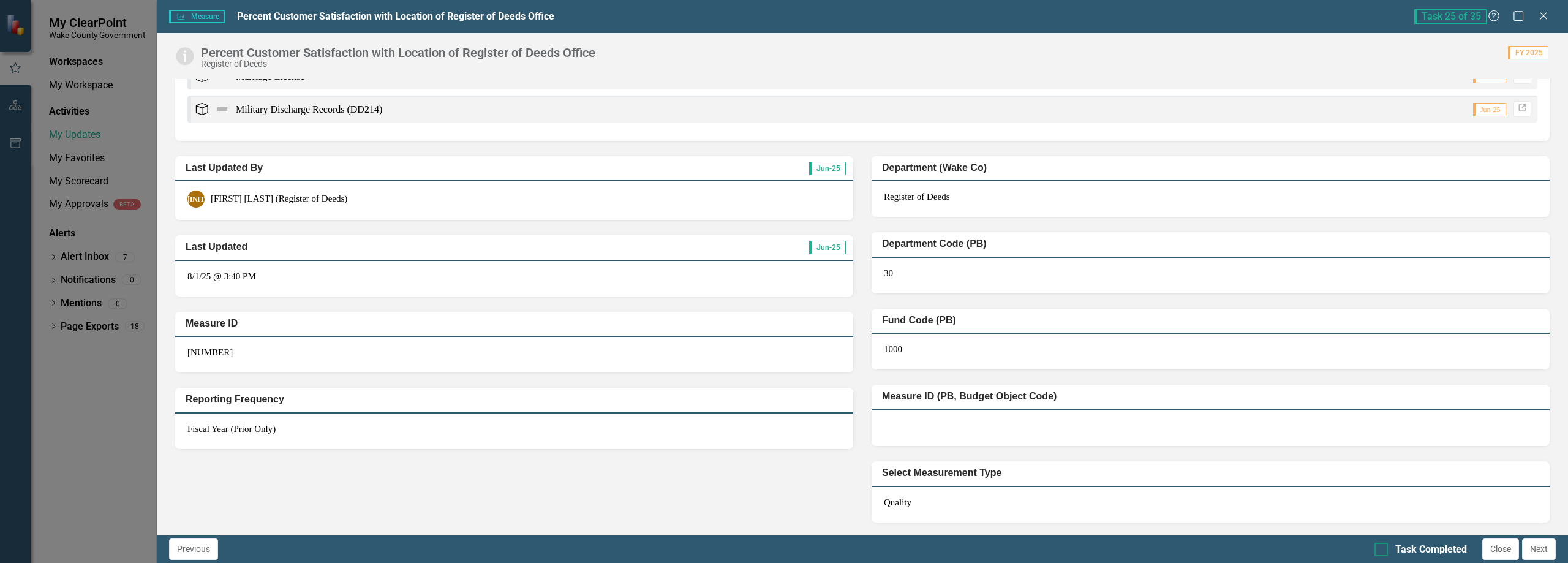 click at bounding box center [1381, 550] 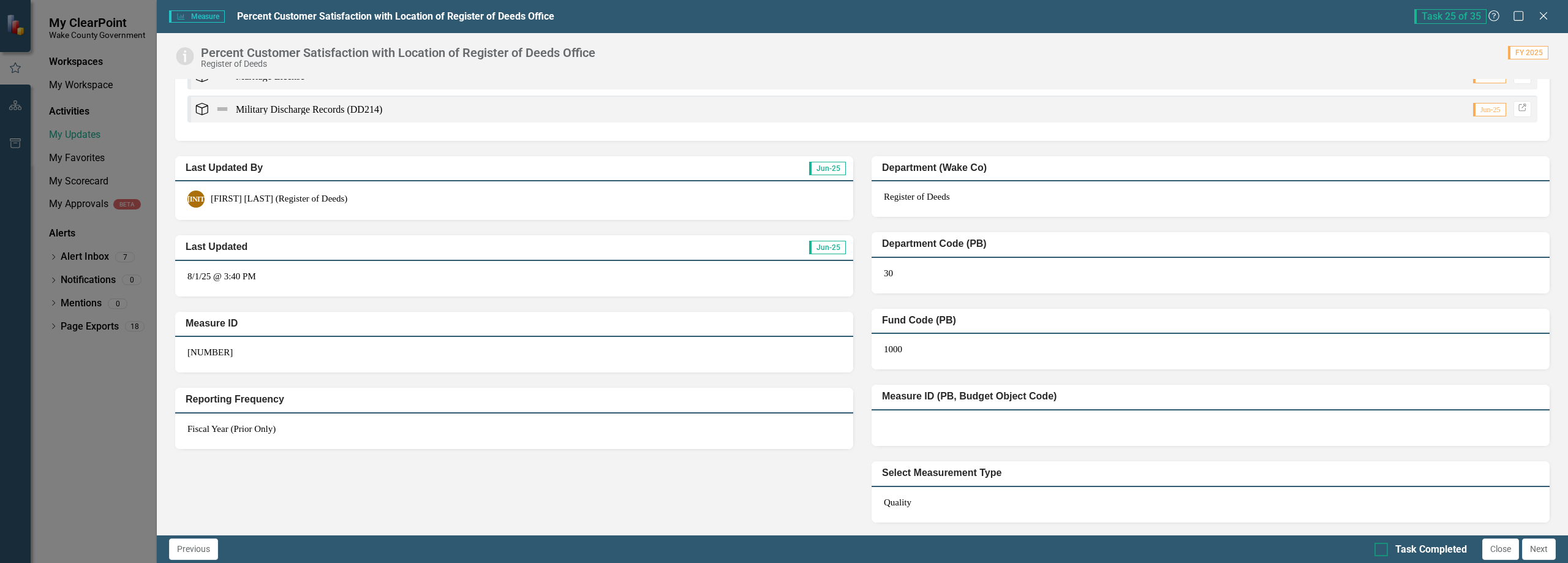 checkbox on "true" 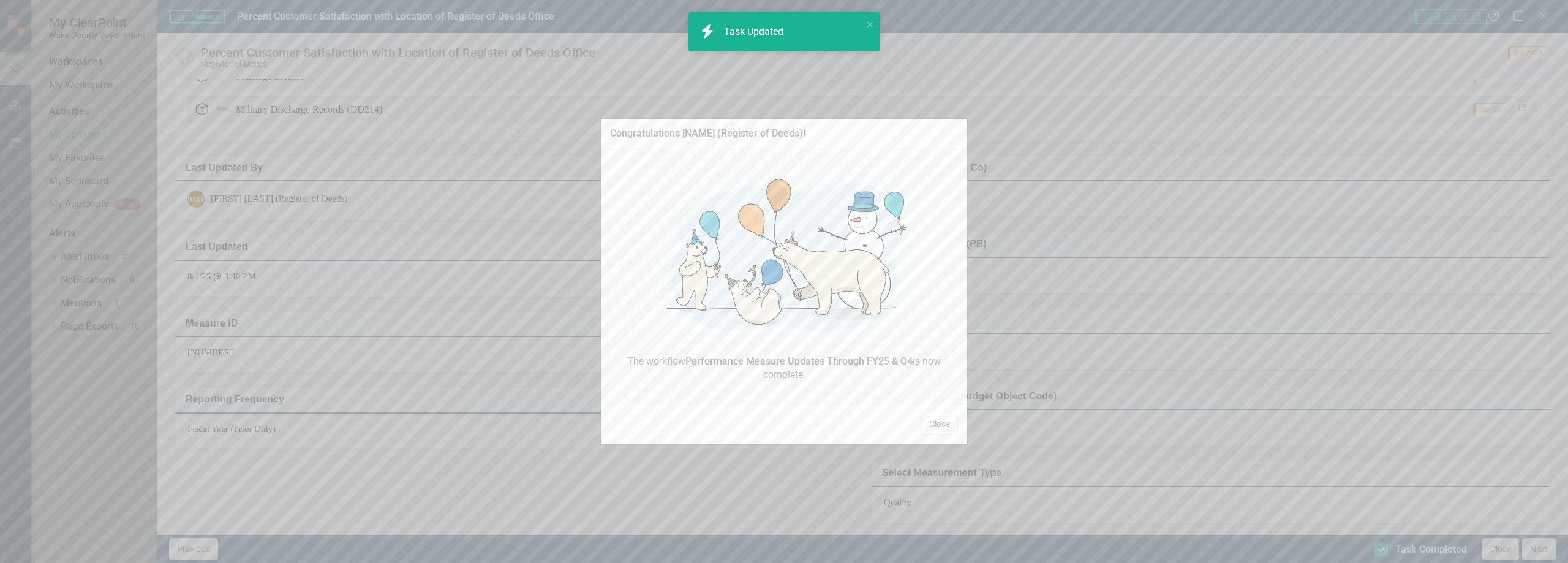 drag, startPoint x: 931, startPoint y: 421, endPoint x: 1055, endPoint y: 447, distance: 126.6965 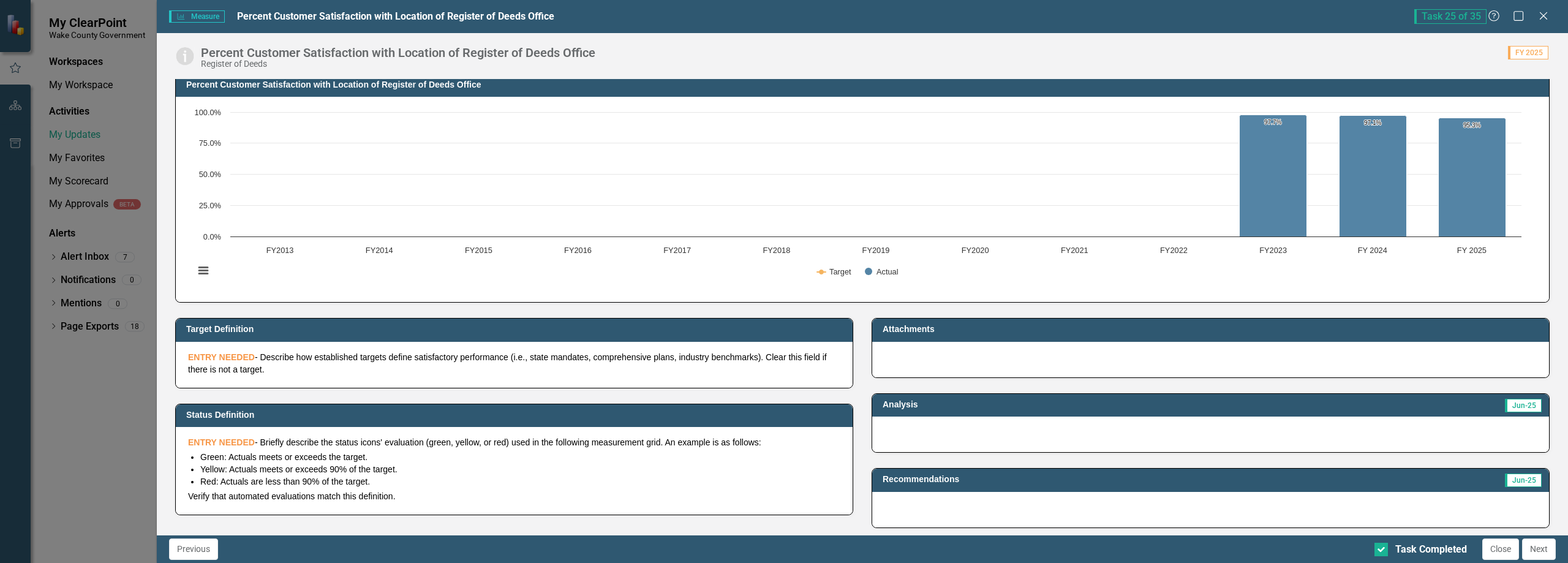 scroll, scrollTop: 0, scrollLeft: 0, axis: both 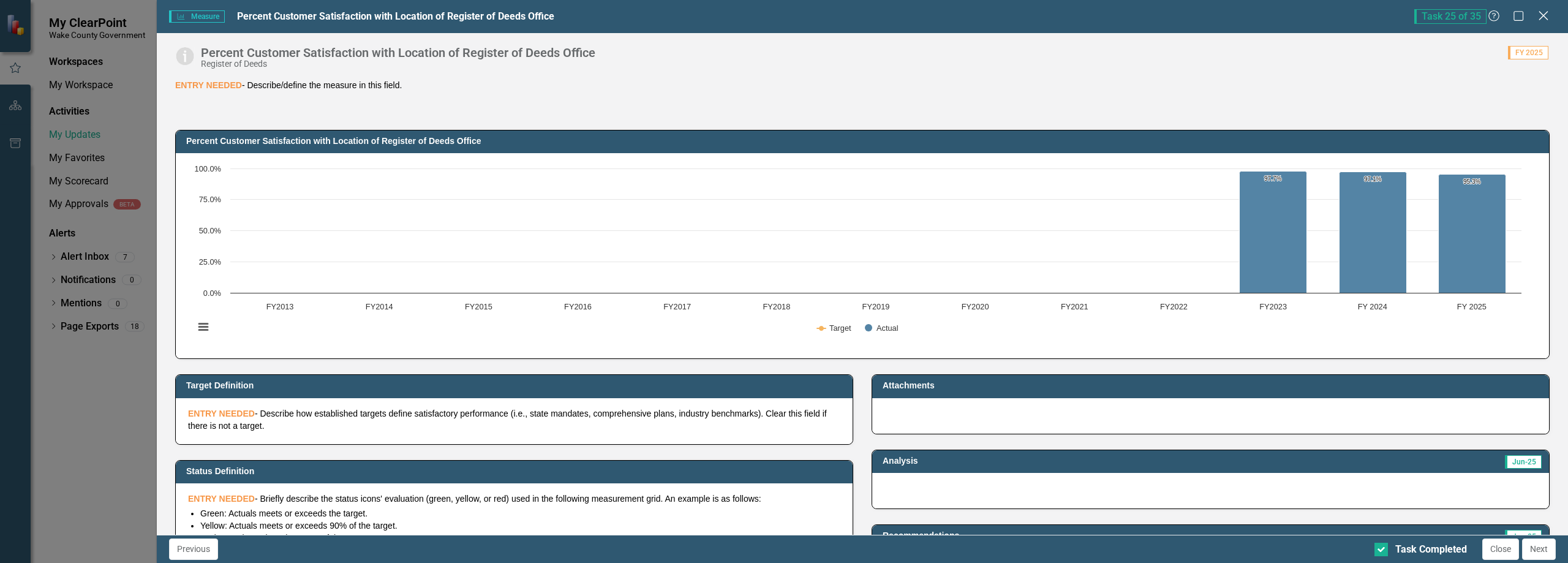 click on "Close" 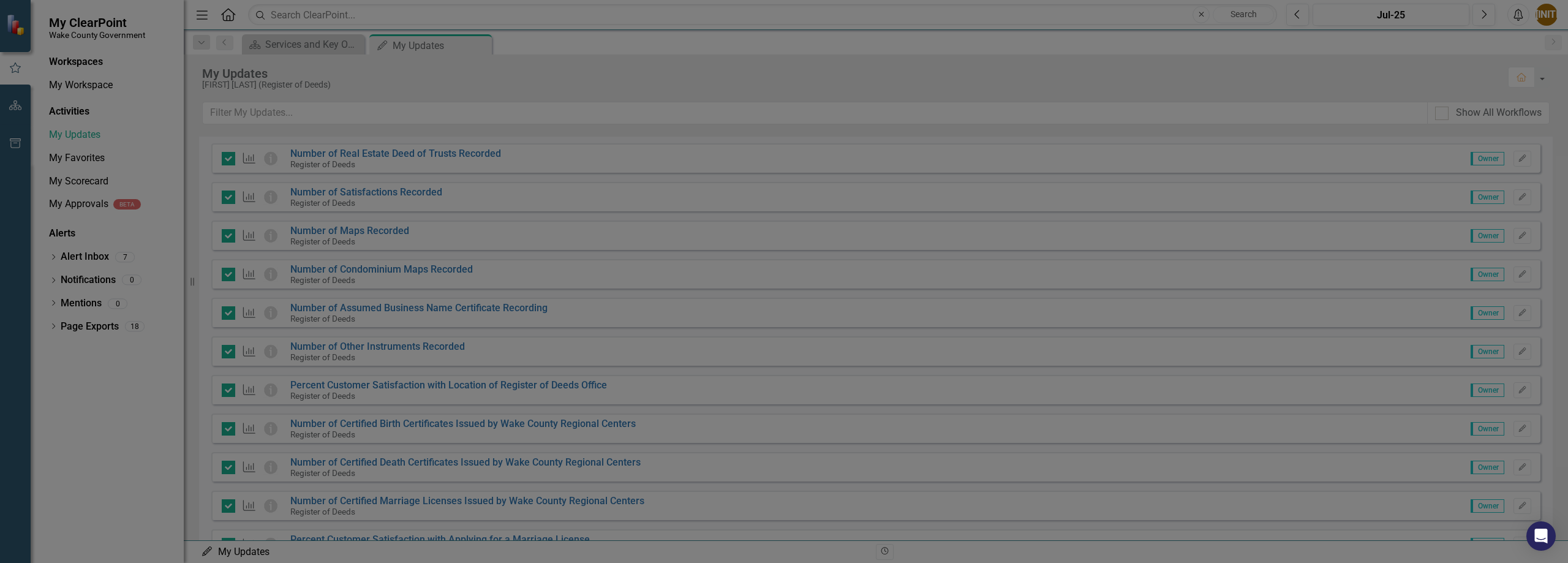 checkbox on "true" 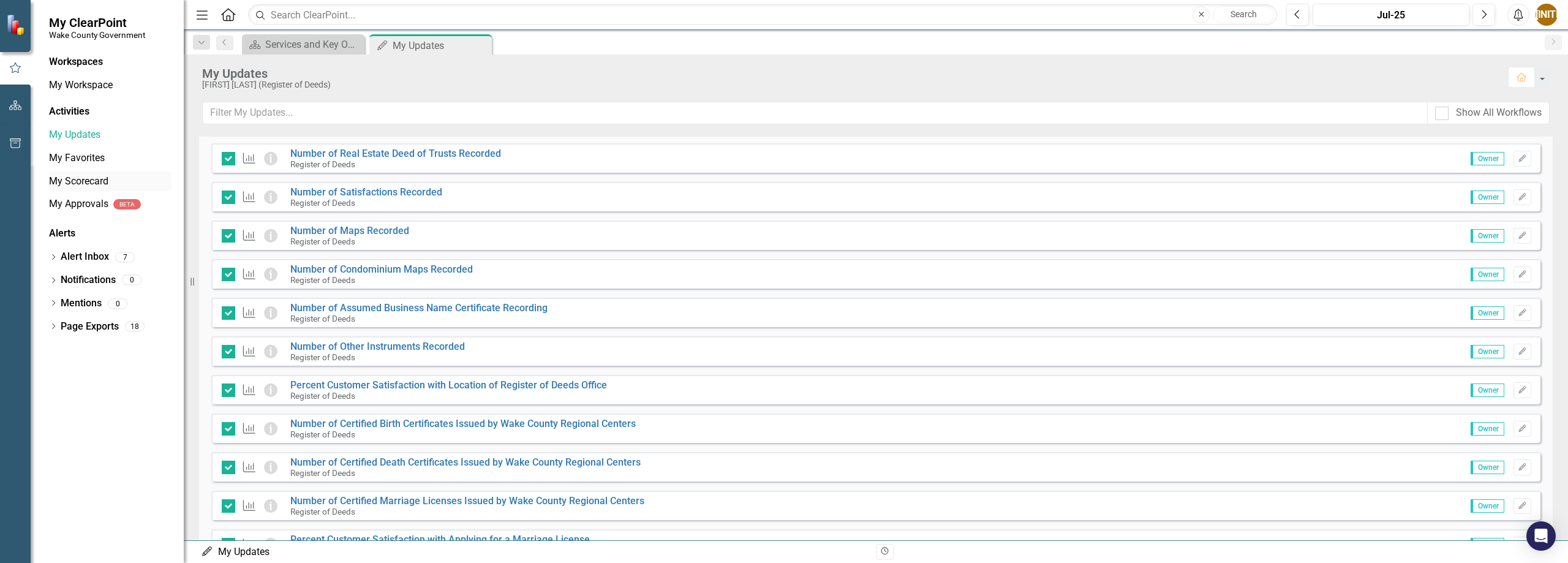 click on "My Scorecard" at bounding box center (110, 181) 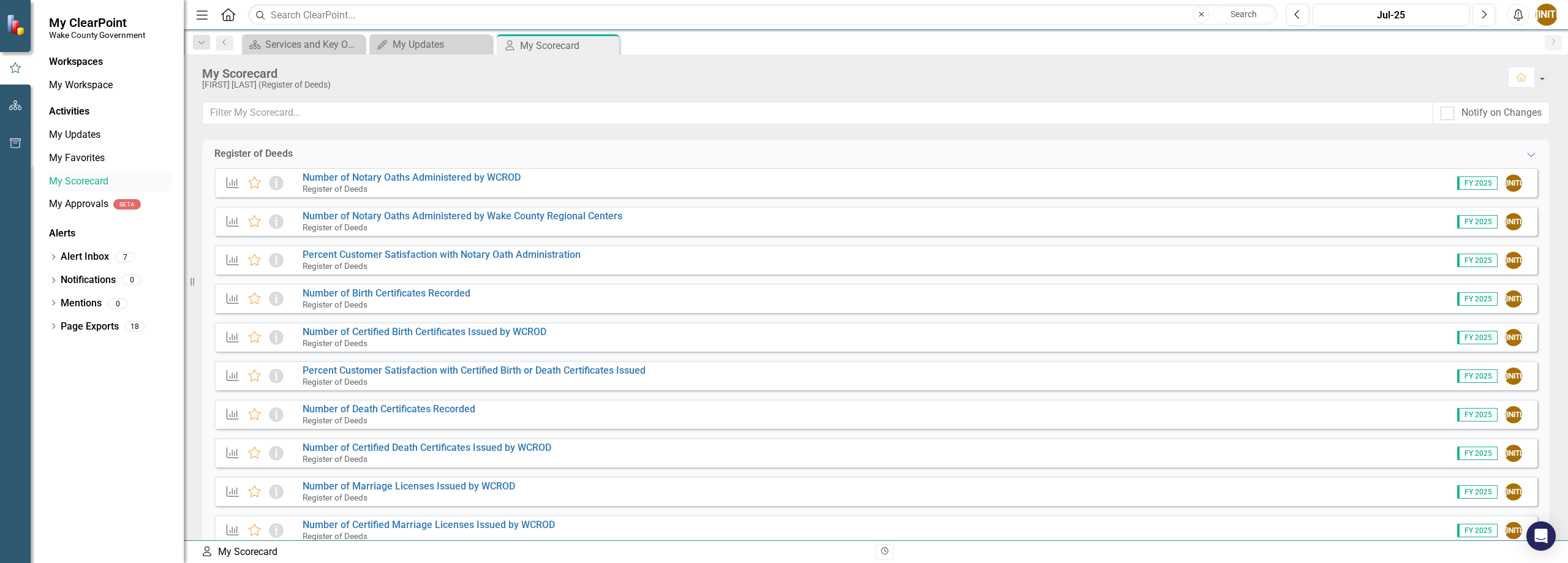 click on "My Scorecard" at bounding box center (110, 181) 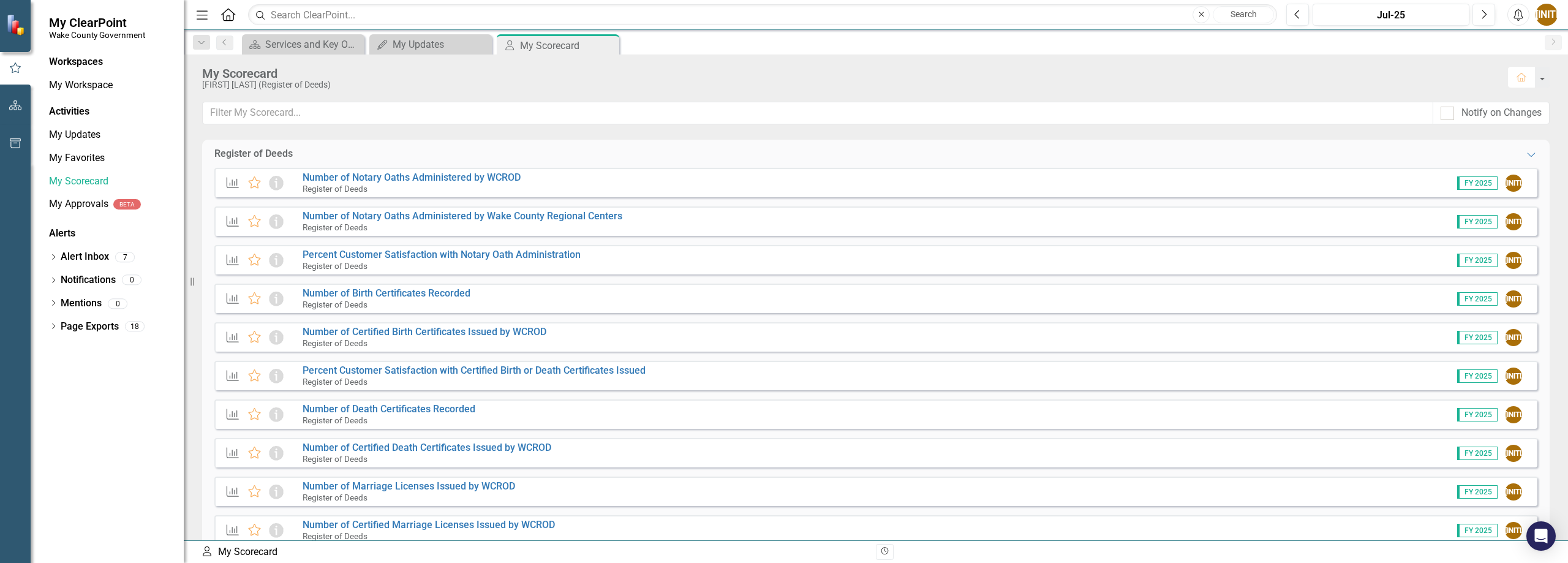 click on "Home" at bounding box center [1521, 77] 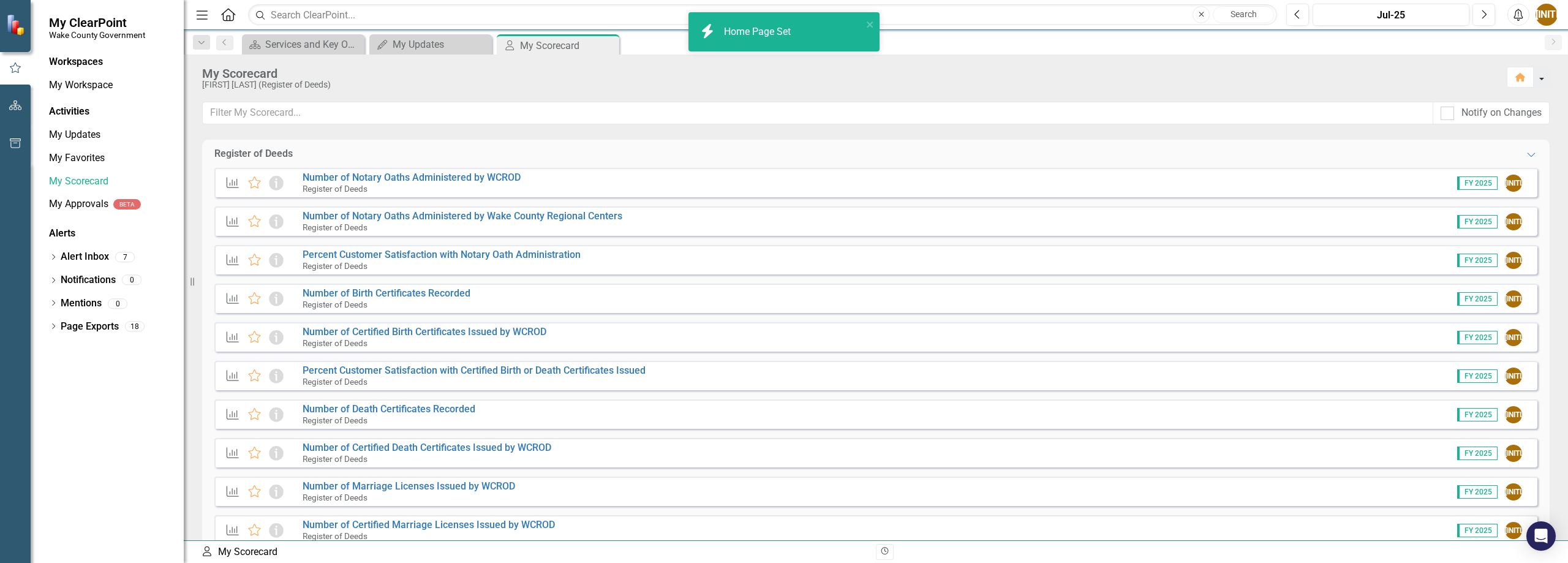 click at bounding box center [1542, 77] 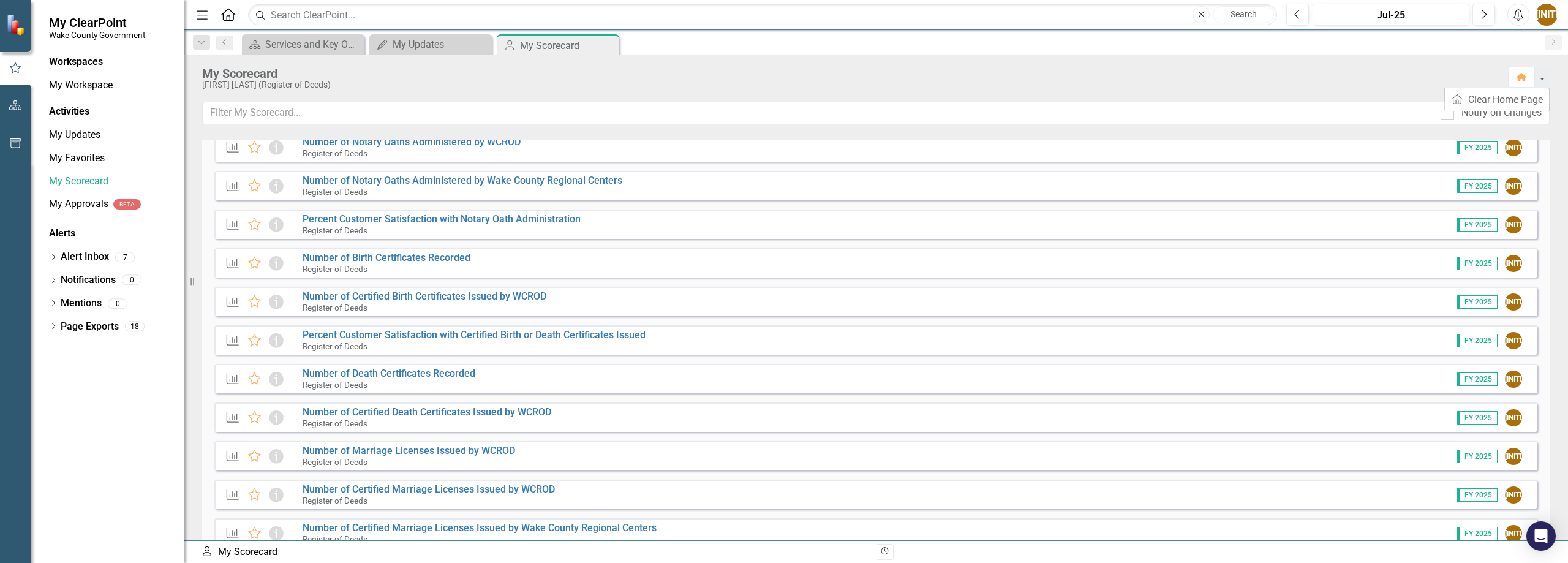 scroll, scrollTop: 0, scrollLeft: 0, axis: both 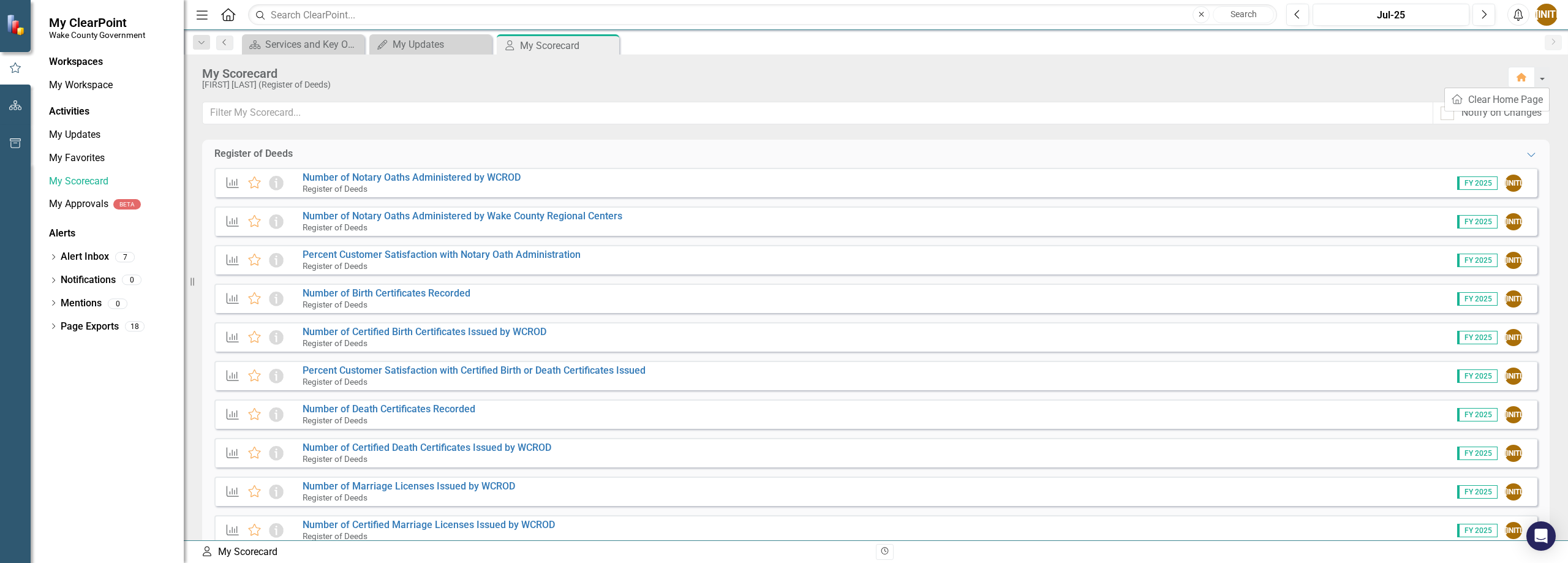 click on "Previous" at bounding box center (225, 43) 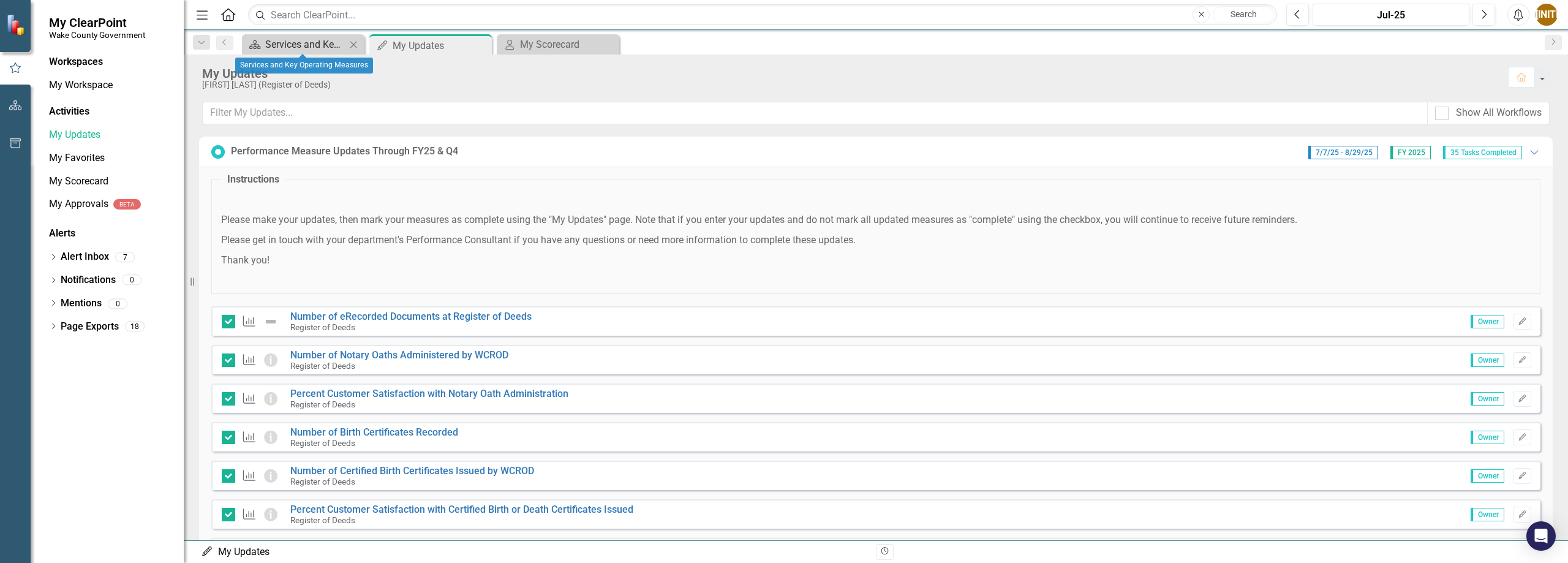 click on "Services and Key Operating Measures" at bounding box center (306, 44) 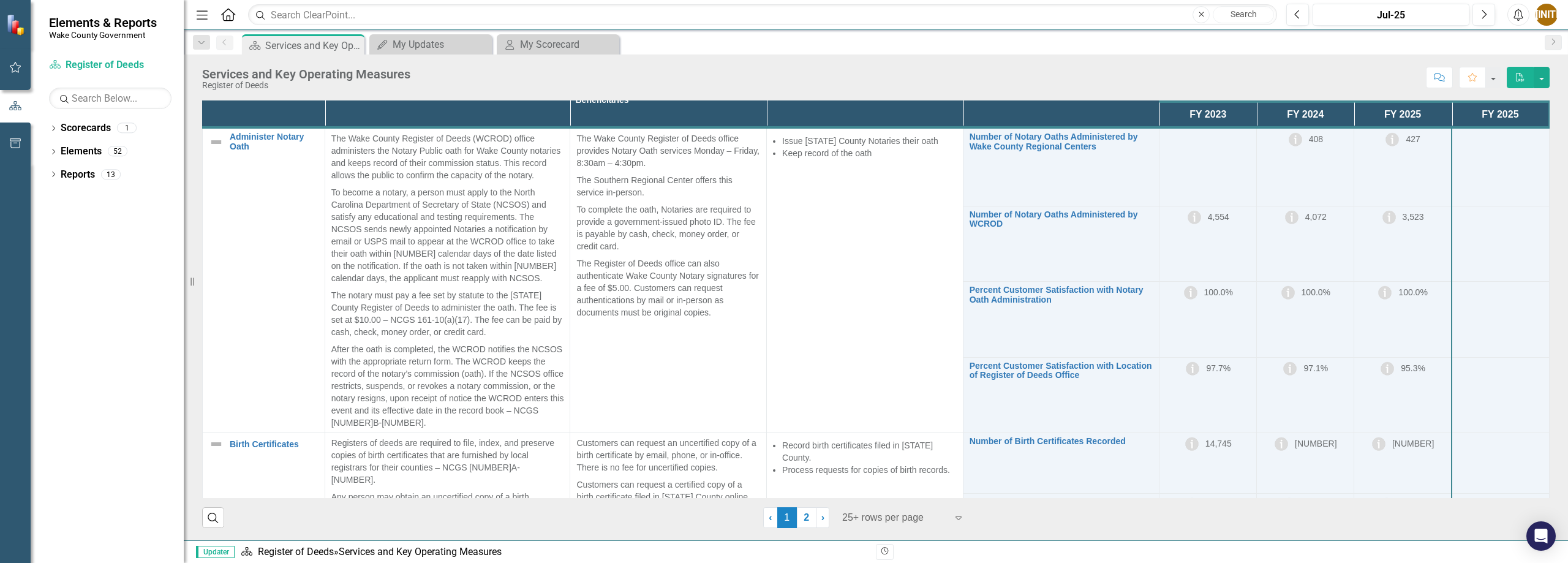 scroll, scrollTop: 0, scrollLeft: 0, axis: both 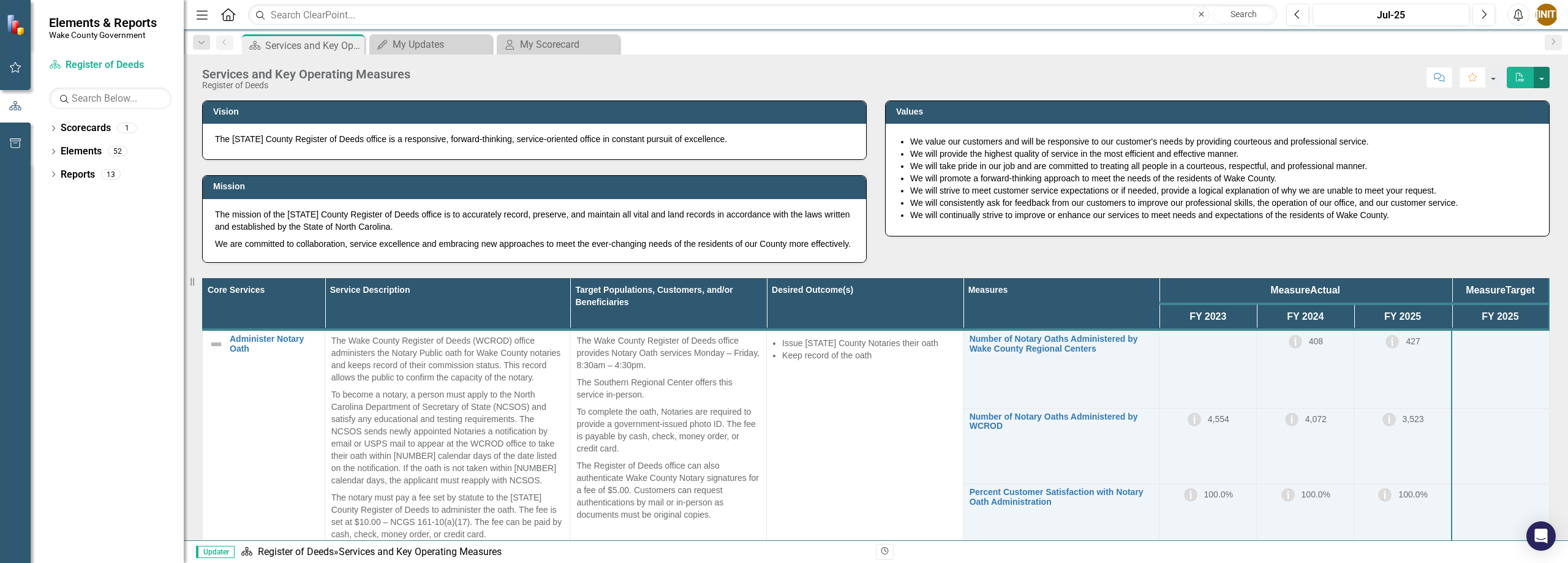 click at bounding box center [1542, 77] 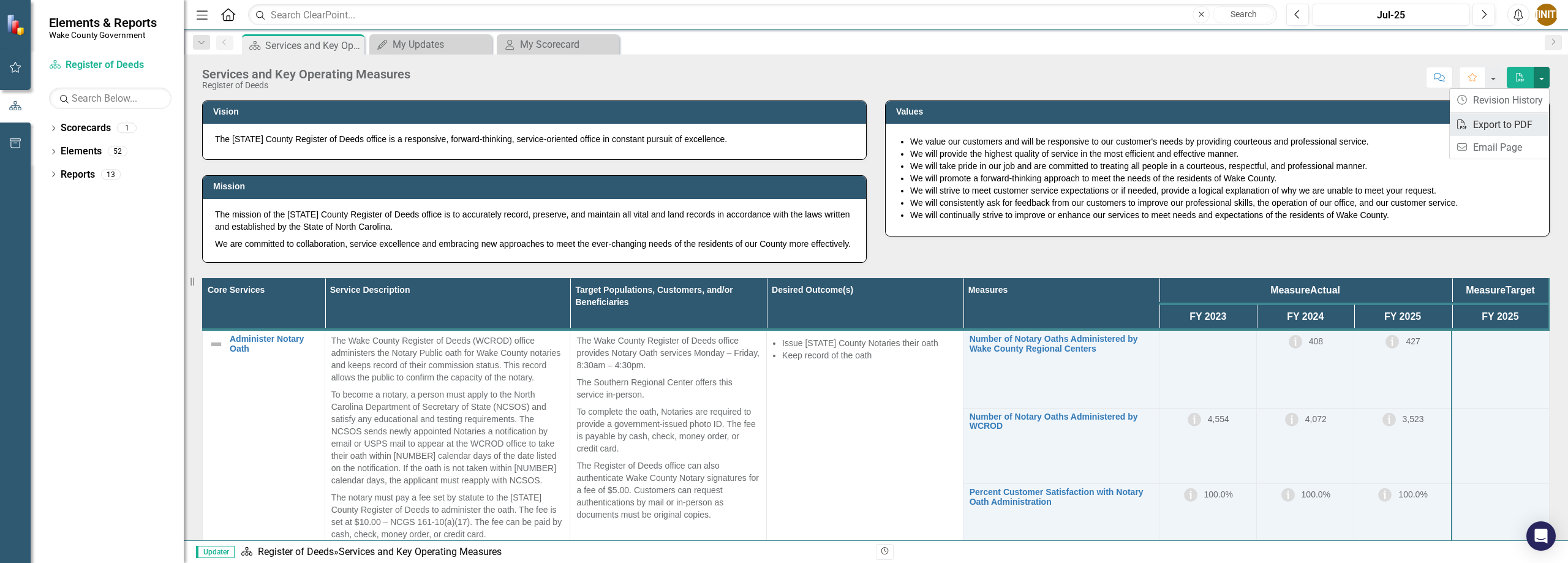 click on "PDF Export to PDF" at bounding box center [1499, 124] 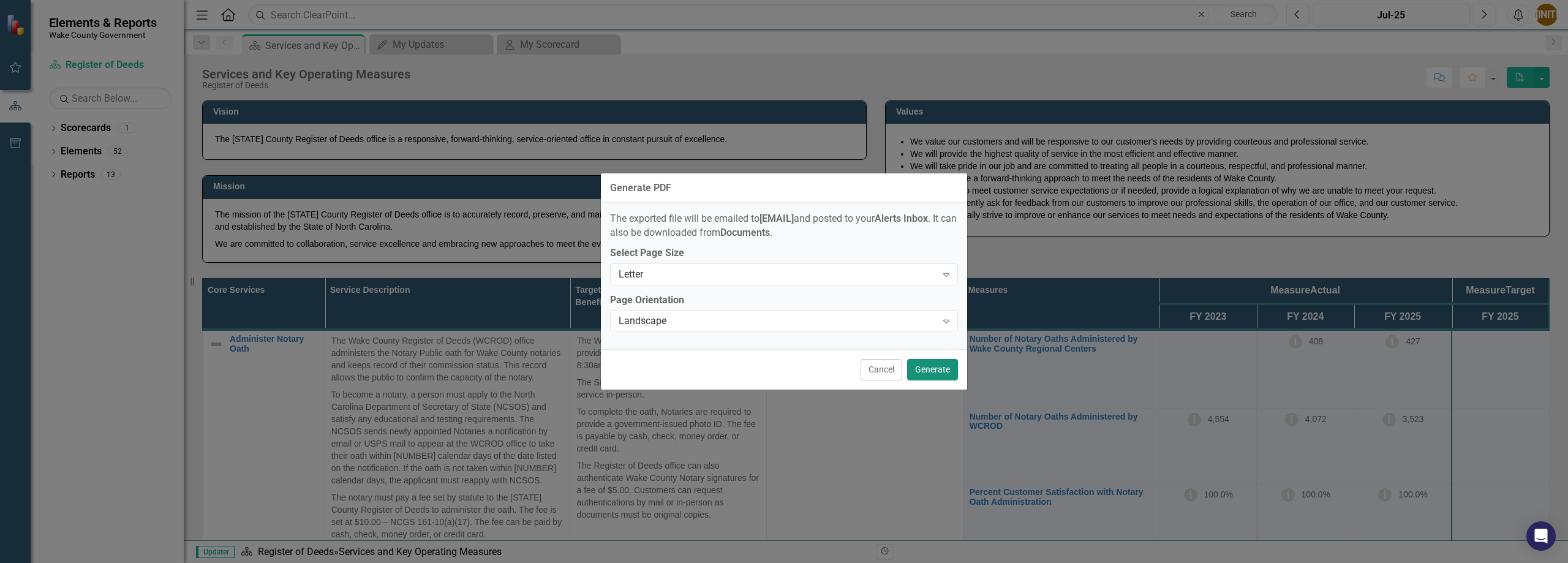 click on "Generate" at bounding box center [932, 369] 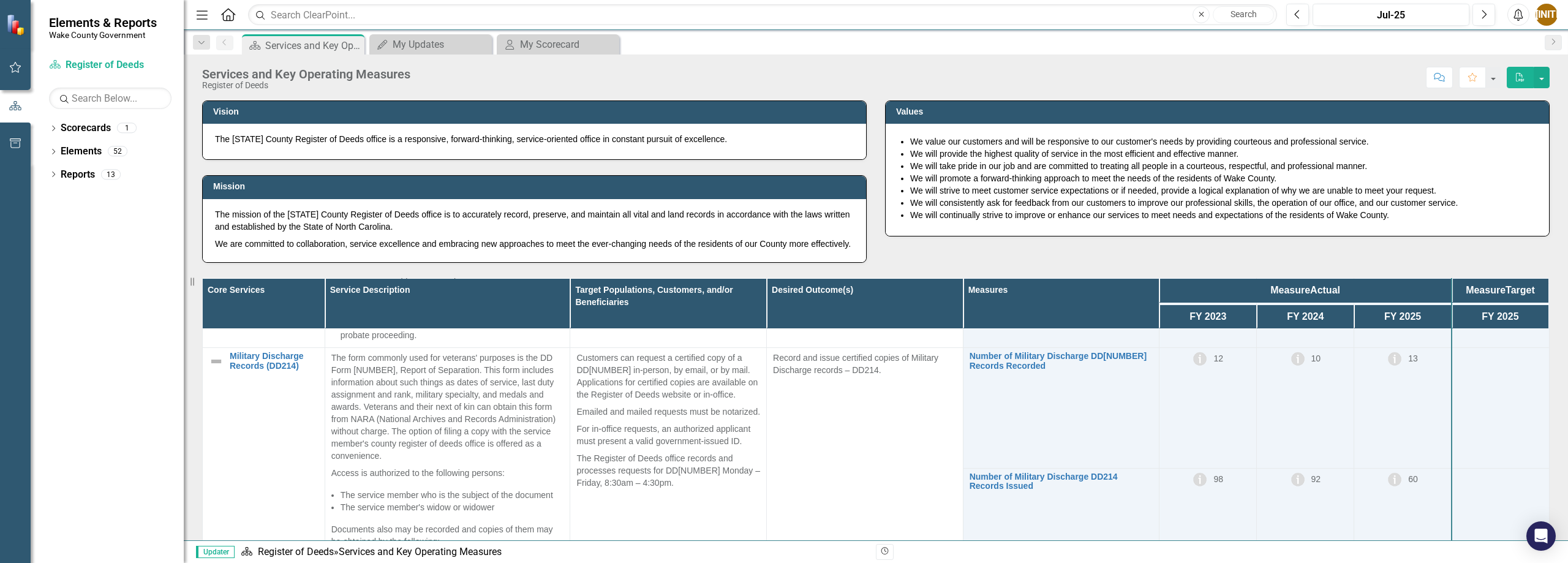 scroll, scrollTop: 1464, scrollLeft: 0, axis: vertical 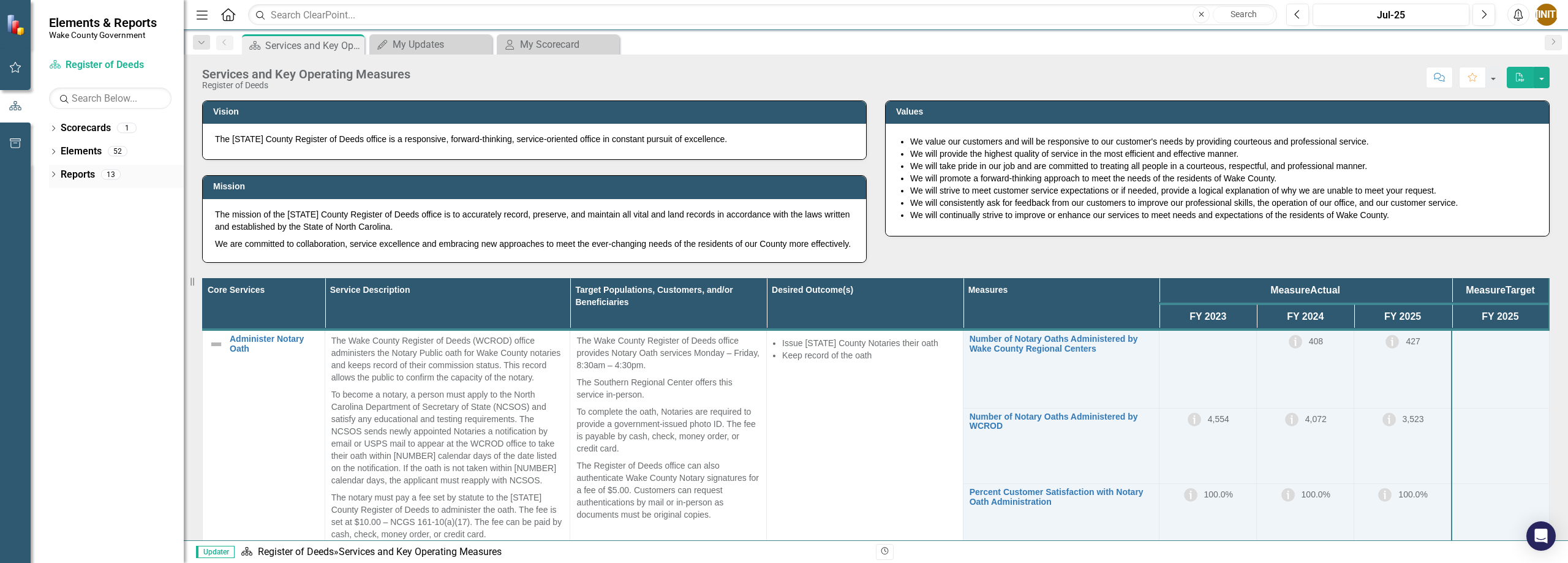 click on "Dropdown" 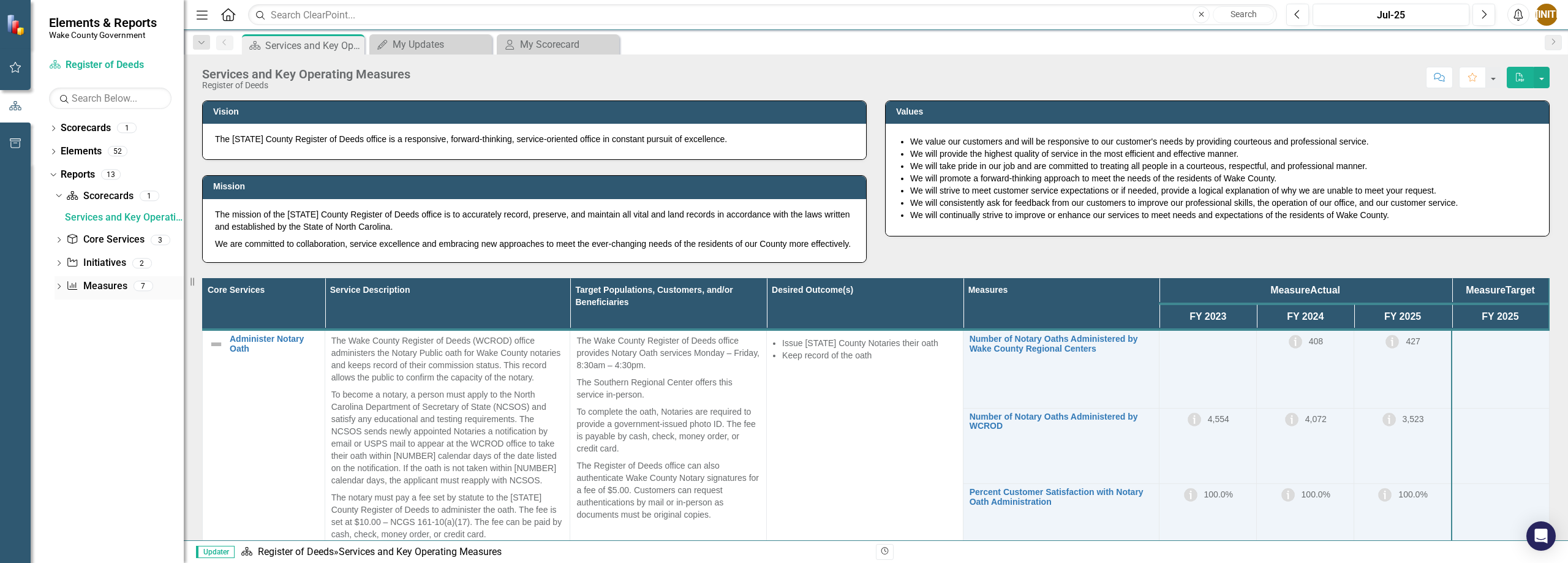 click on "Dropdown" 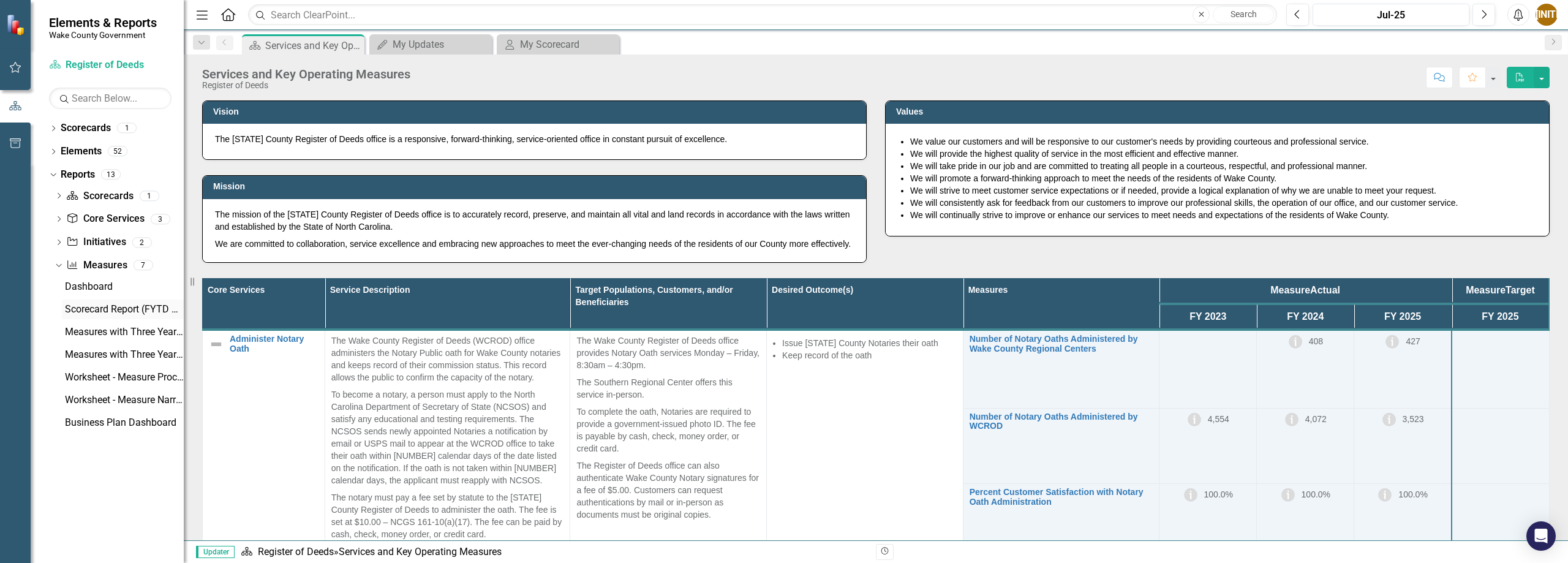 click on "Scorecard Report (FYTD Quarters)" at bounding box center [124, 309] 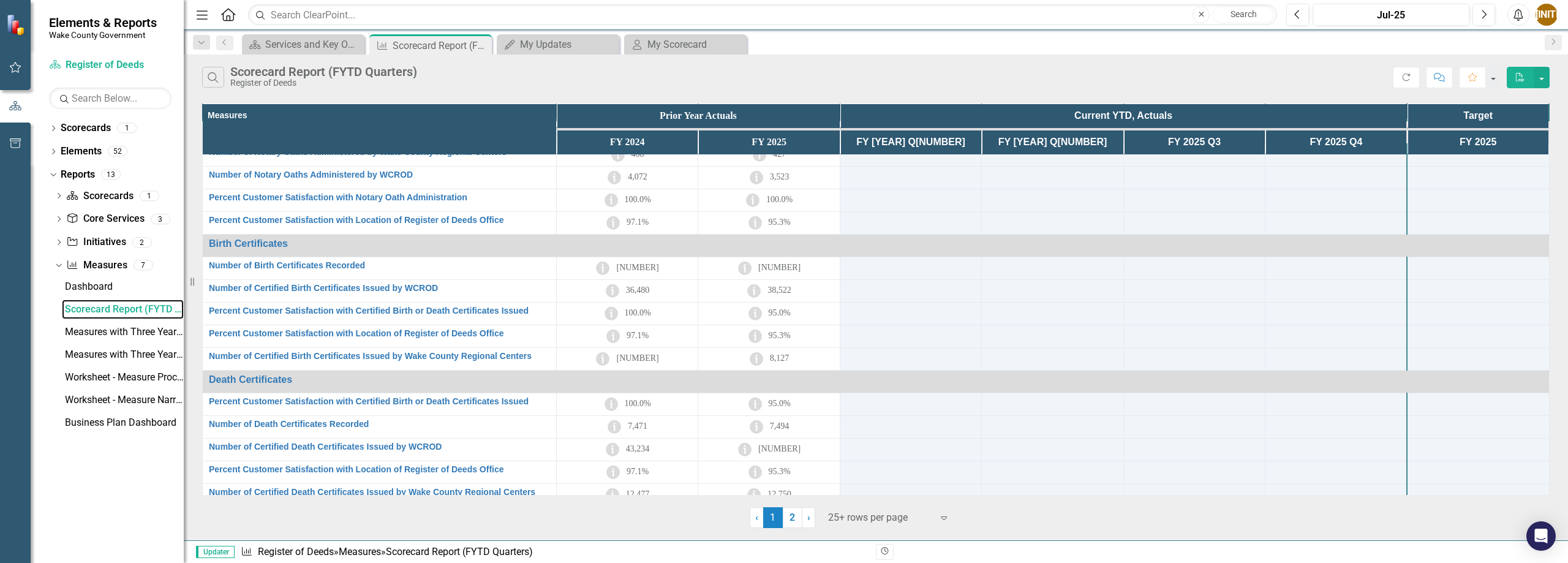 scroll, scrollTop: 0, scrollLeft: 0, axis: both 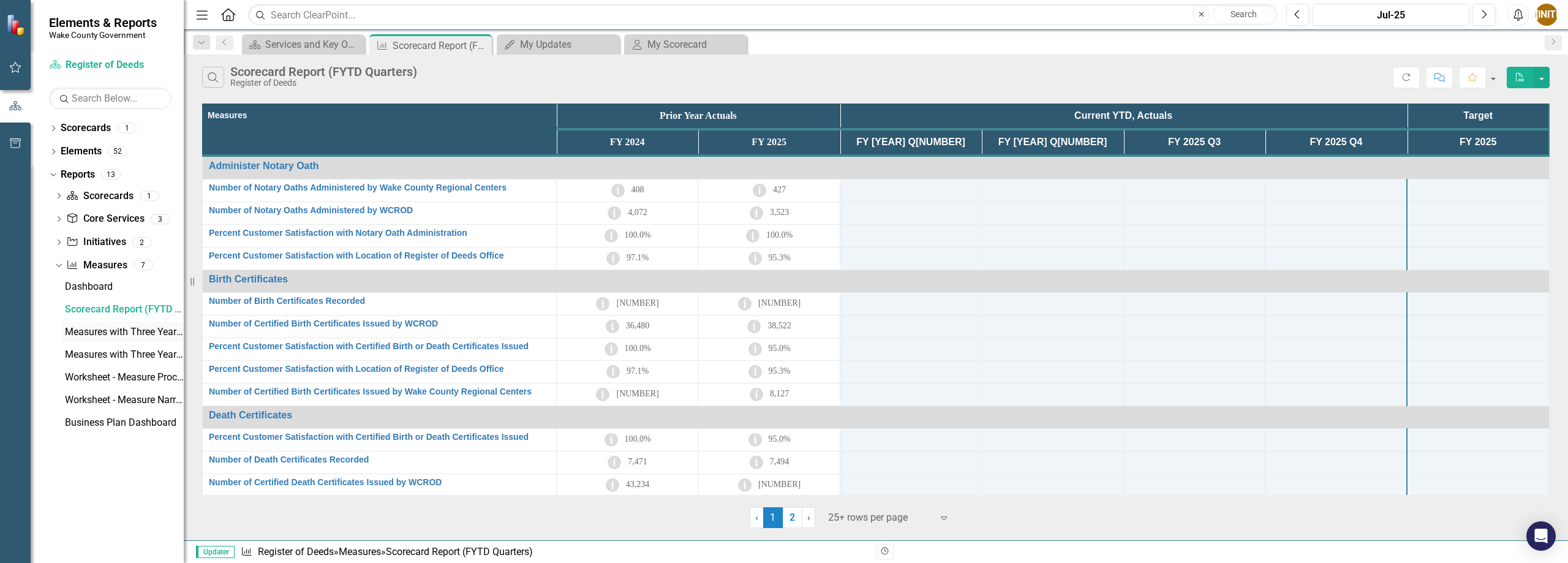 click on "Measures with Three Years of Actuals" at bounding box center [124, 332] 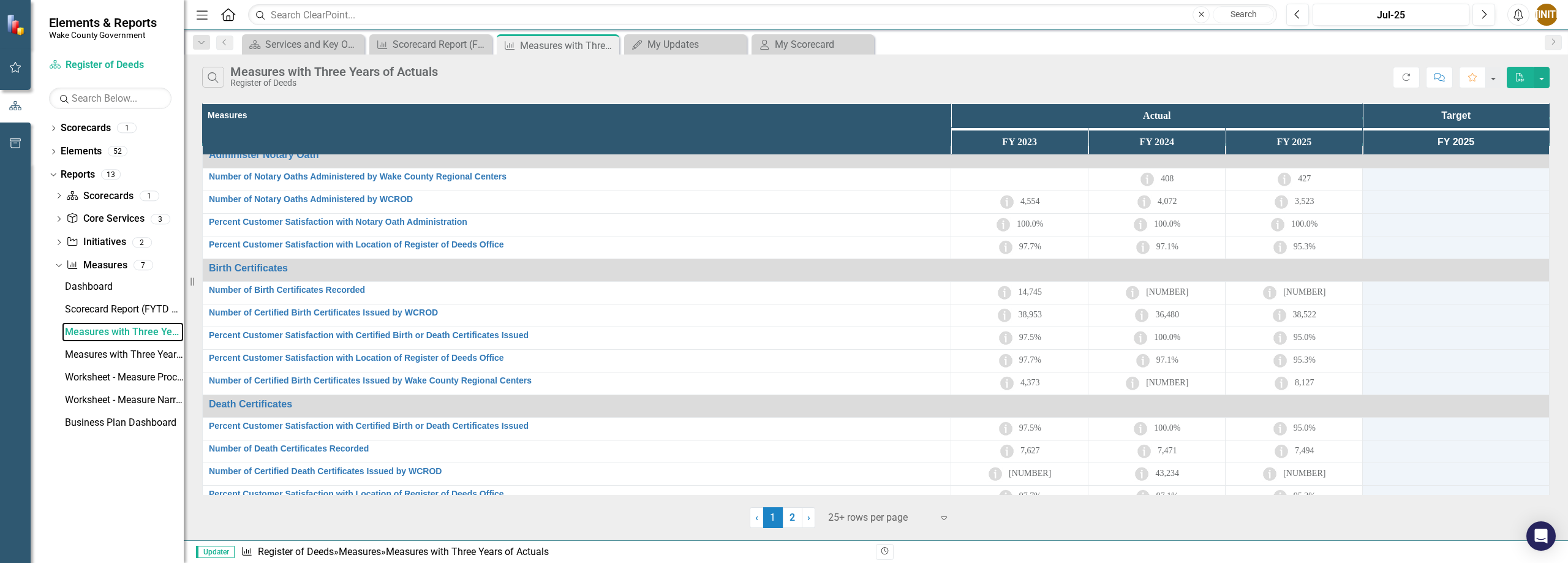 scroll, scrollTop: 0, scrollLeft: 0, axis: both 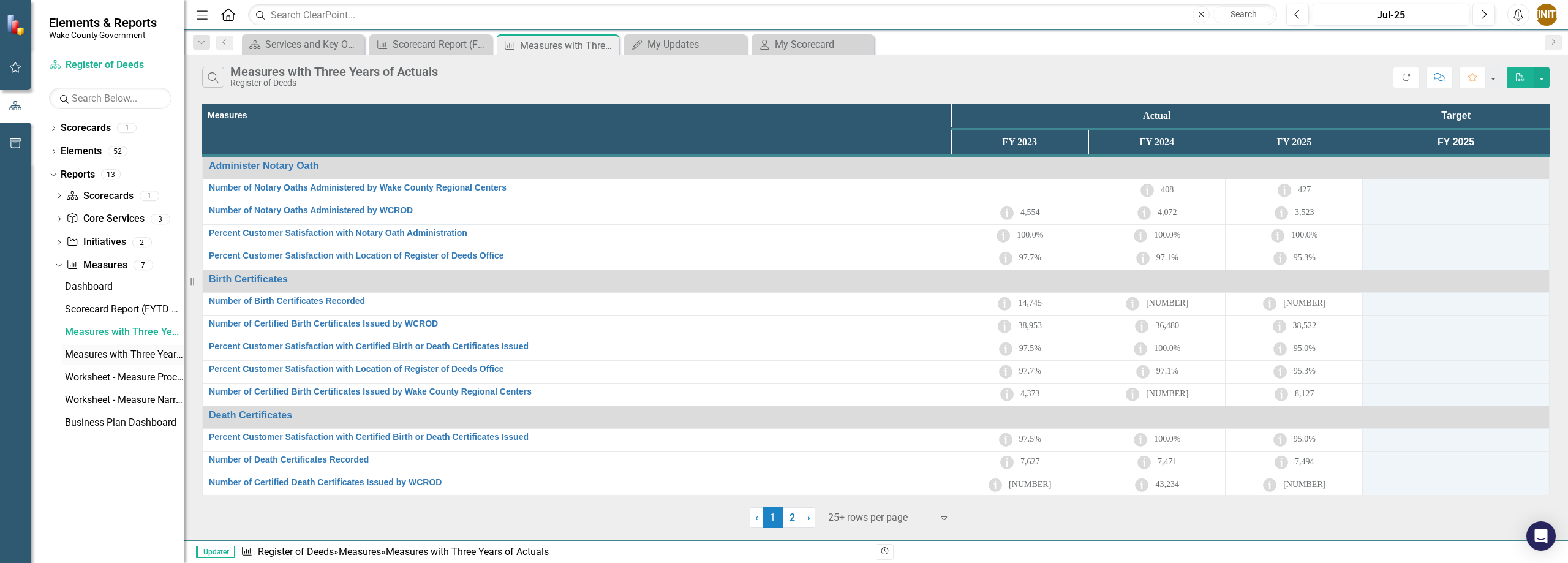 click on "Measures with Three Years of Actuals (Copy)" at bounding box center [124, 355] 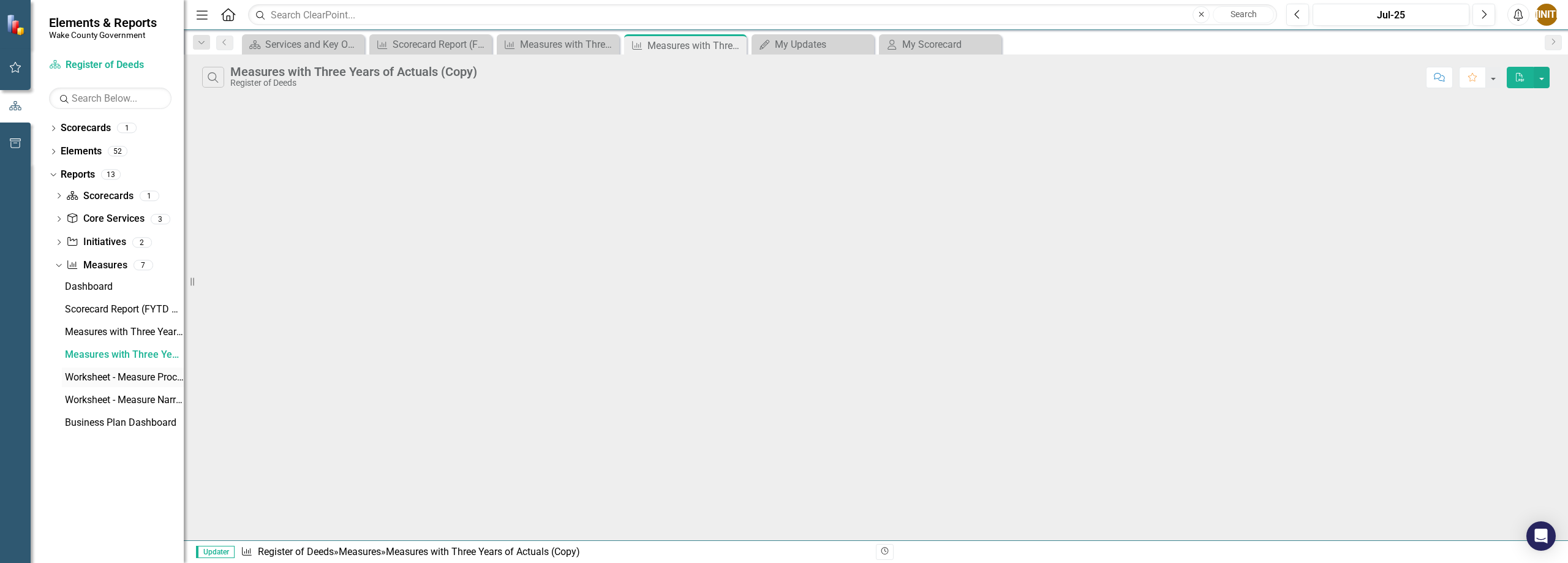 click on "Worksheet - Measure Processing (for Updates and PB Transfers)" at bounding box center (124, 377) 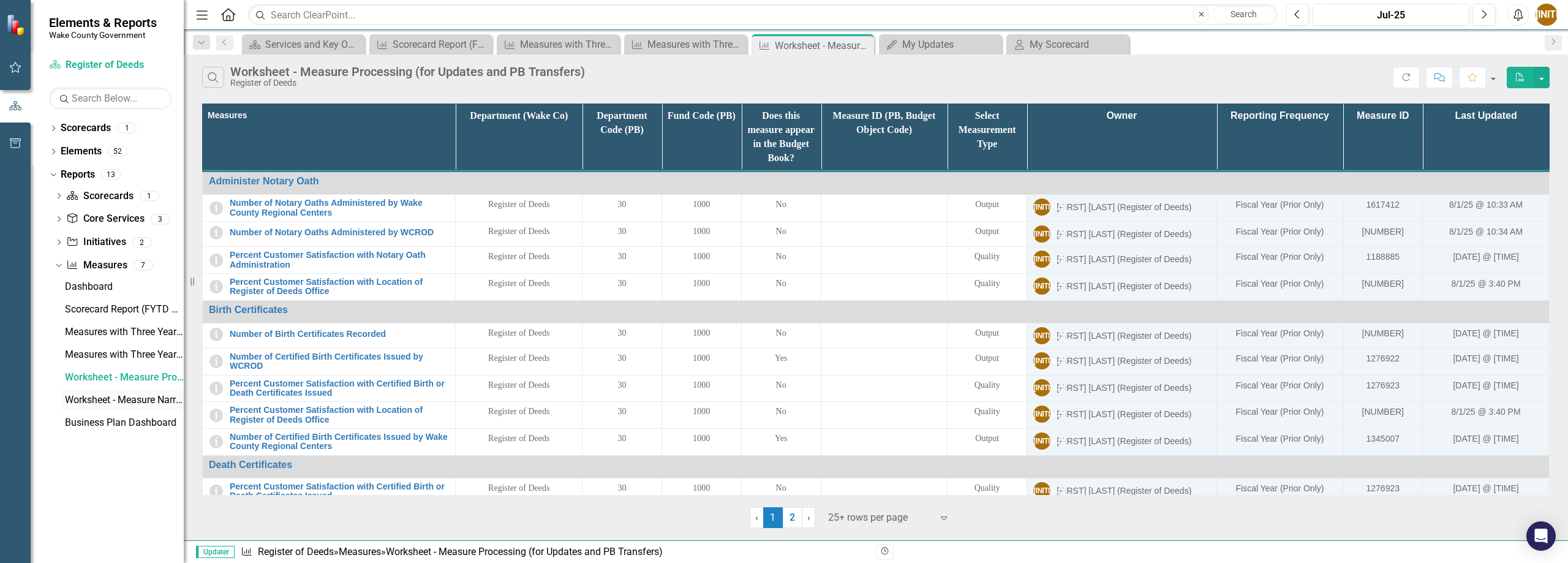 click on "Worksheet - Measure Narratives" at bounding box center [124, 400] 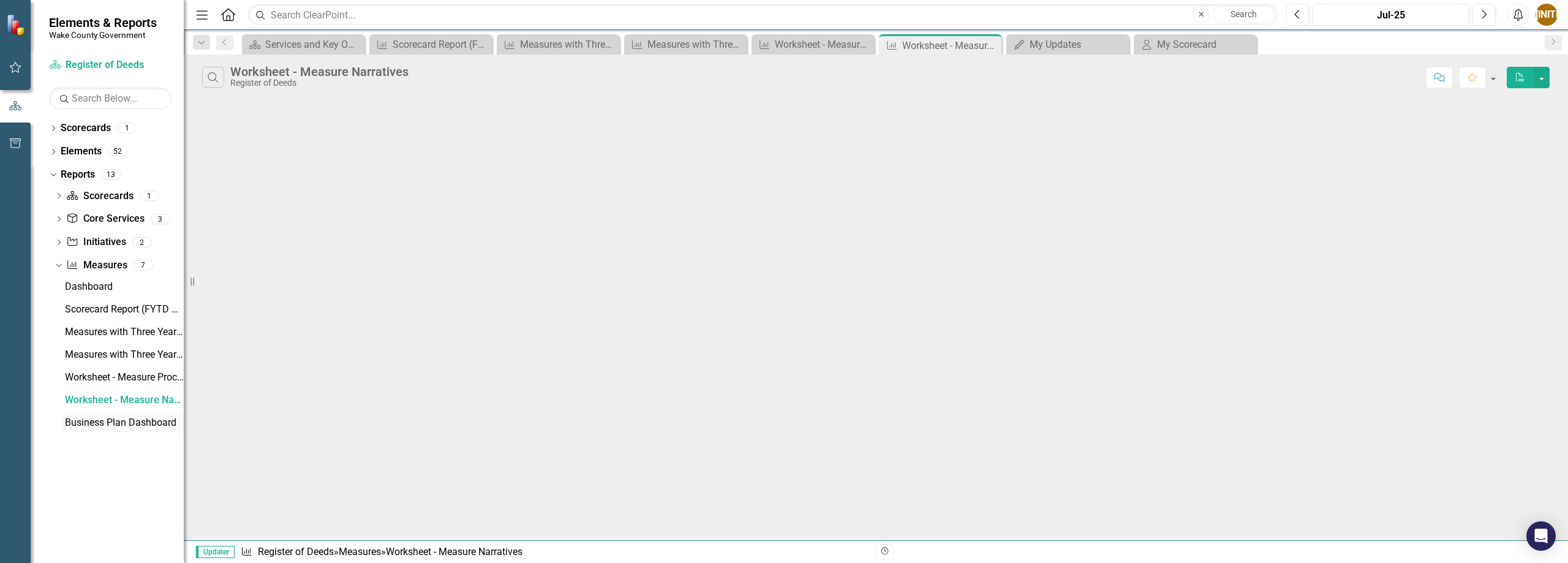 click on "Business Plan Dashboard" at bounding box center [124, 423] 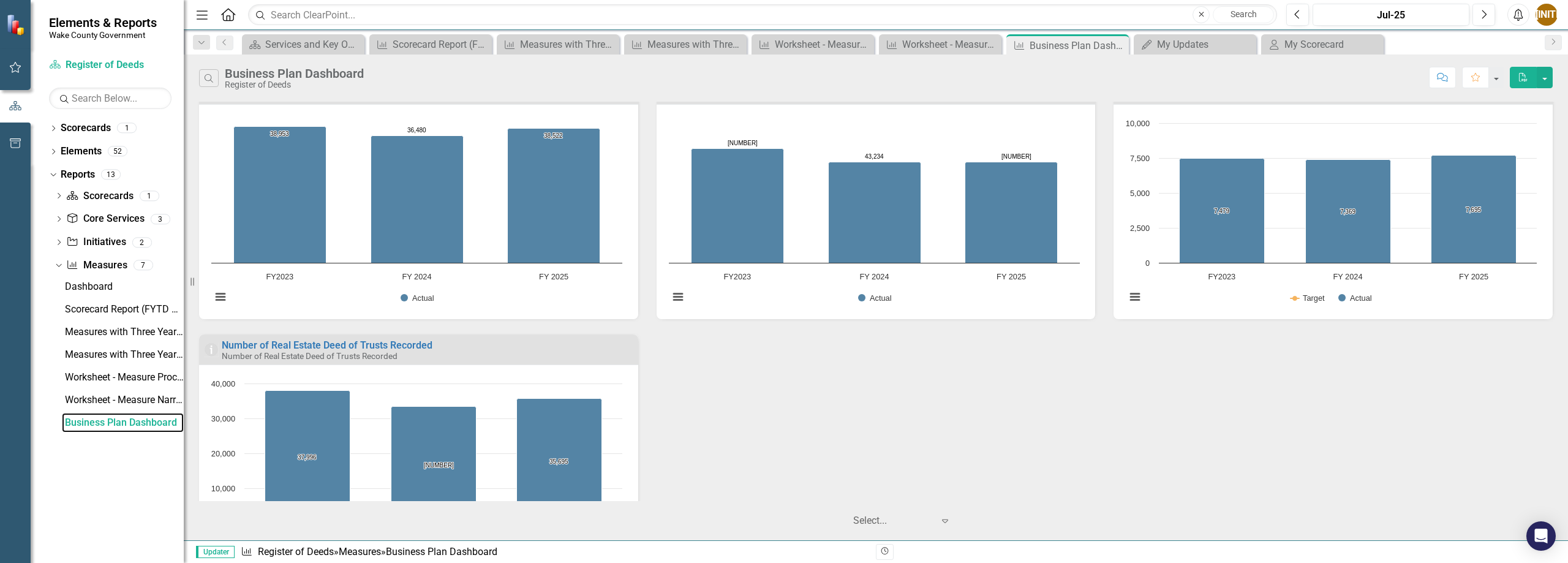 scroll, scrollTop: 0, scrollLeft: 0, axis: both 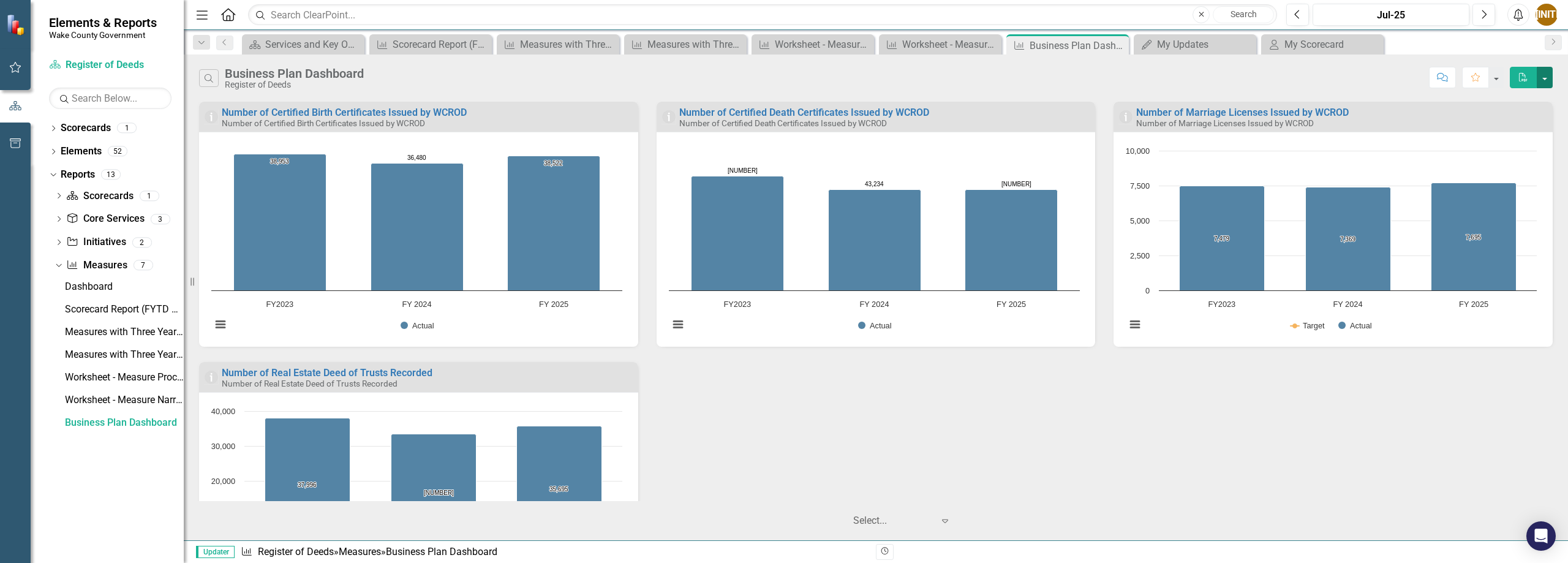 click at bounding box center (1545, 77) 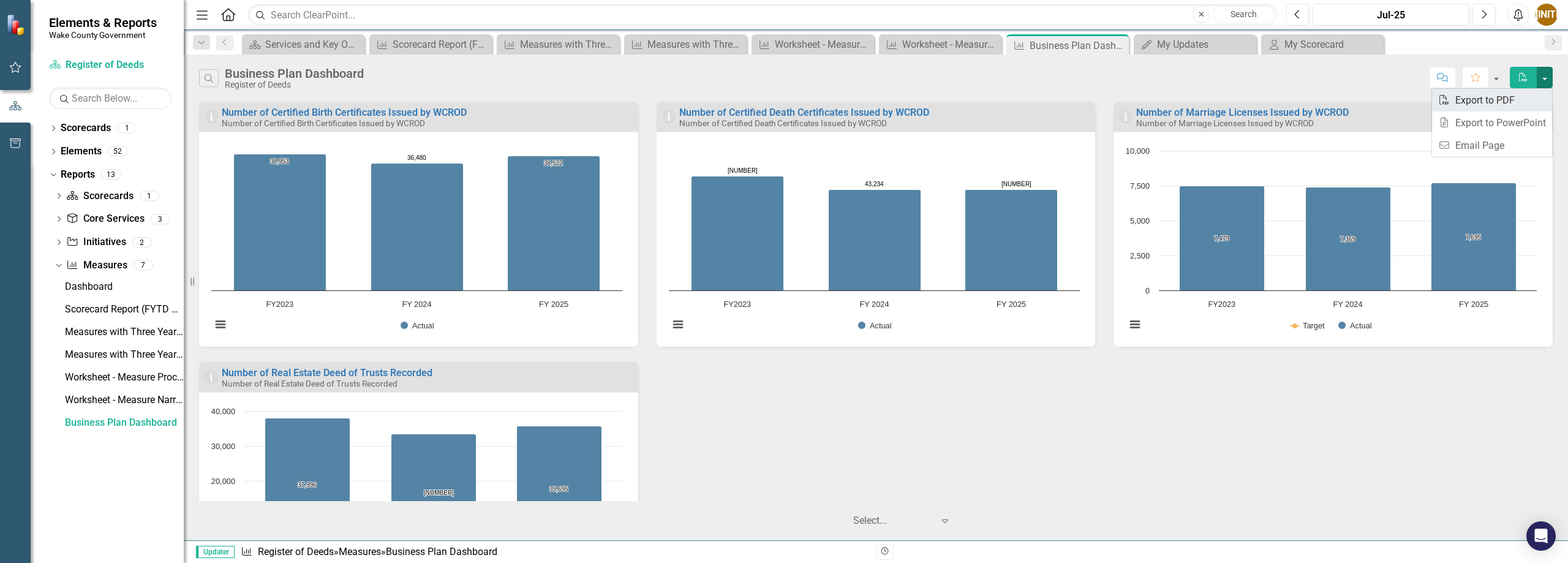 click on "PDF Export to PDF" at bounding box center (1492, 100) 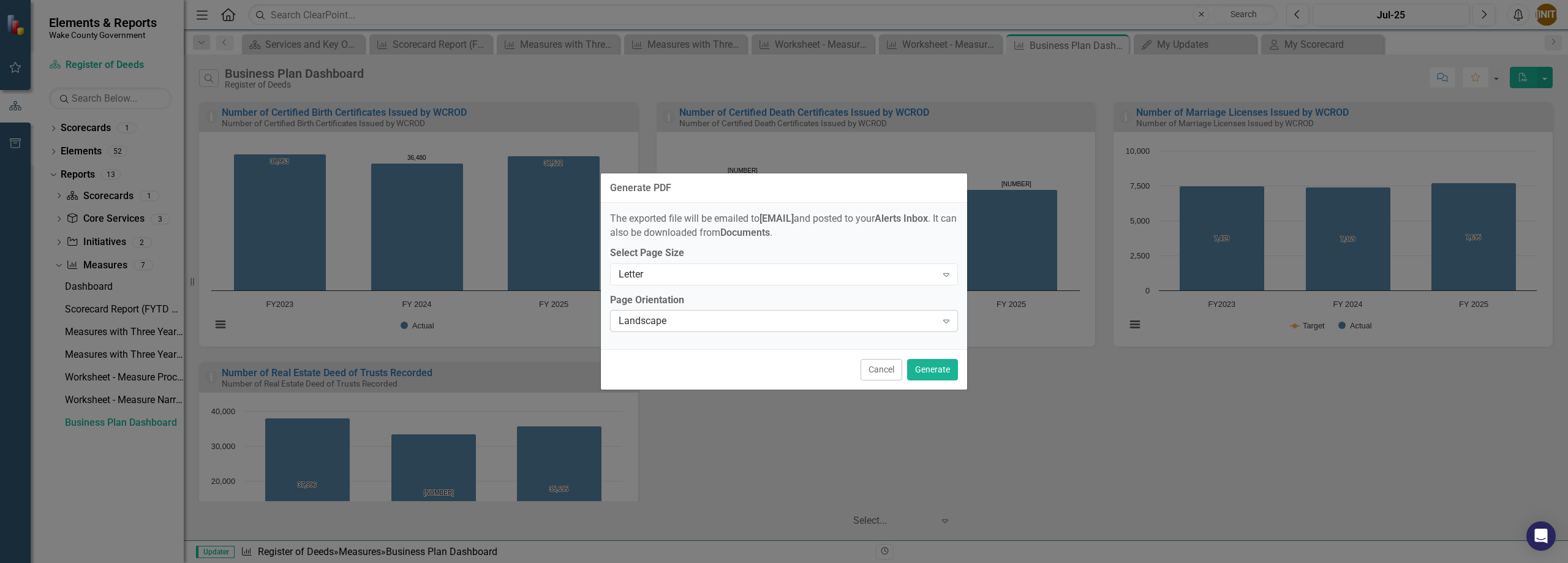 click on "Landscape" at bounding box center [777, 321] 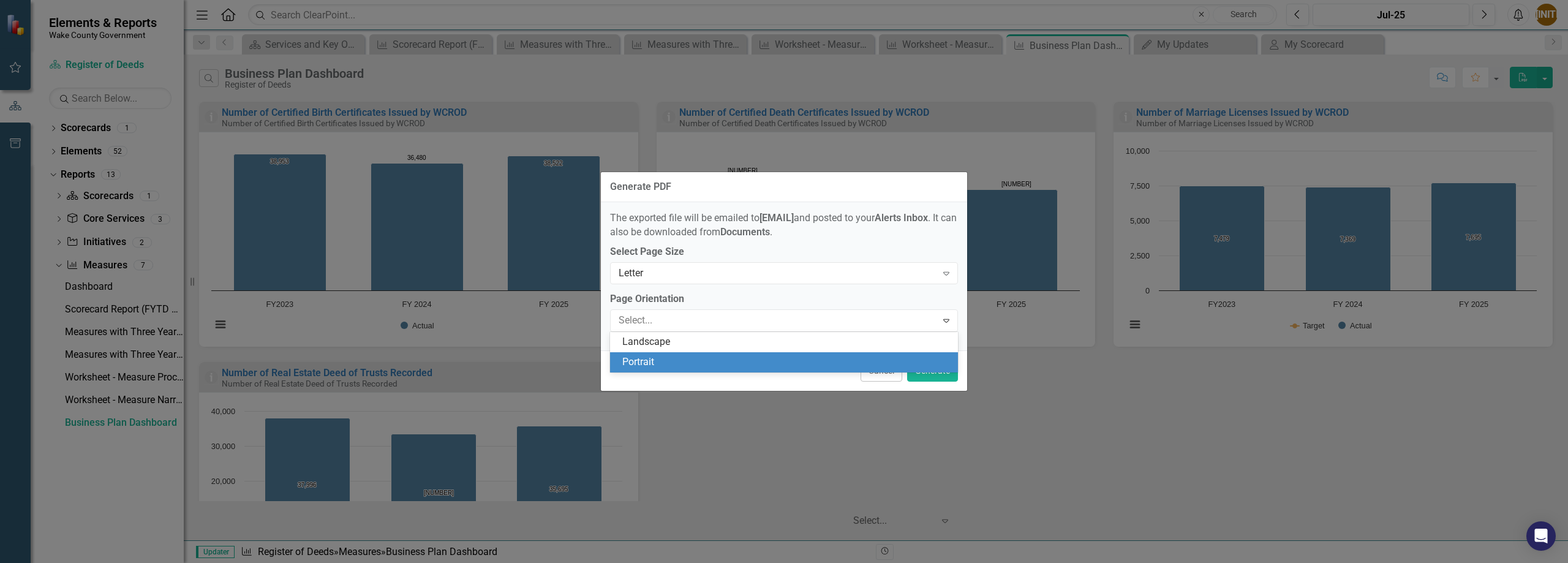 click on "Portrait" at bounding box center [786, 362] 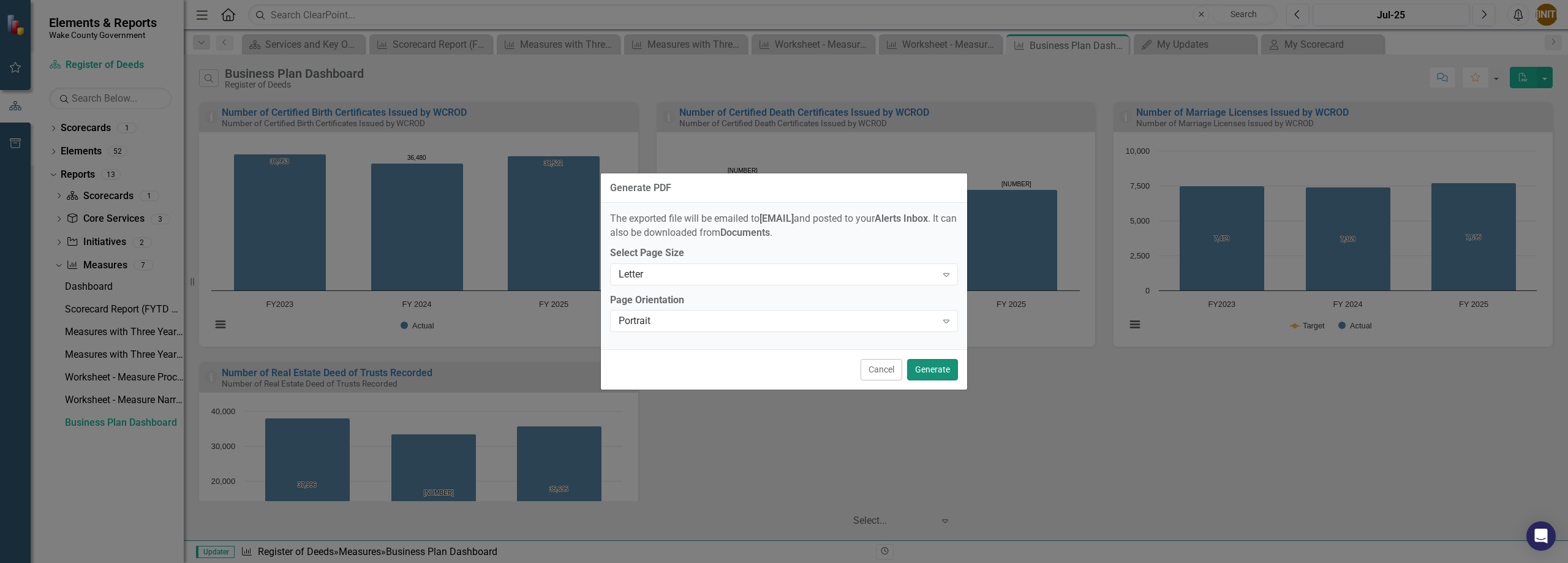 click on "Generate" at bounding box center (932, 369) 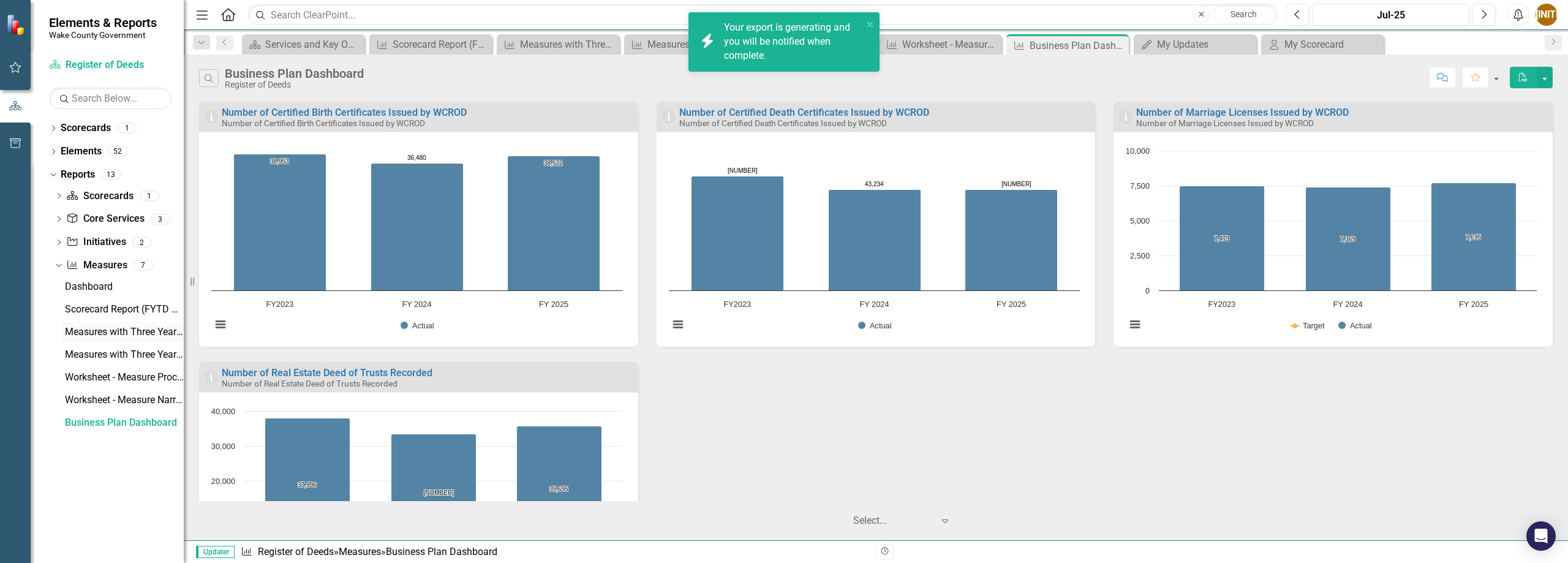 click on "Measures with Three Years of Actuals" at bounding box center [124, 332] 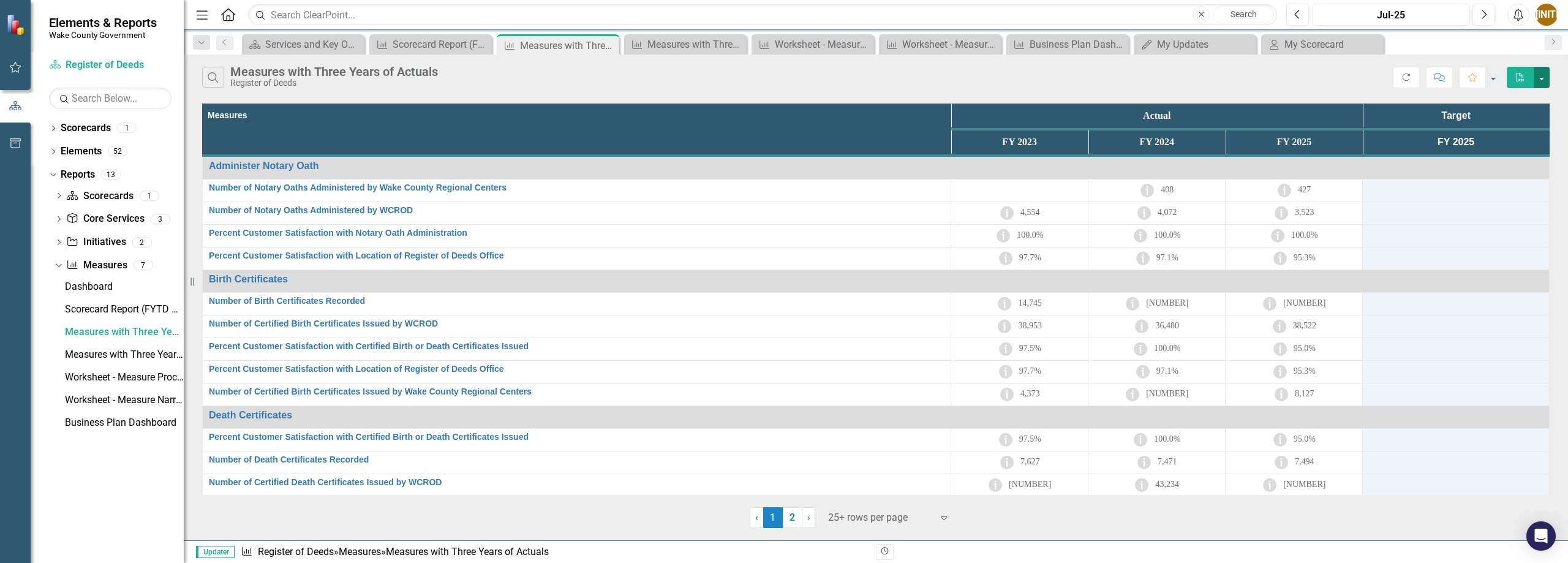 click at bounding box center [1542, 77] 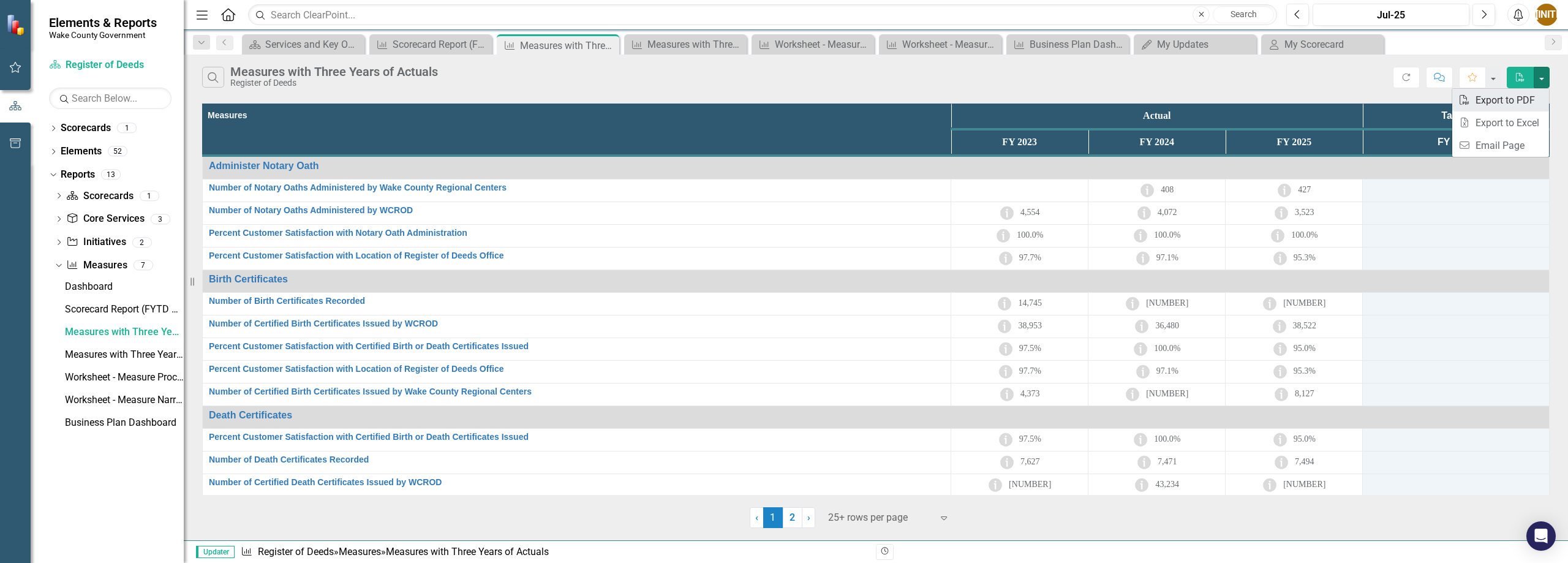 click on "PDF Export to PDF" at bounding box center [1501, 100] 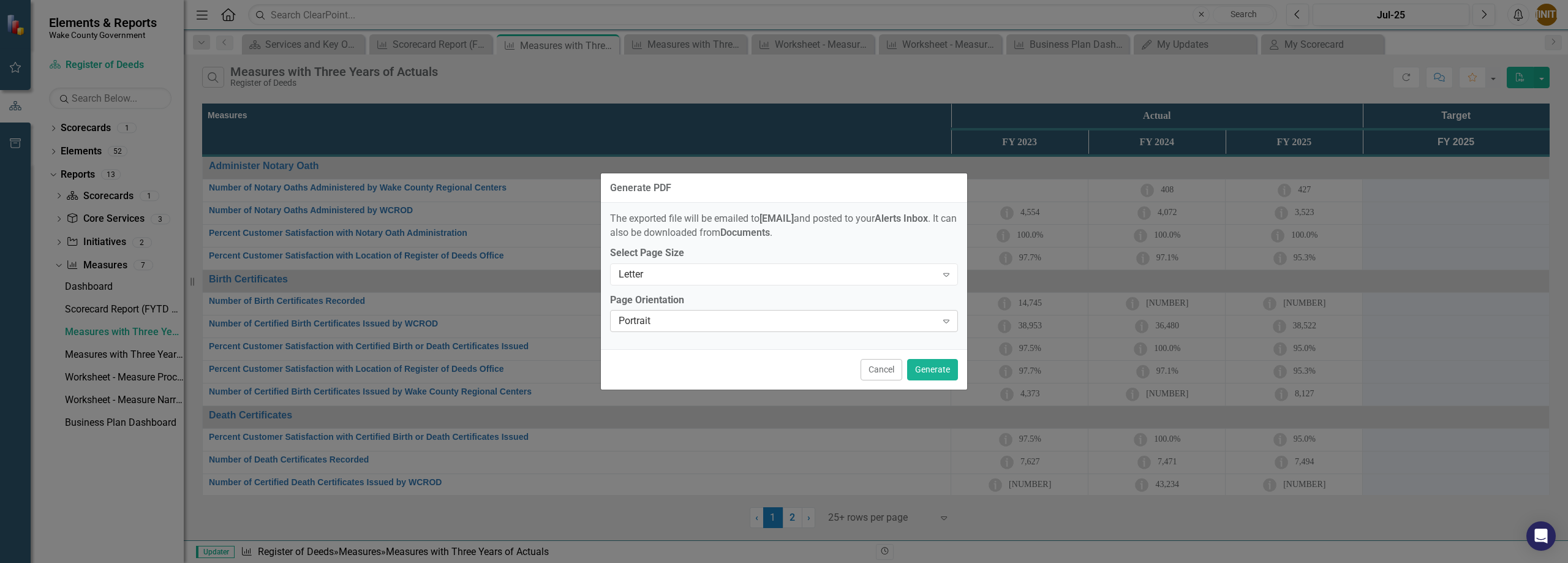 click on "Portrait Expand" at bounding box center (784, 321) 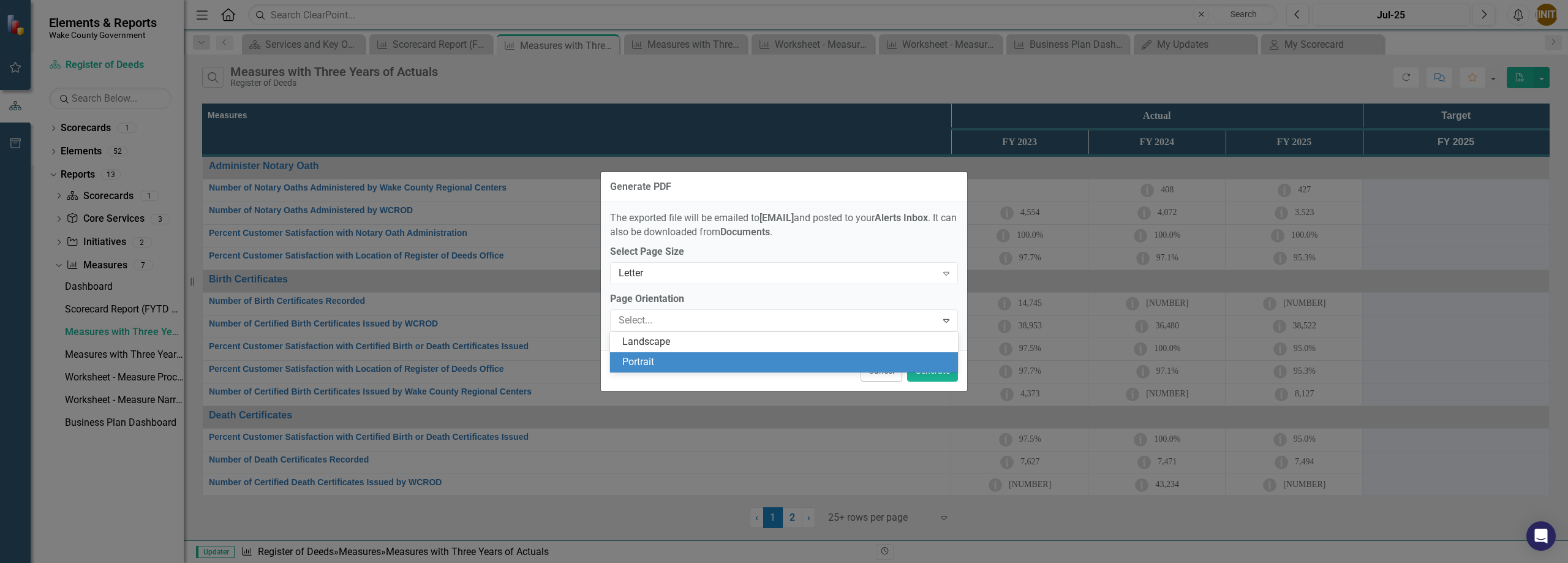click on "Portrait" at bounding box center (786, 362) 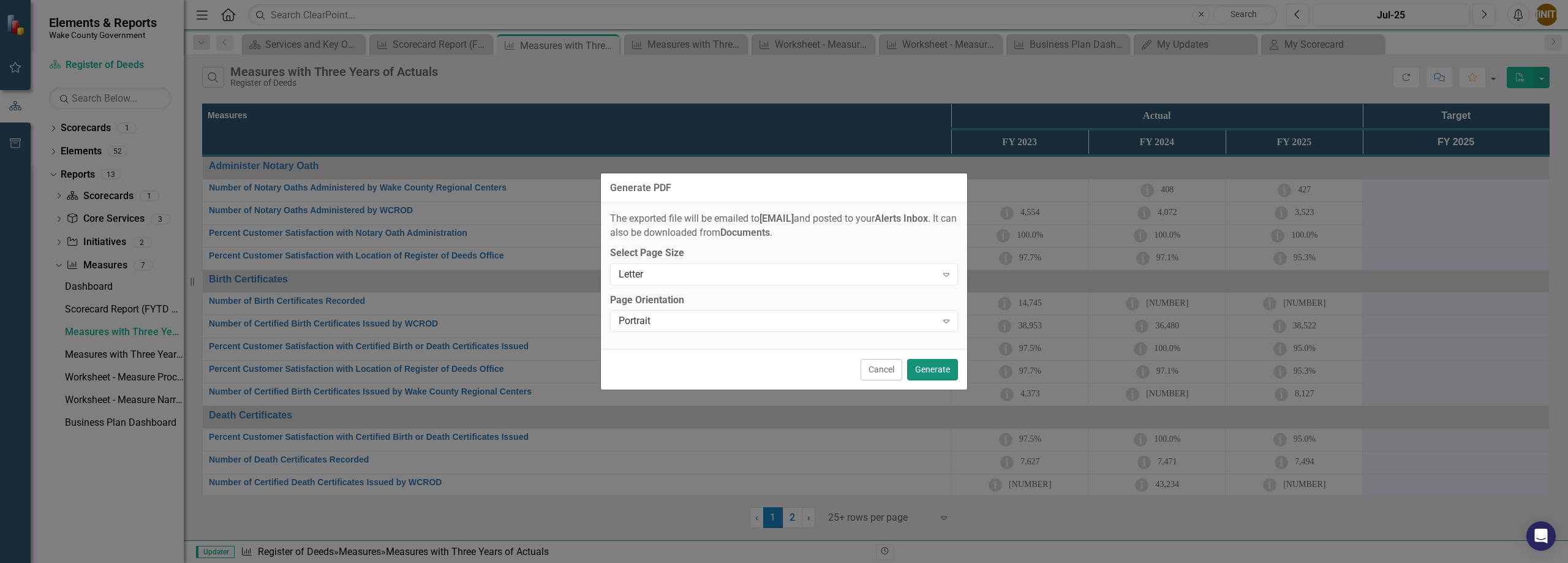 click on "Generate" at bounding box center [932, 369] 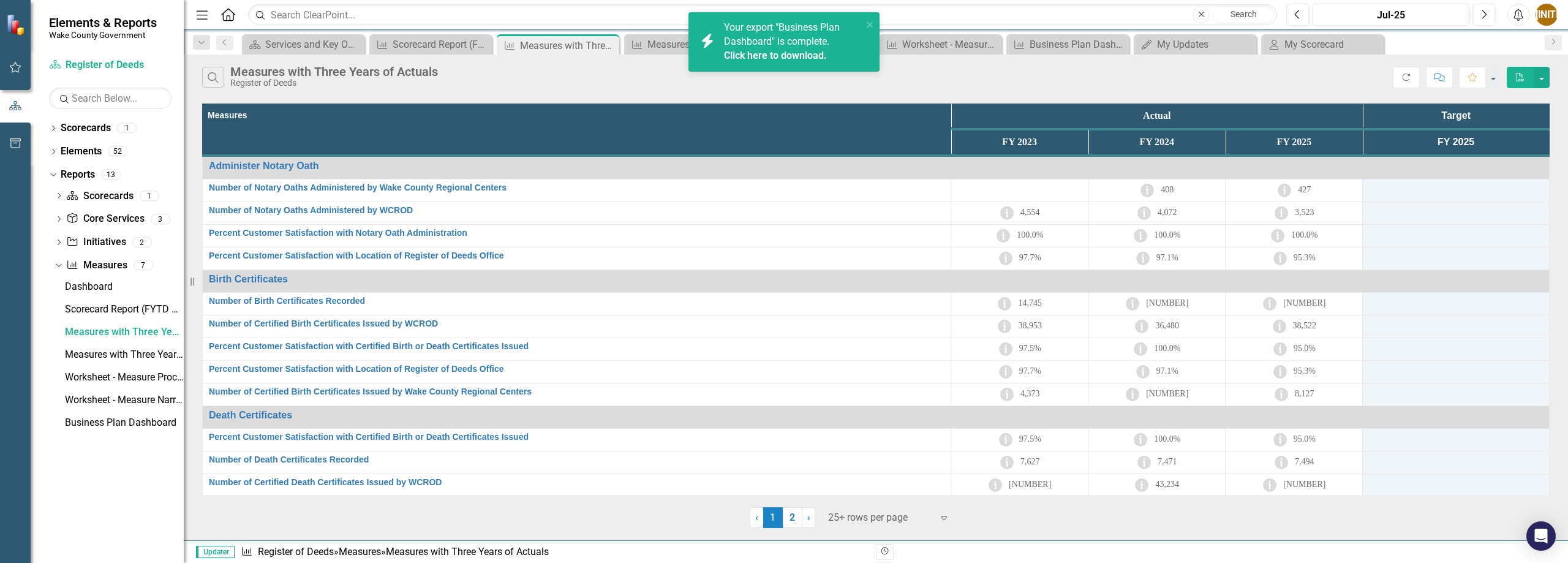 drag, startPoint x: 764, startPoint y: 40, endPoint x: 794, endPoint y: 111, distance: 77.07788 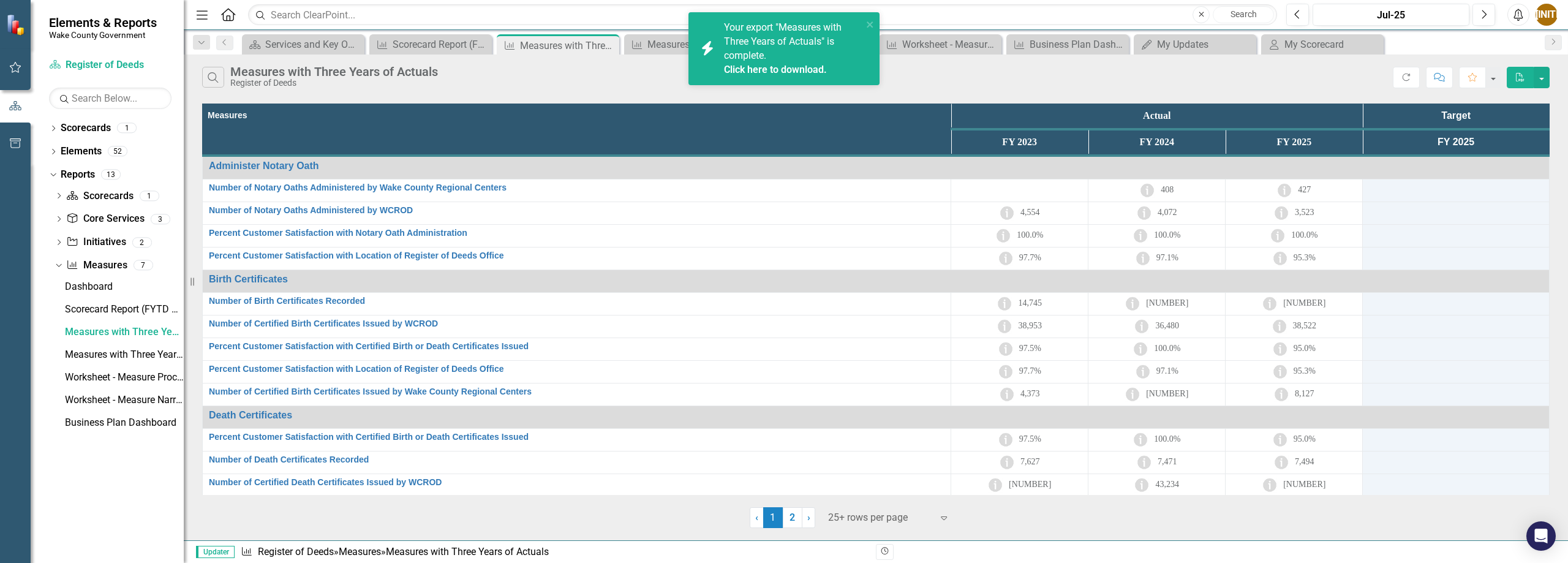 click on "Search Measures with Three Years of Actuals Register of Deeds" at bounding box center [797, 77] 